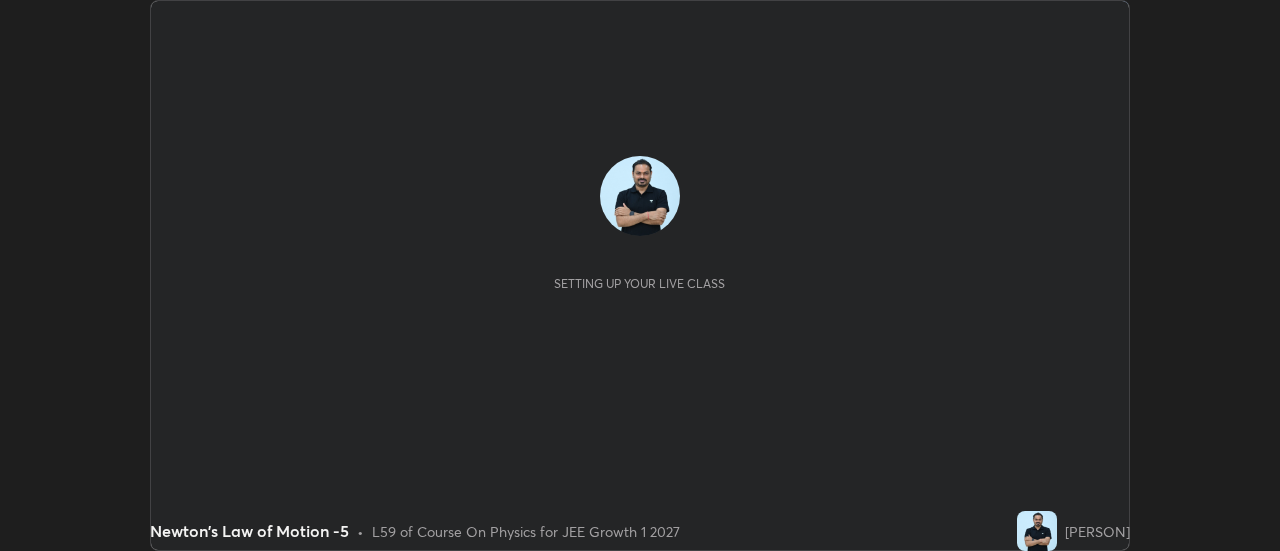 scroll, scrollTop: 0, scrollLeft: 0, axis: both 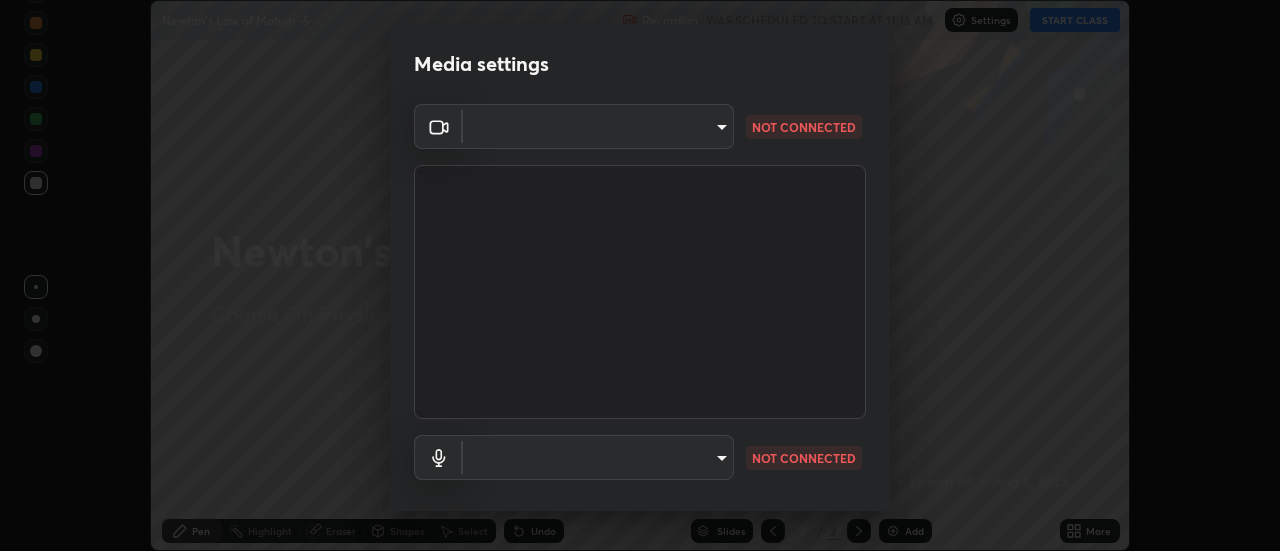 type on "1769541d7db8b910b2b6aaf592df5ff8660c63acaad49df9064175df0c6f581f" 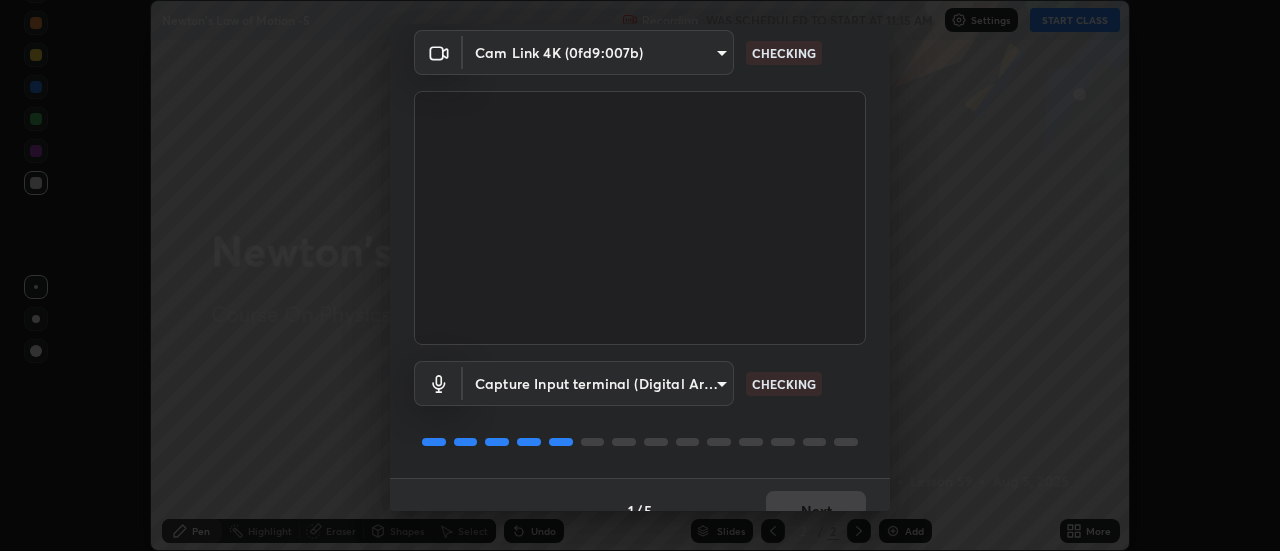 scroll, scrollTop: 105, scrollLeft: 0, axis: vertical 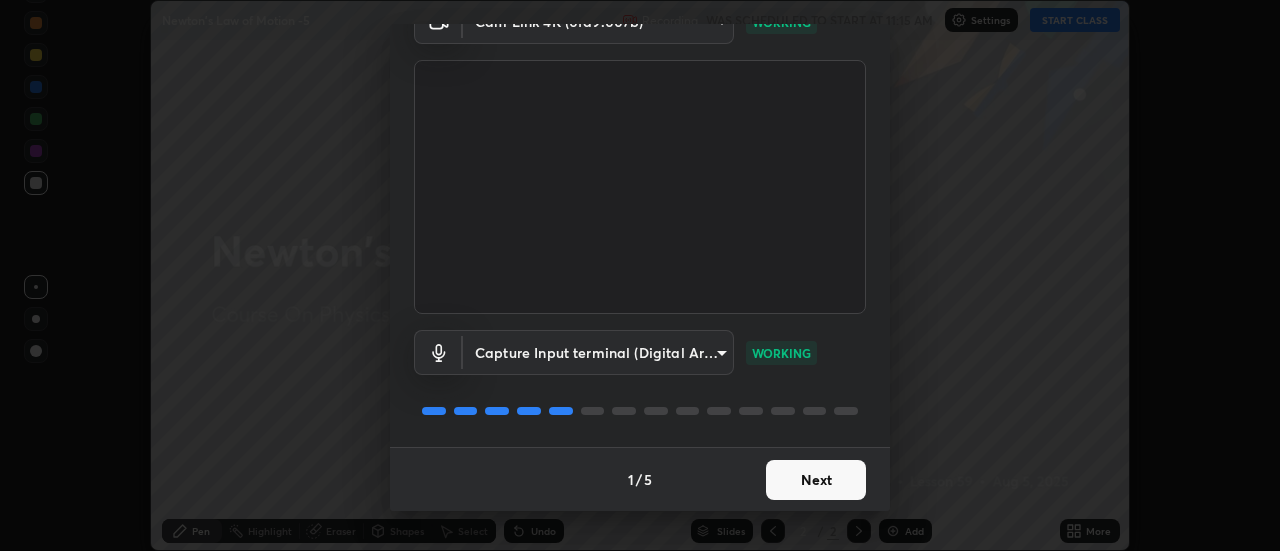 click on "Next" at bounding box center [816, 480] 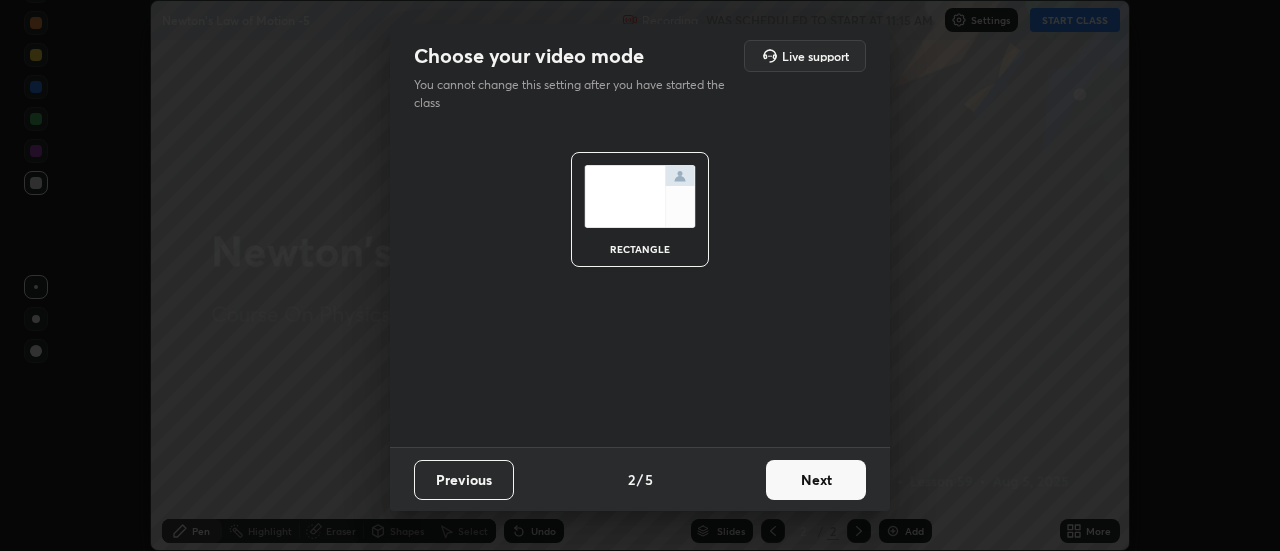scroll, scrollTop: 0, scrollLeft: 0, axis: both 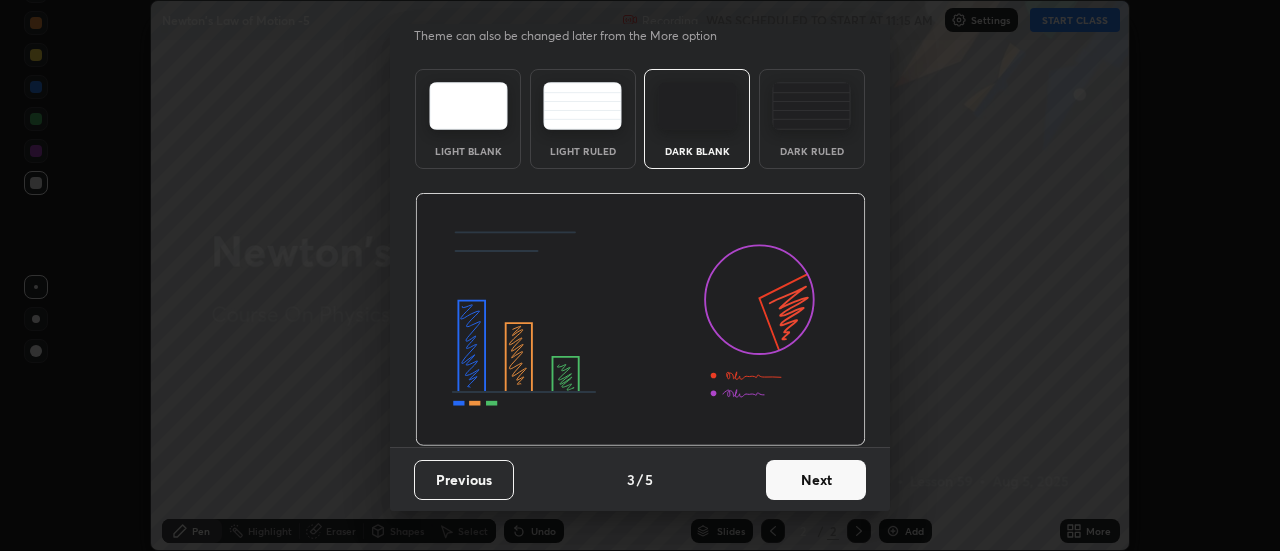 click on "Next" at bounding box center (816, 480) 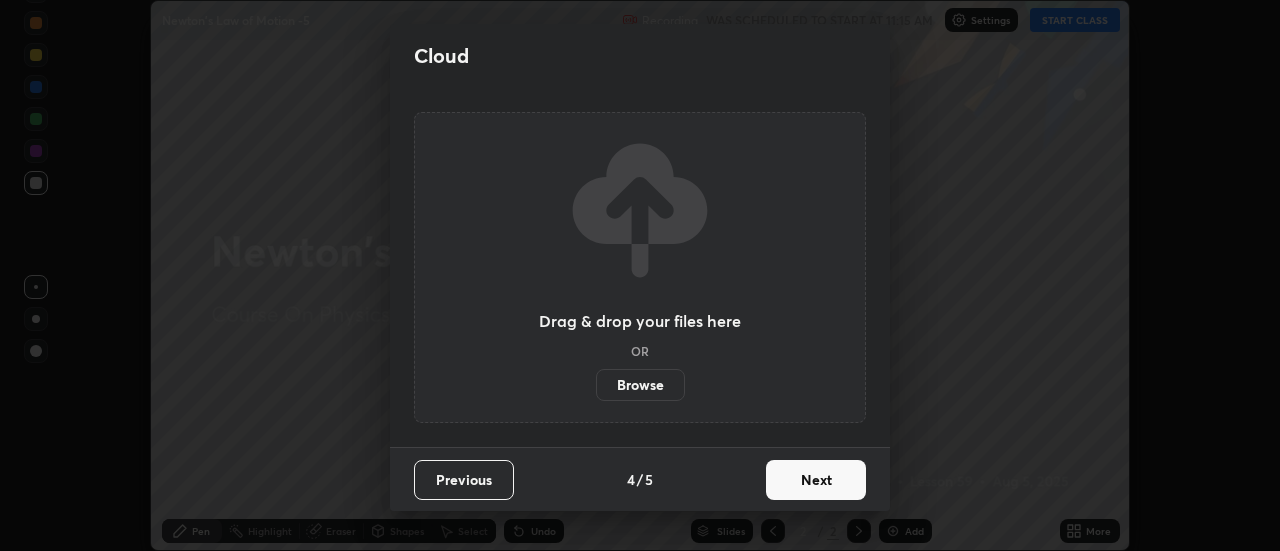 scroll, scrollTop: 0, scrollLeft: 0, axis: both 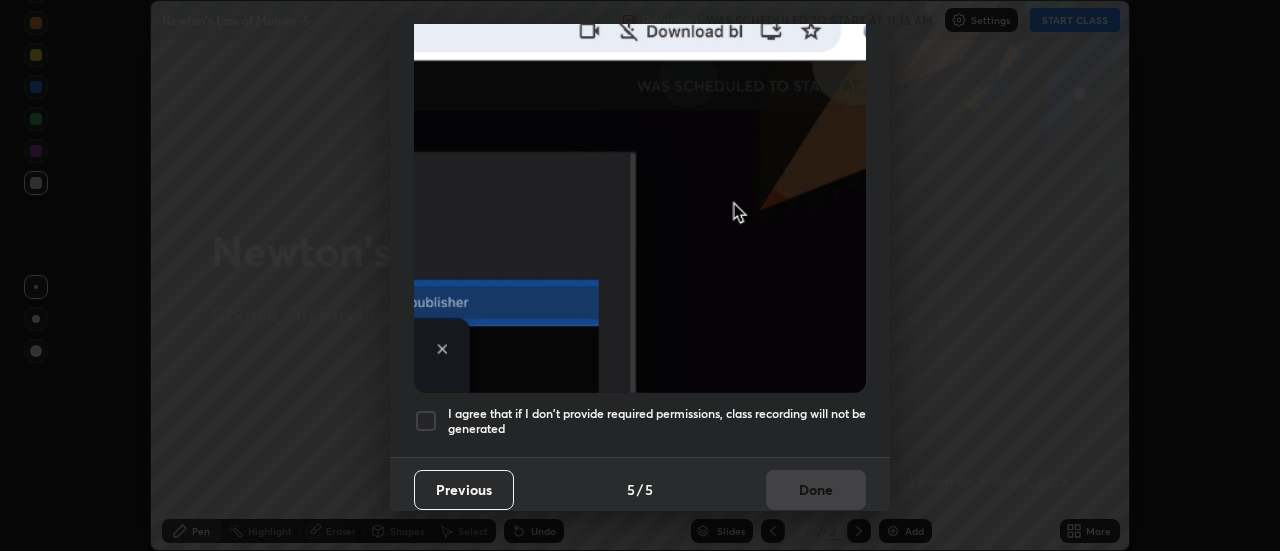 click on "I agree that if I don't provide required permissions, class recording will not be generated" at bounding box center (657, 421) 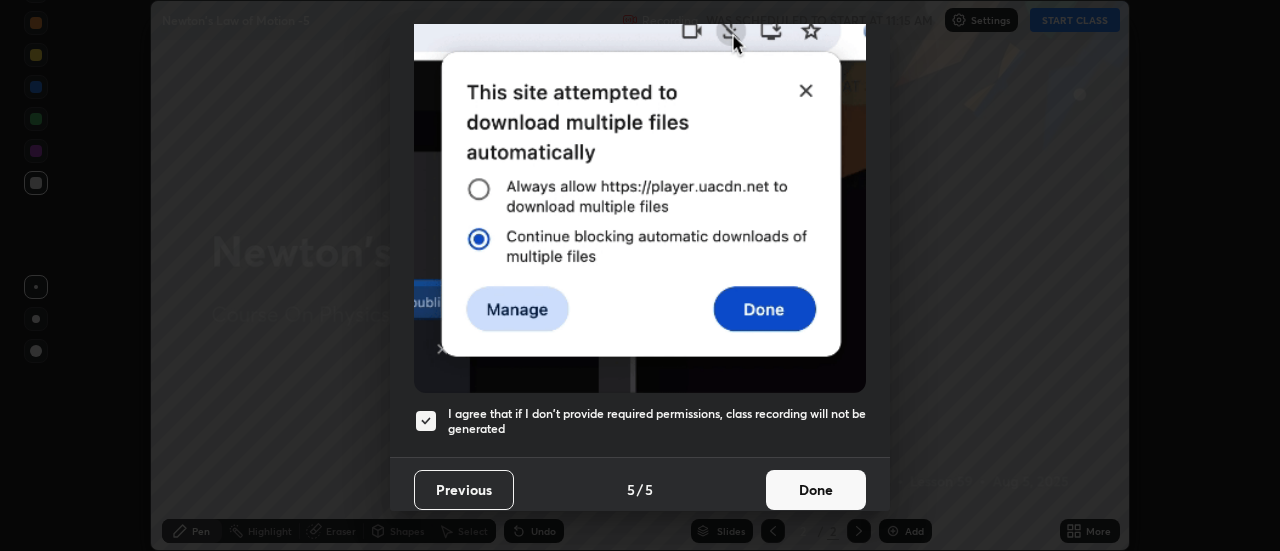 click on "Done" at bounding box center (816, 490) 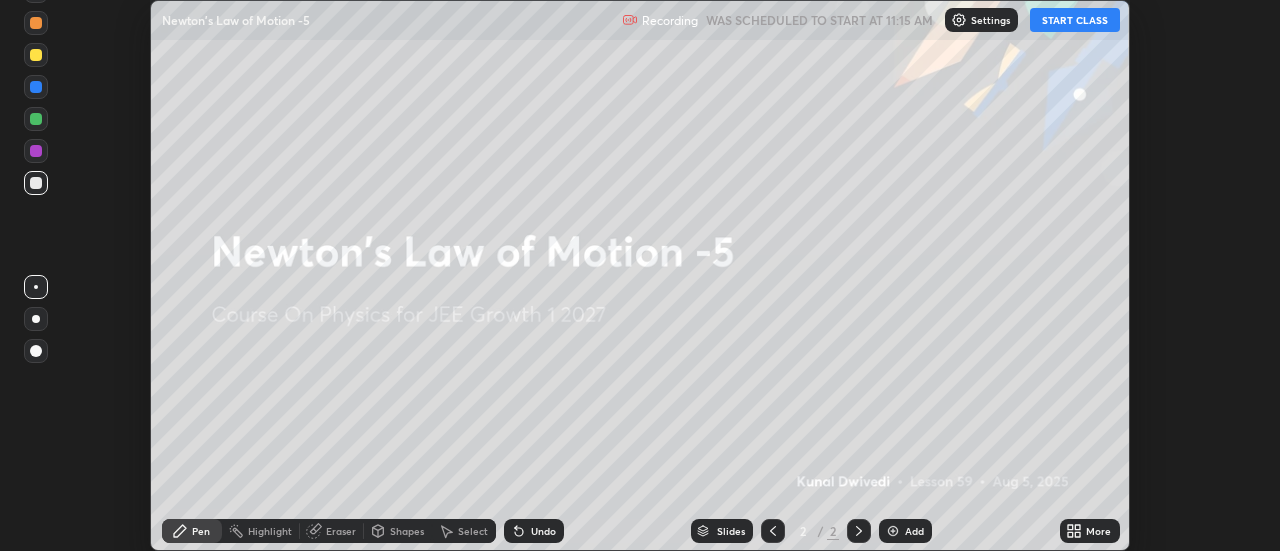 click on "START CLASS" at bounding box center [1075, 20] 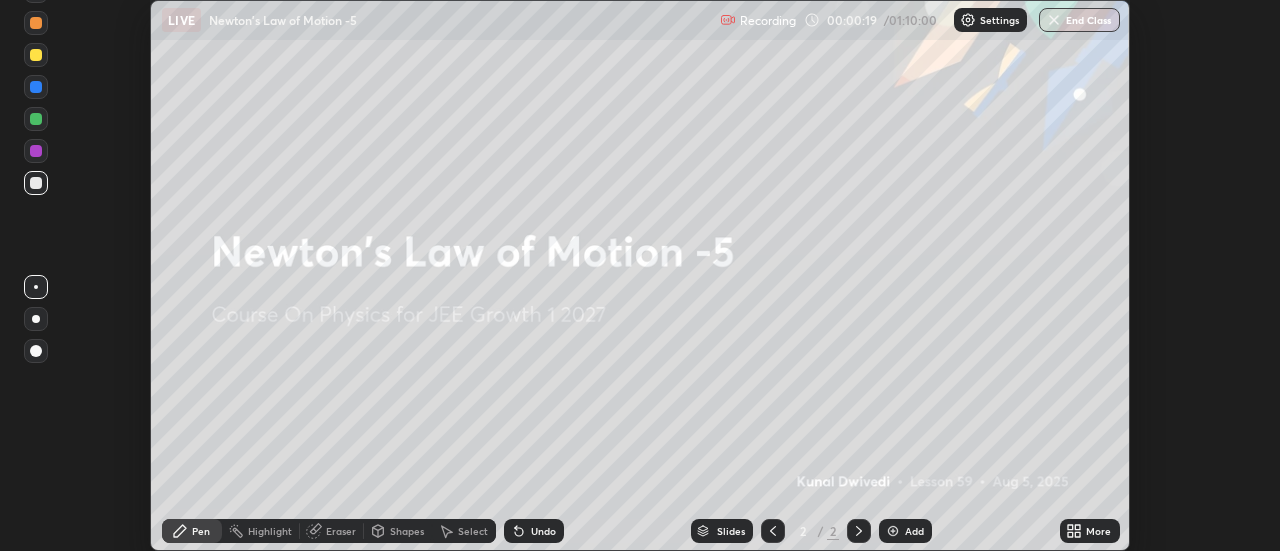 click 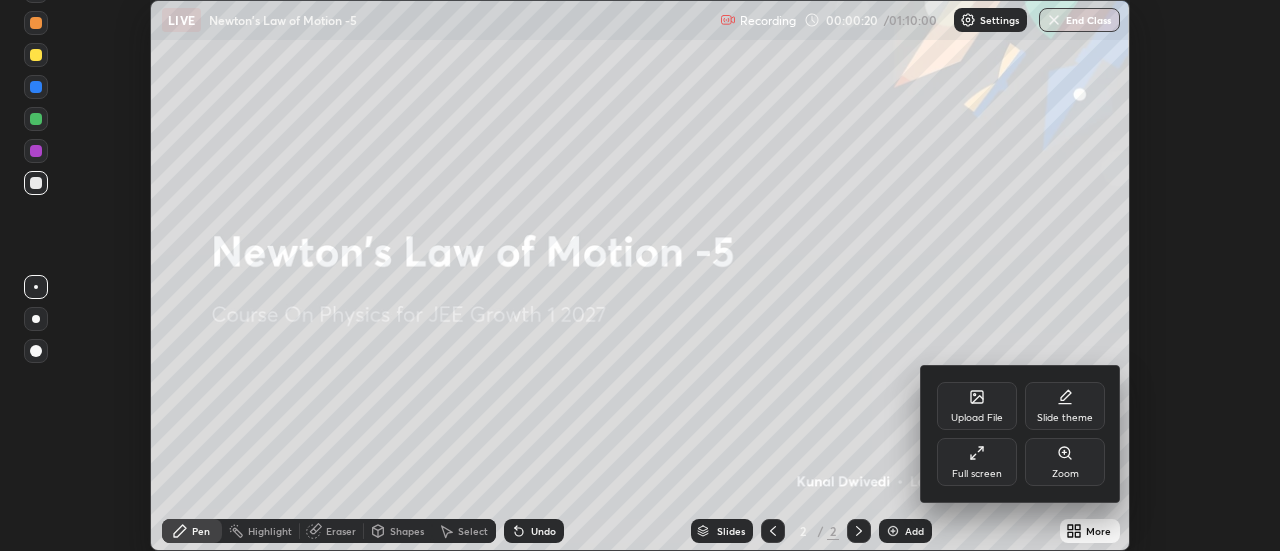 click on "Upload File" at bounding box center [977, 418] 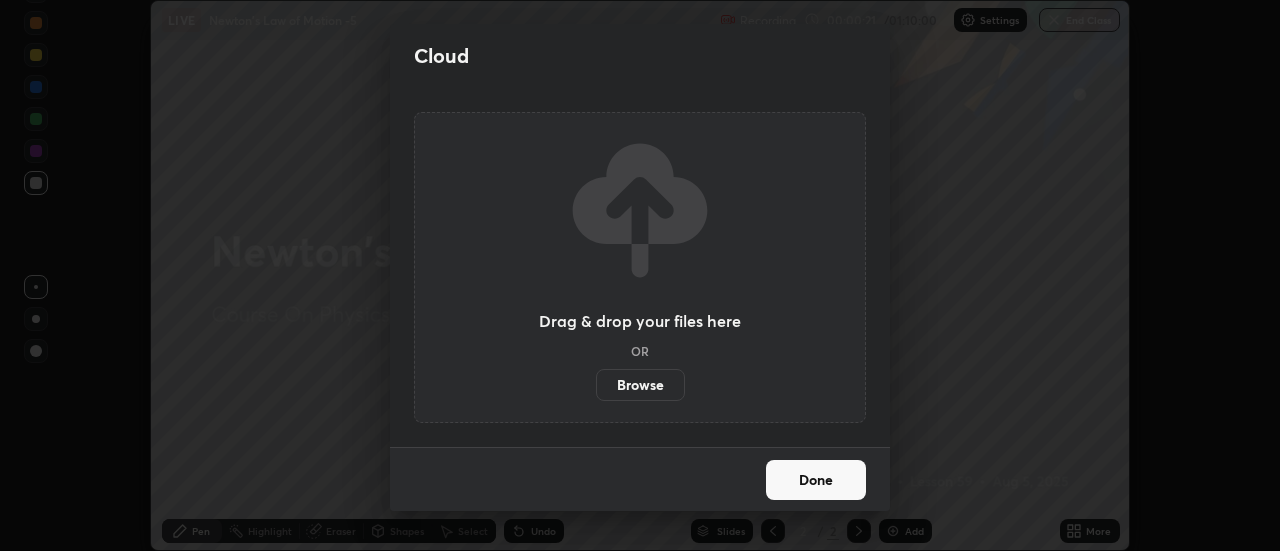 click on "Browse" at bounding box center (640, 385) 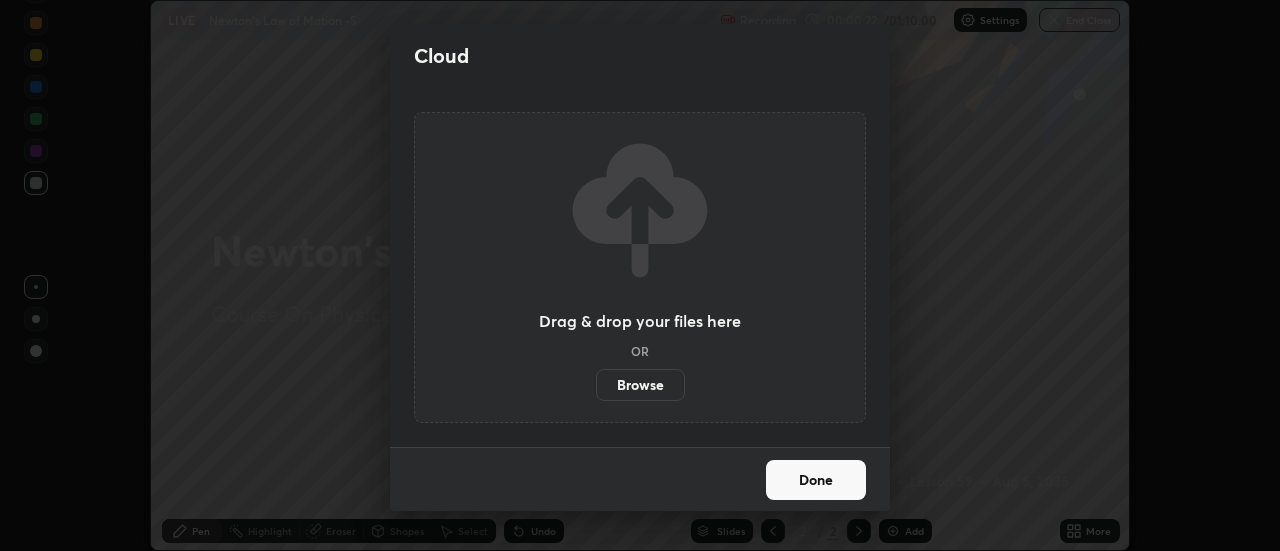 click on "Cloud" at bounding box center [441, 56] 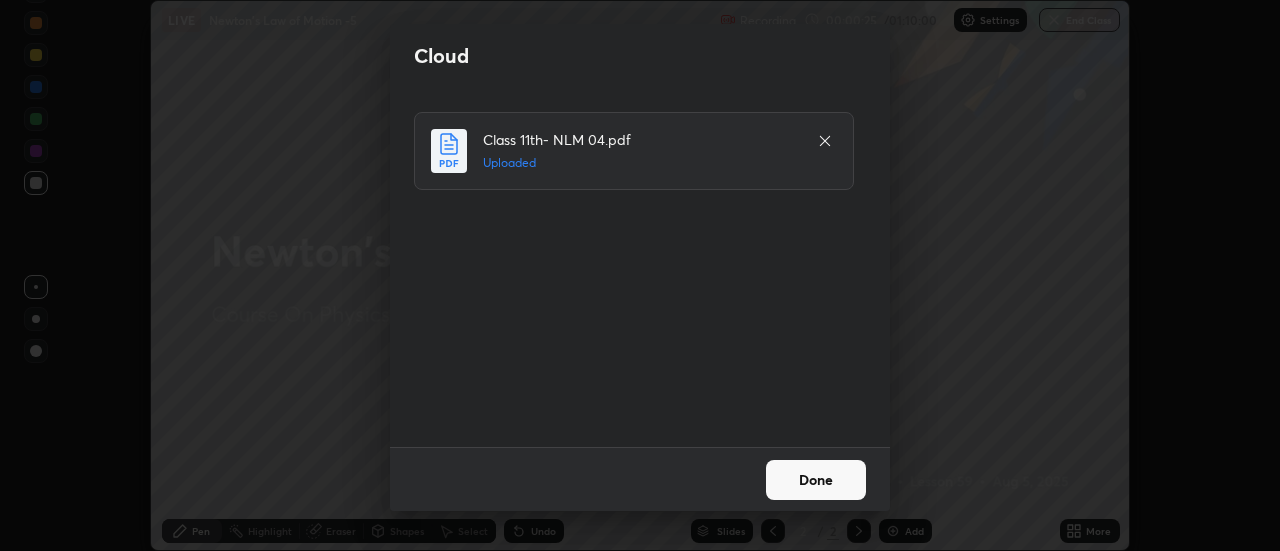 click on "Done" at bounding box center [816, 480] 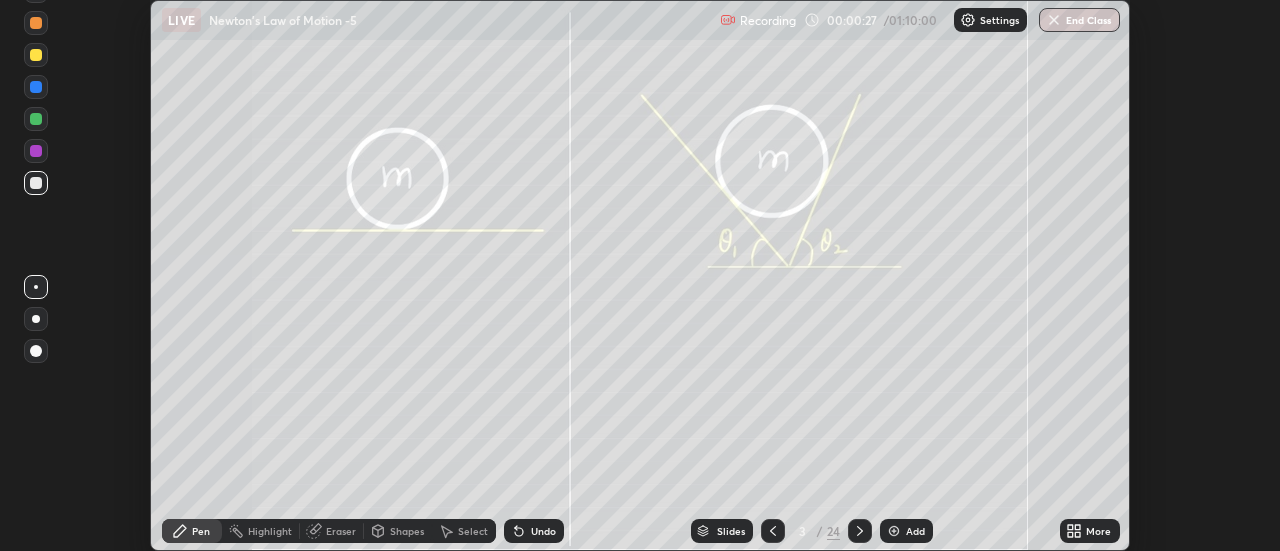 click 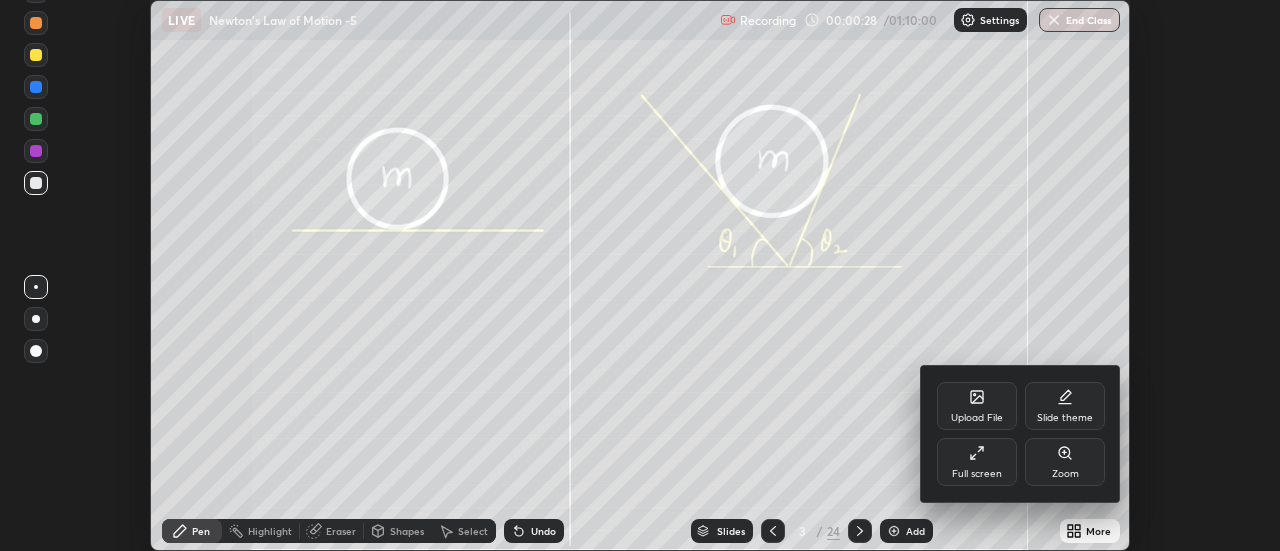 click on "Full screen" at bounding box center (977, 462) 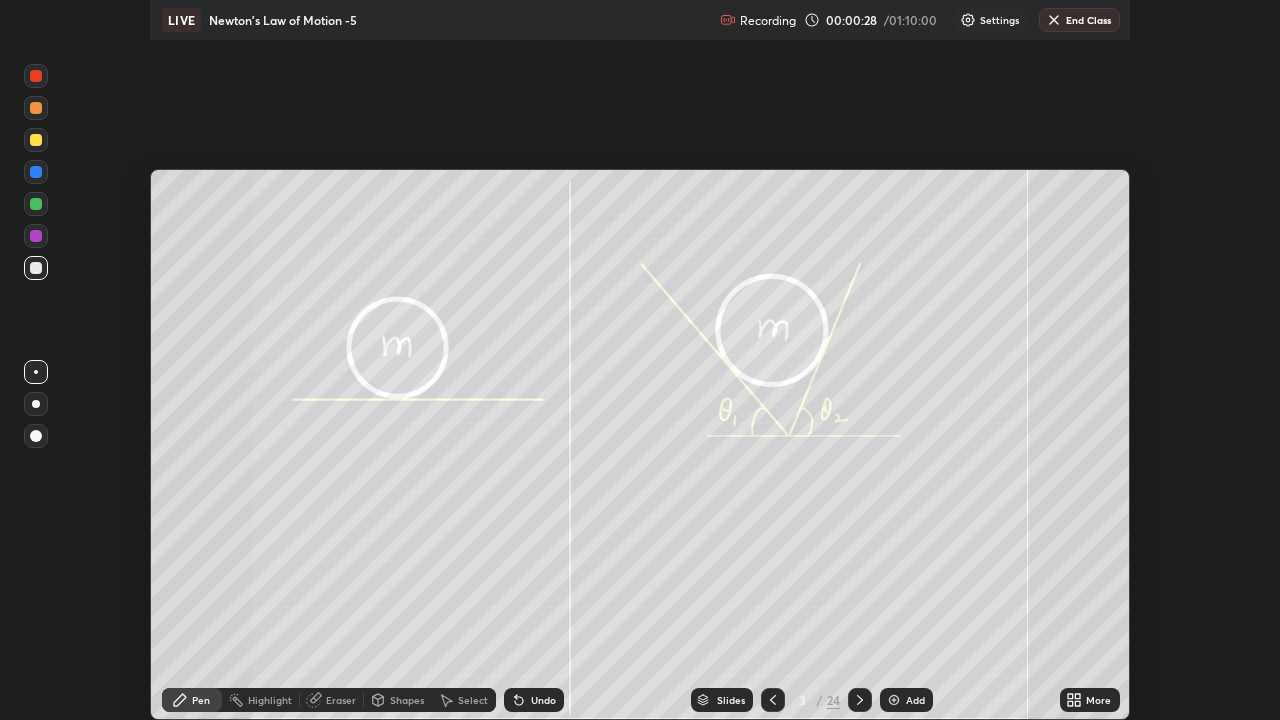 scroll, scrollTop: 99280, scrollLeft: 98720, axis: both 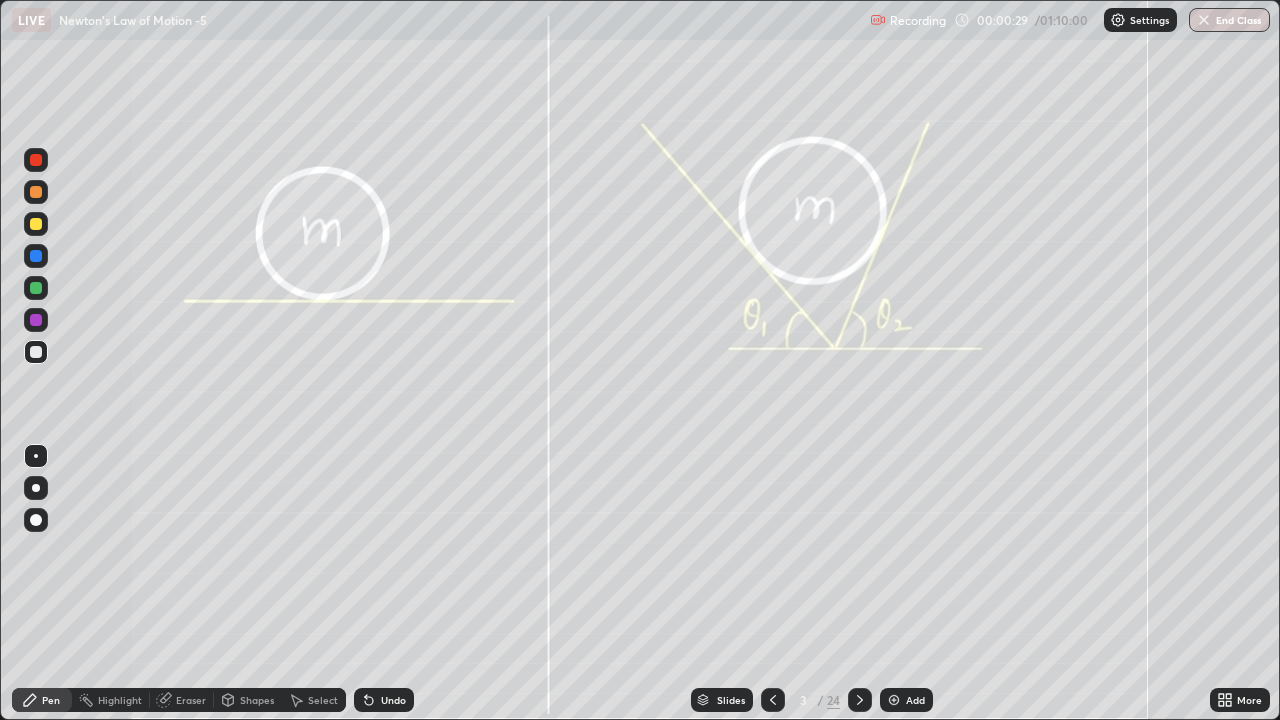 click 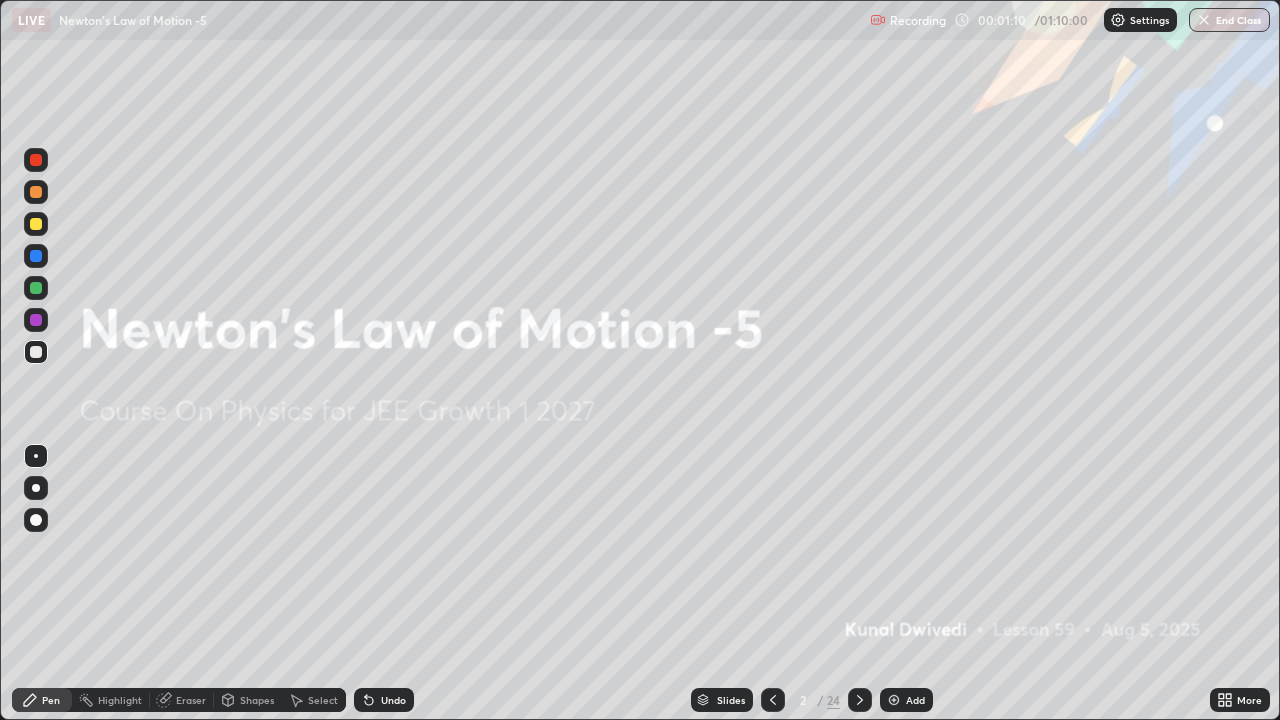 click 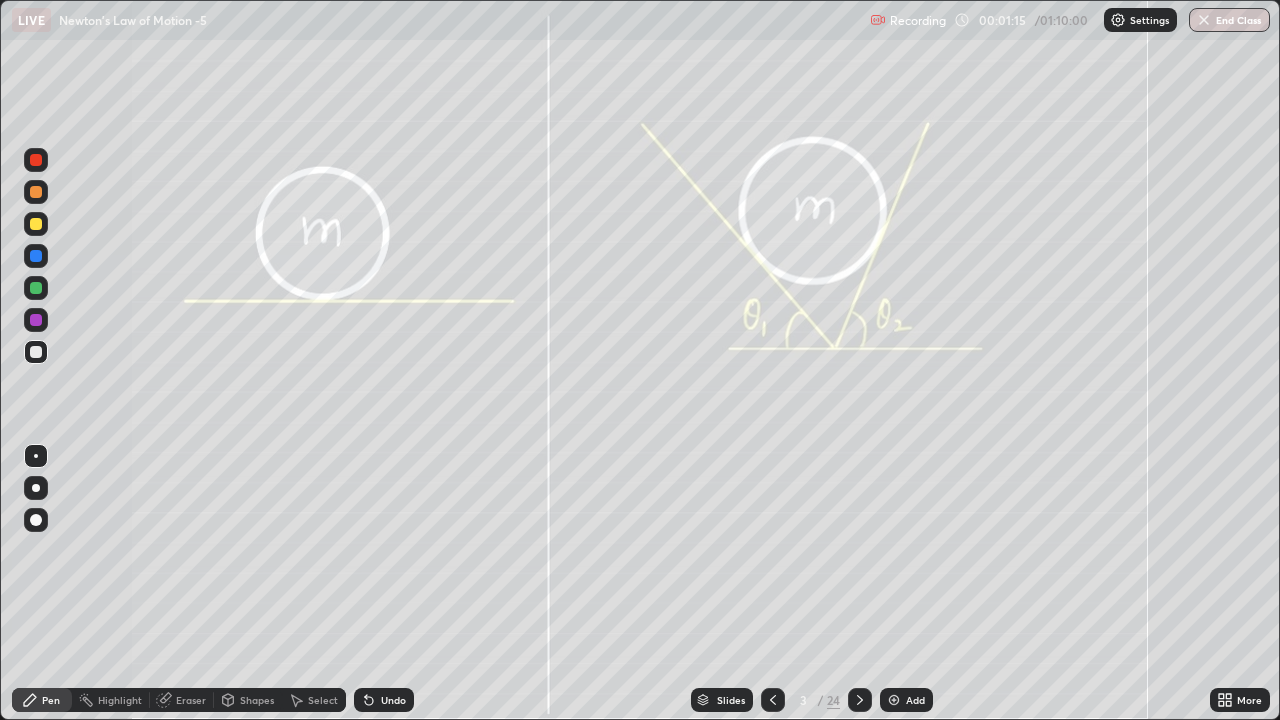click 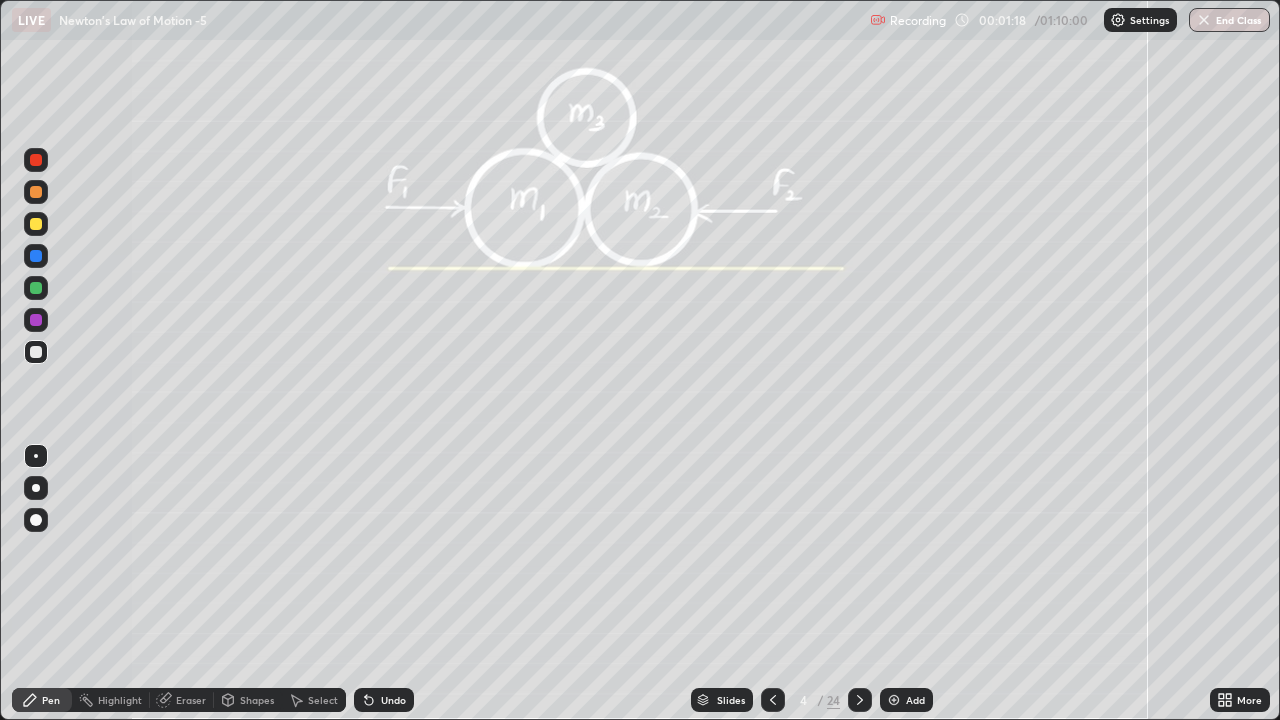 click 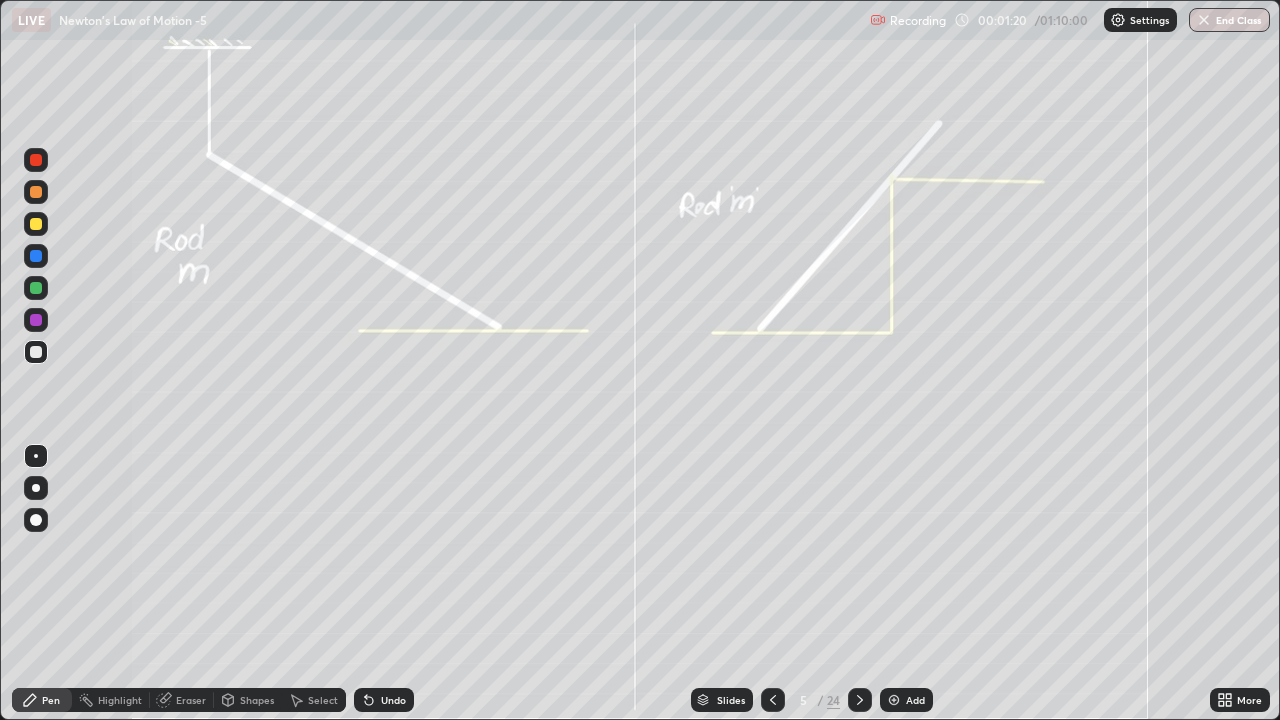 click 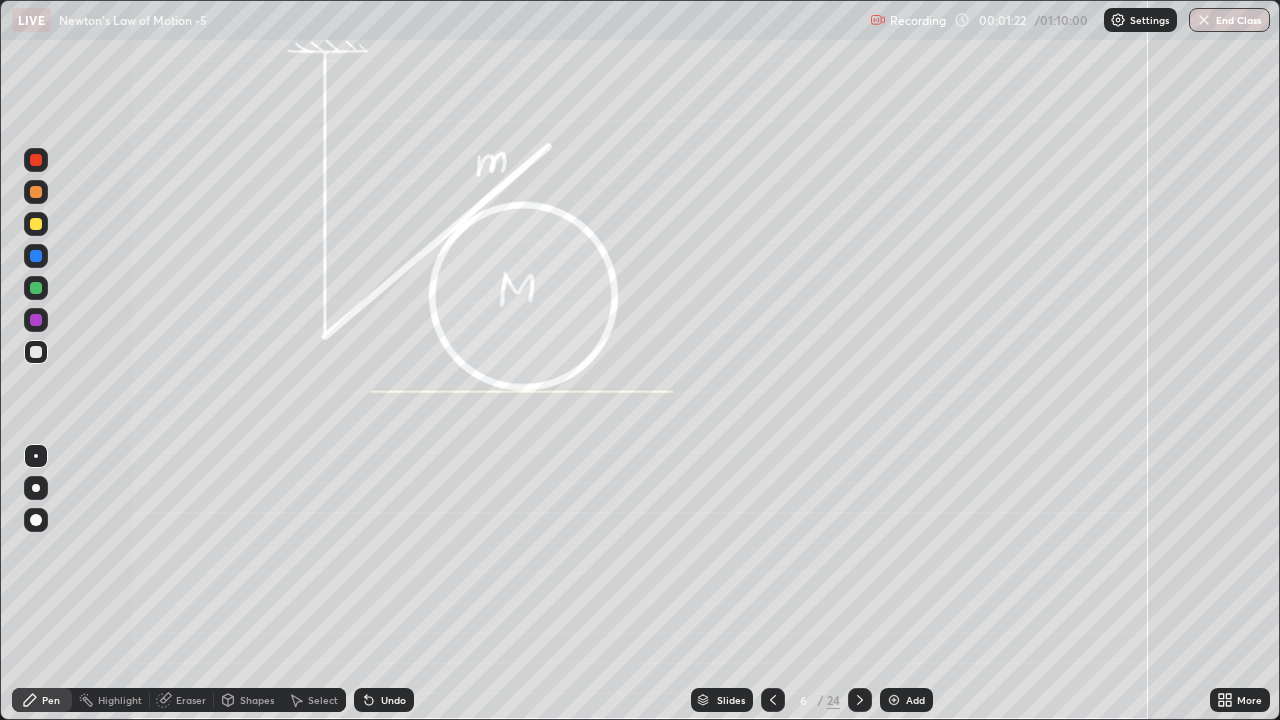click 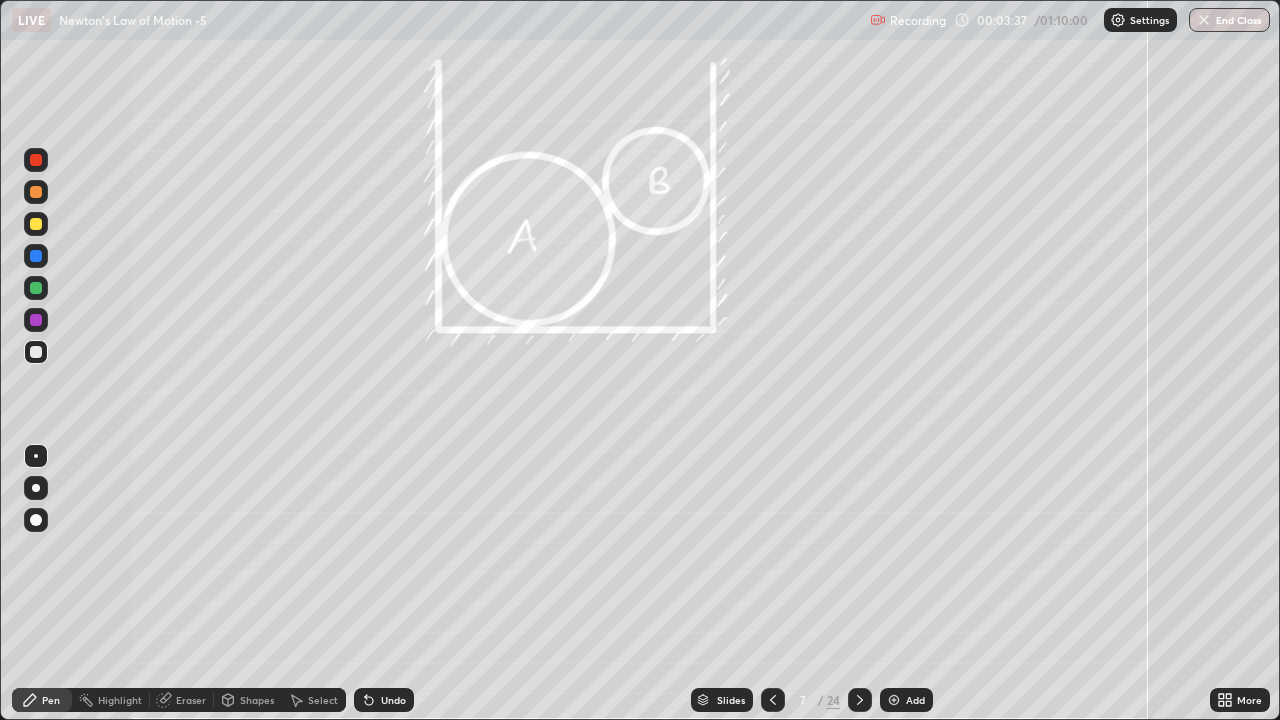 click at bounding box center [36, 520] 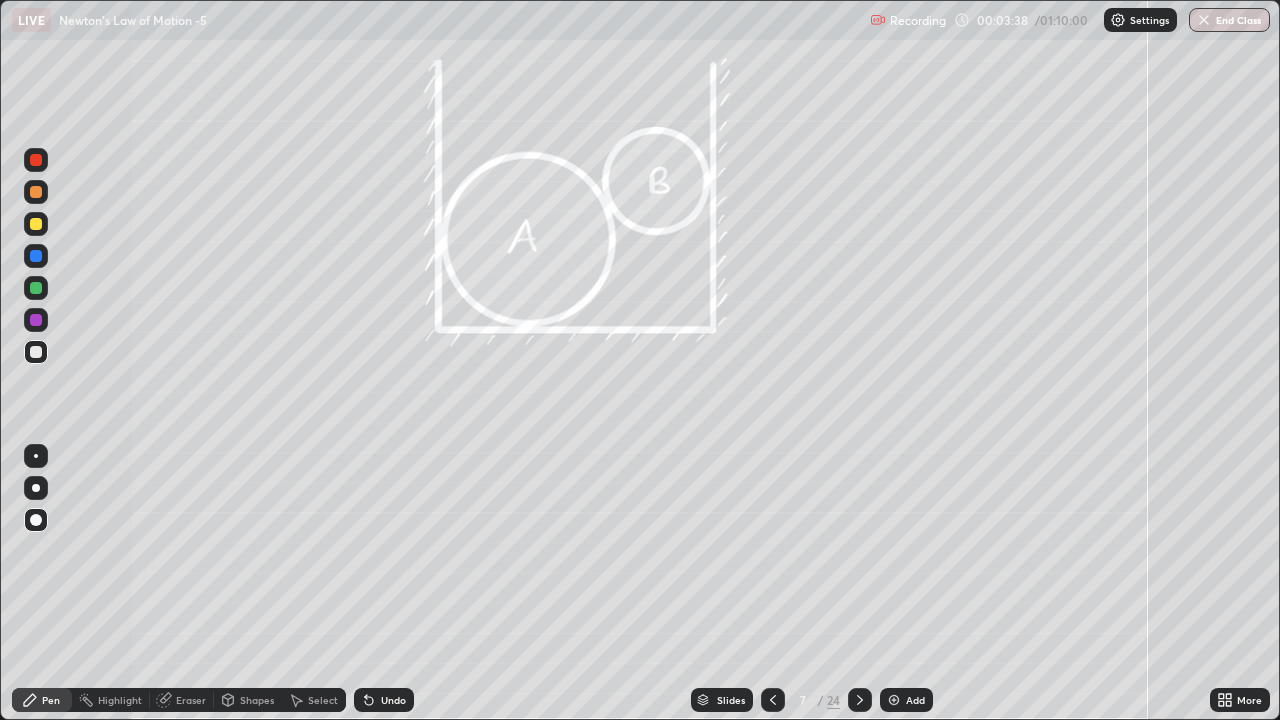 click on "Shapes" at bounding box center [248, 700] 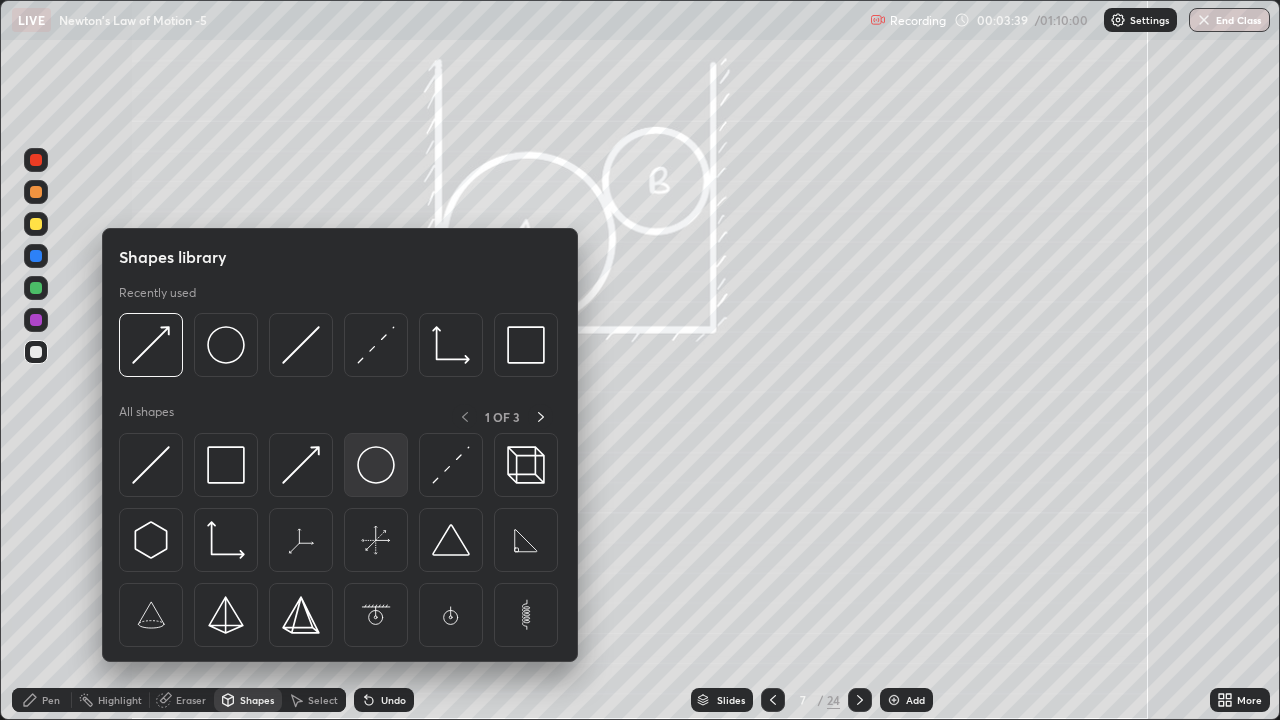 click at bounding box center (376, 465) 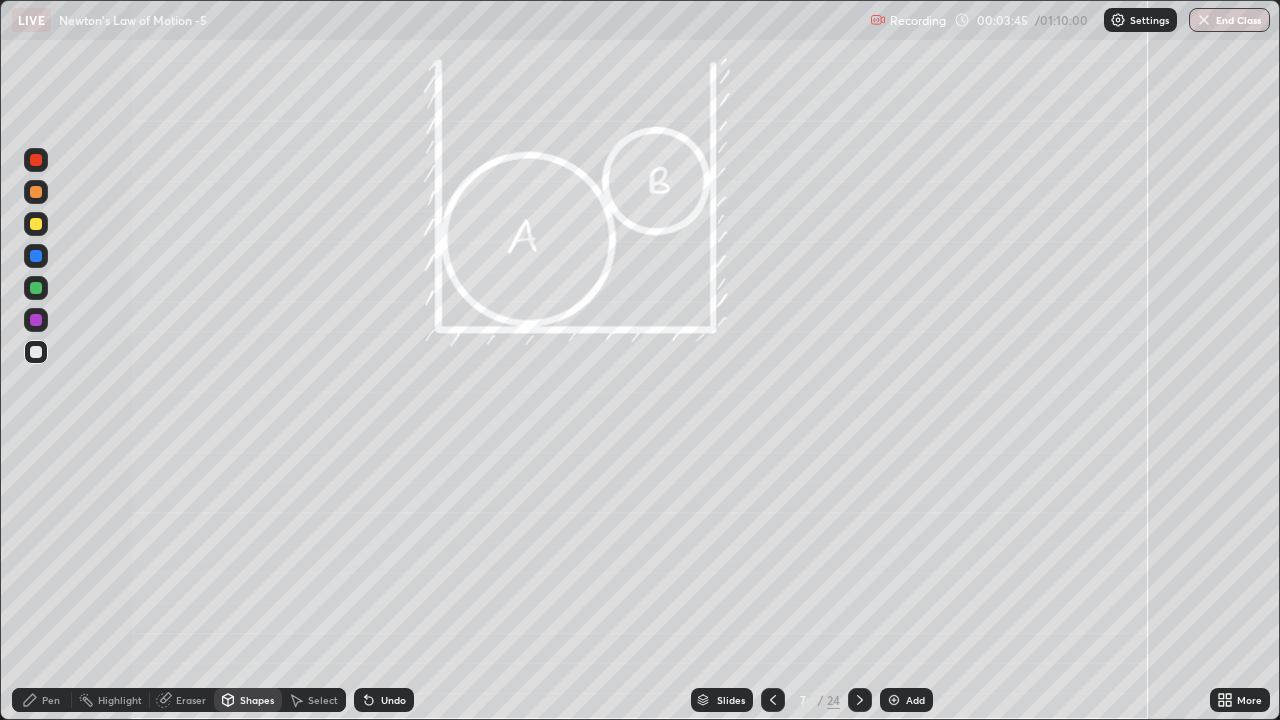 click on "Pen" at bounding box center (42, 700) 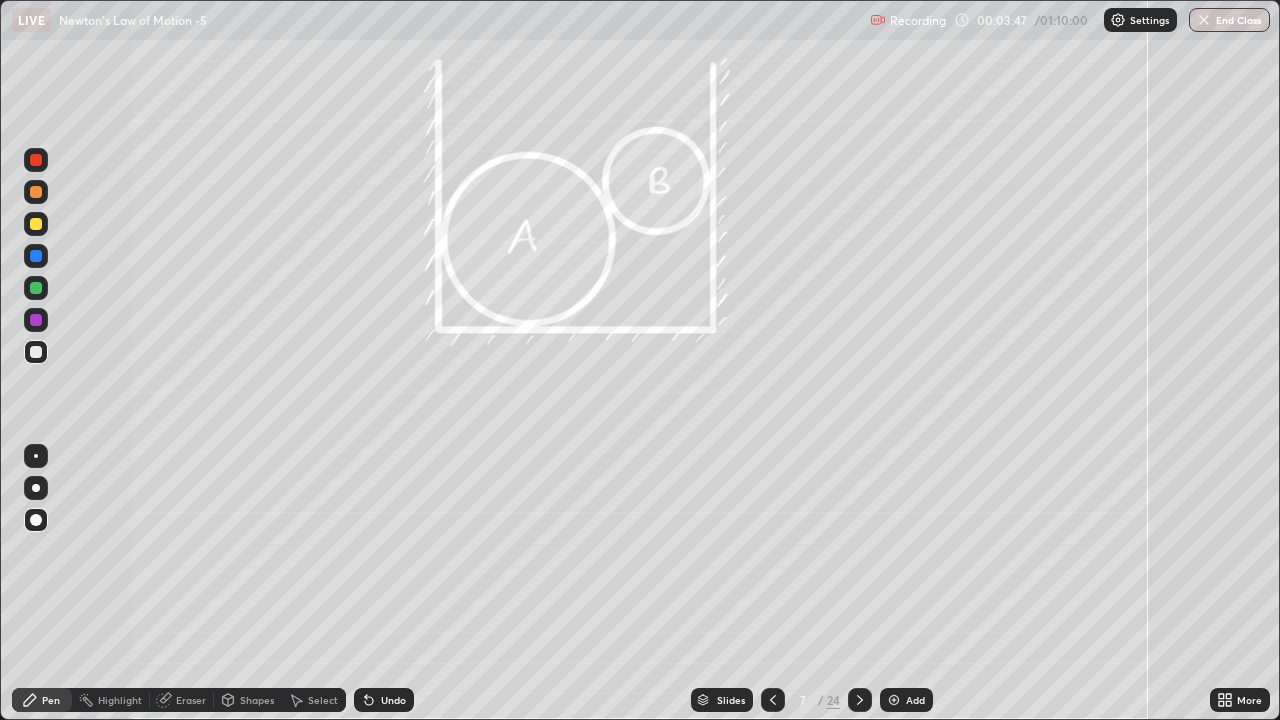 click at bounding box center (36, 256) 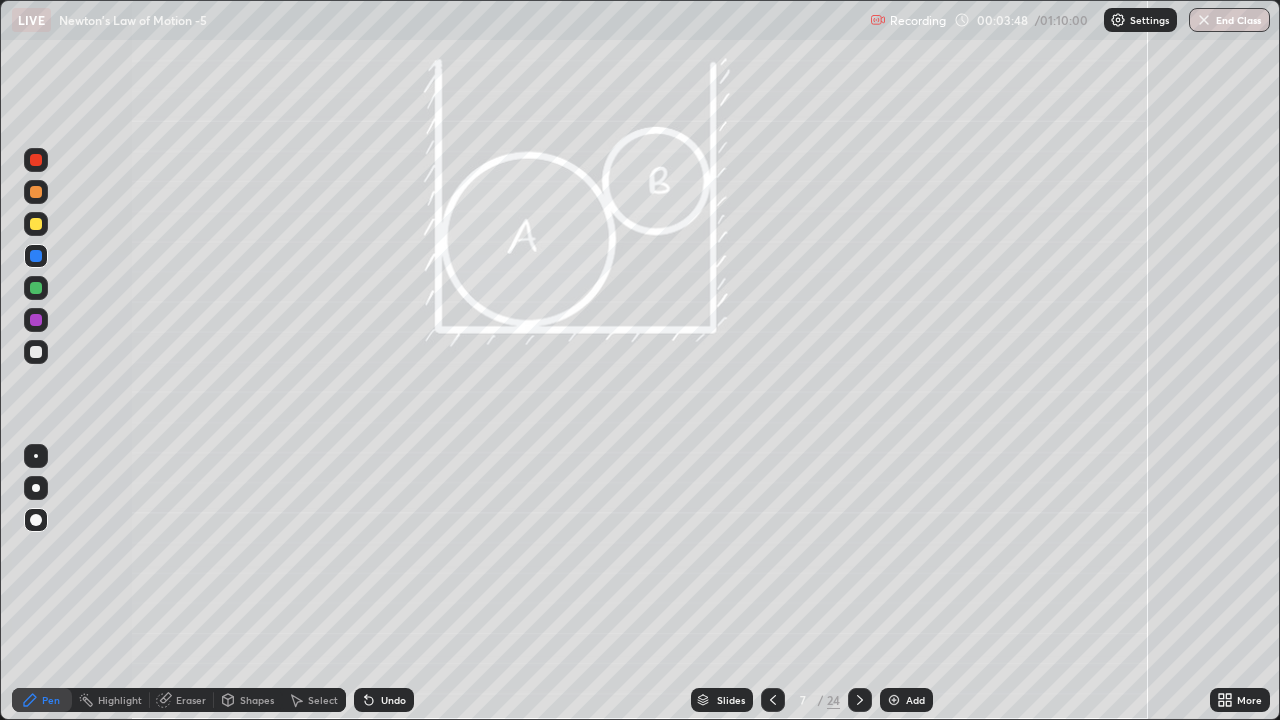 click at bounding box center [36, 456] 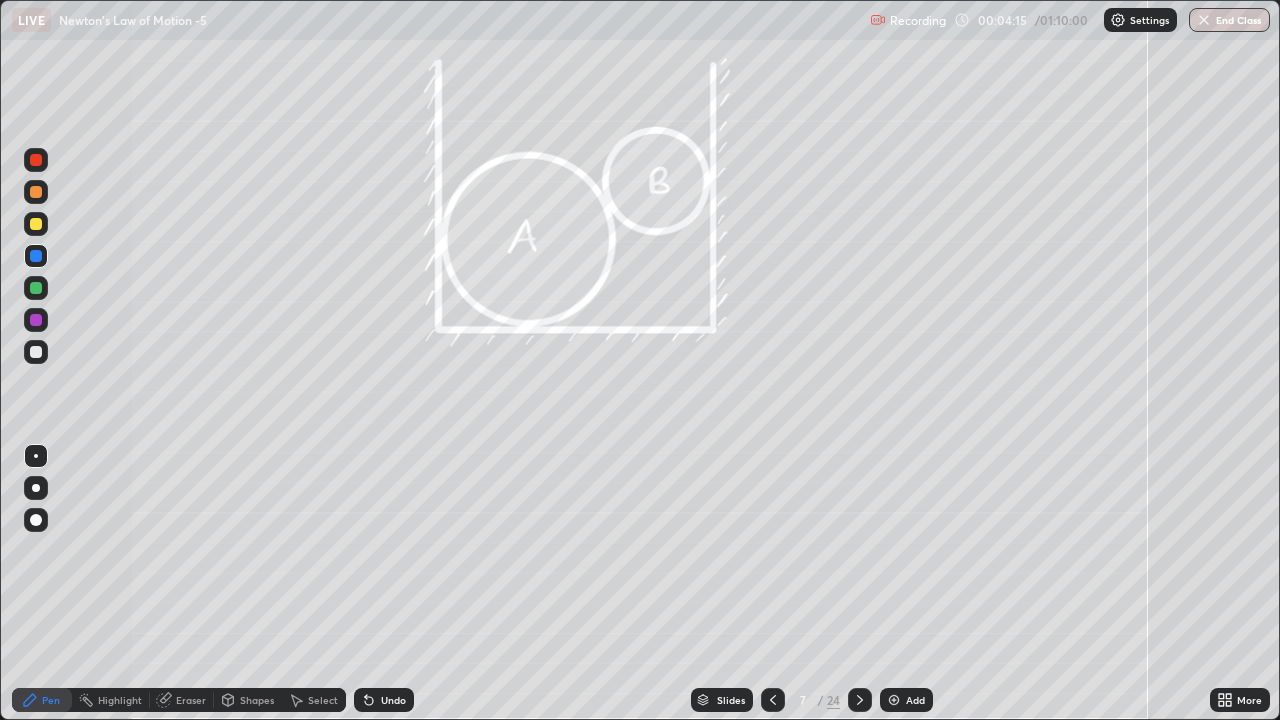 click on "Shapes" at bounding box center [257, 700] 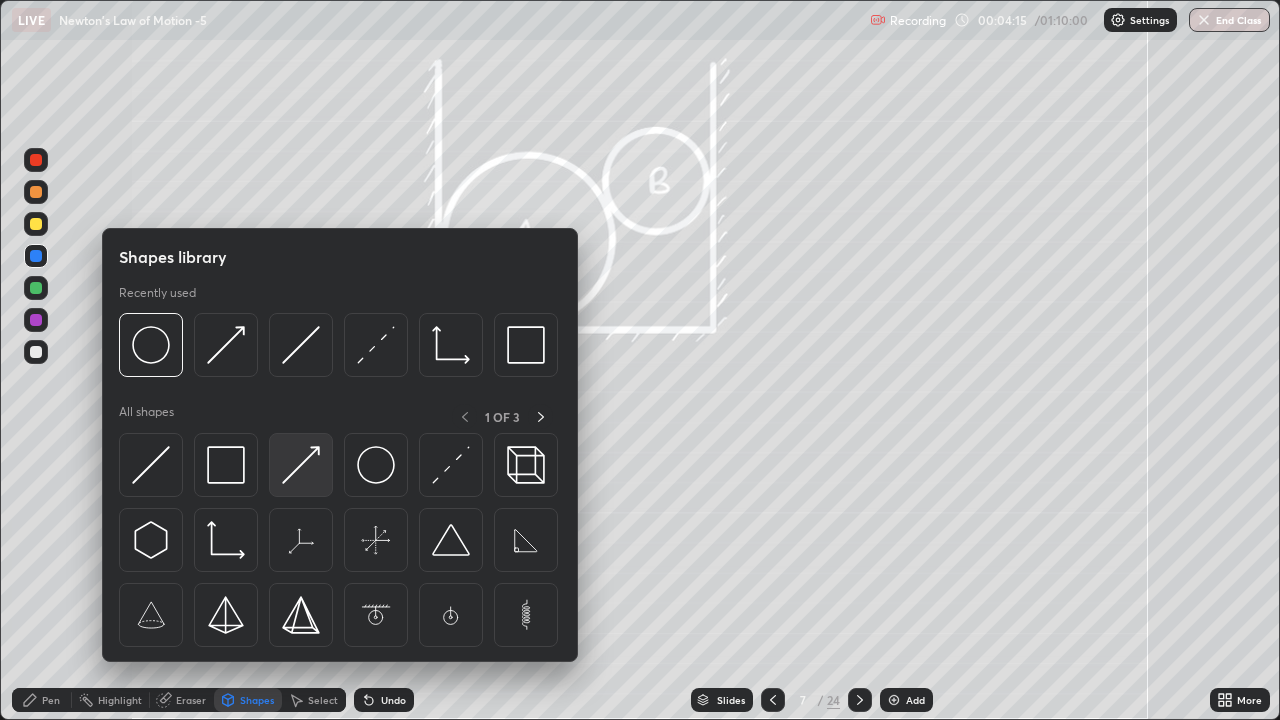 click at bounding box center [301, 465] 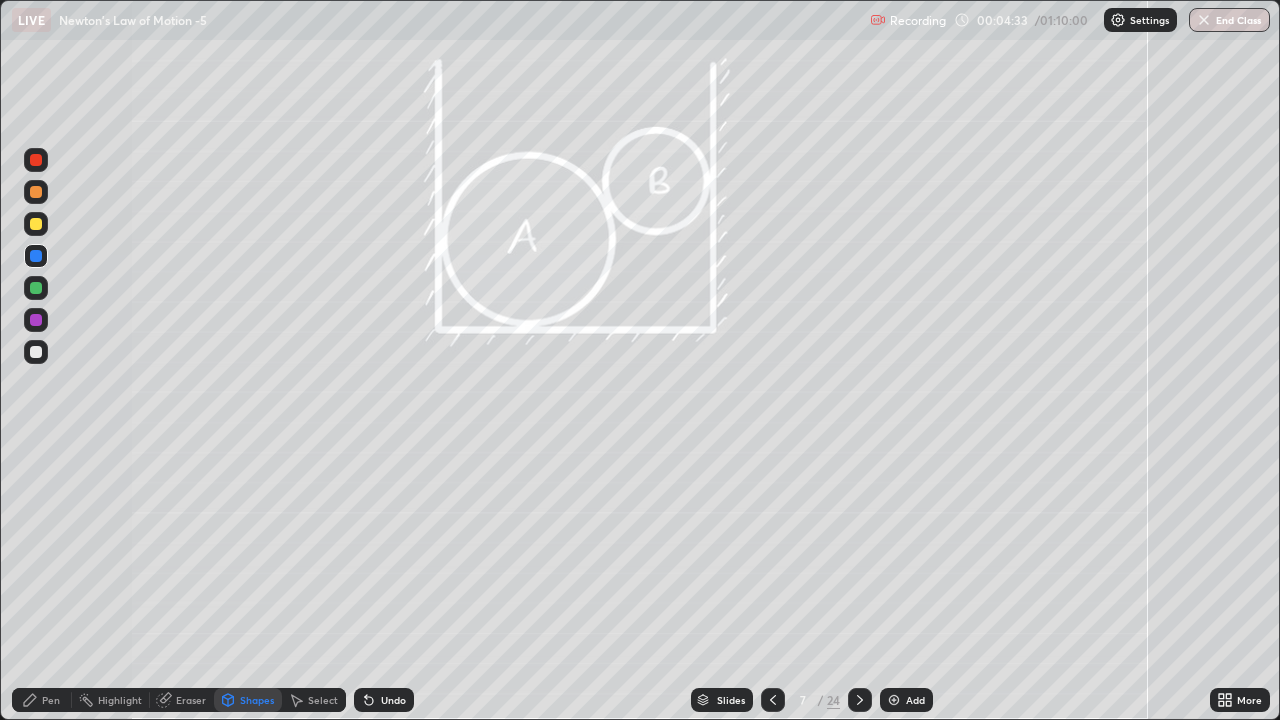 click on "Pen" at bounding box center (51, 700) 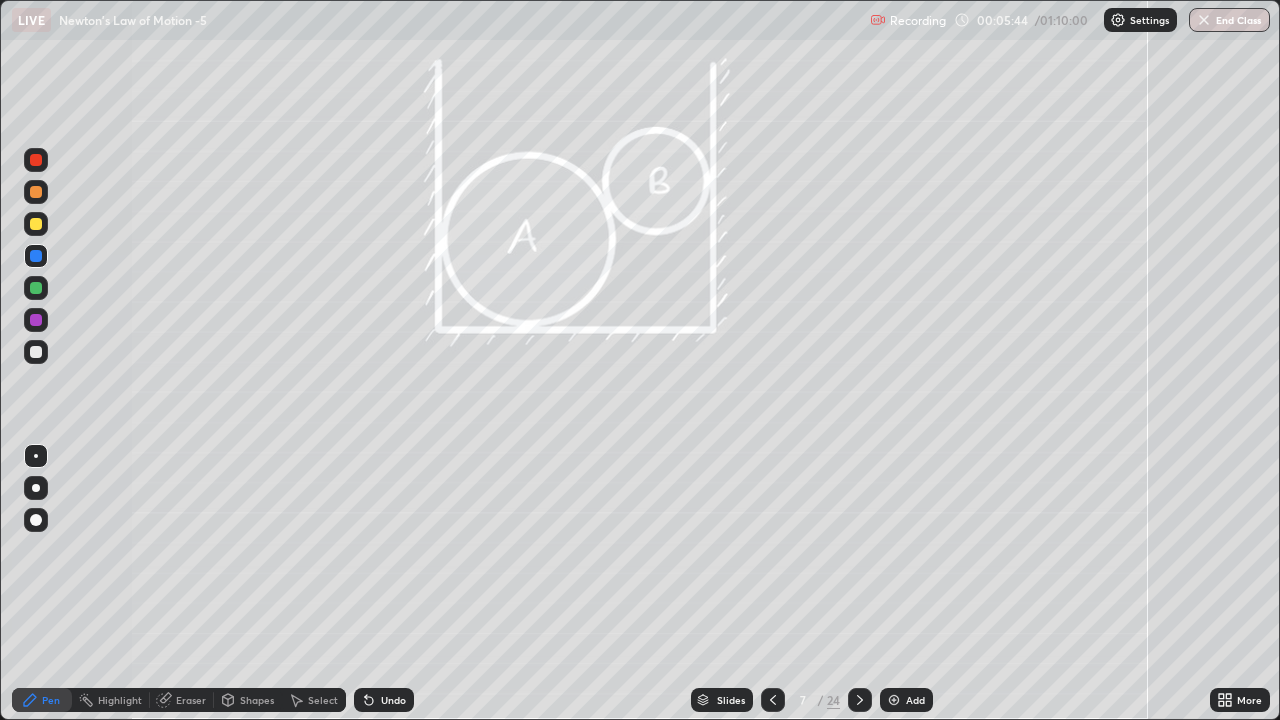 click 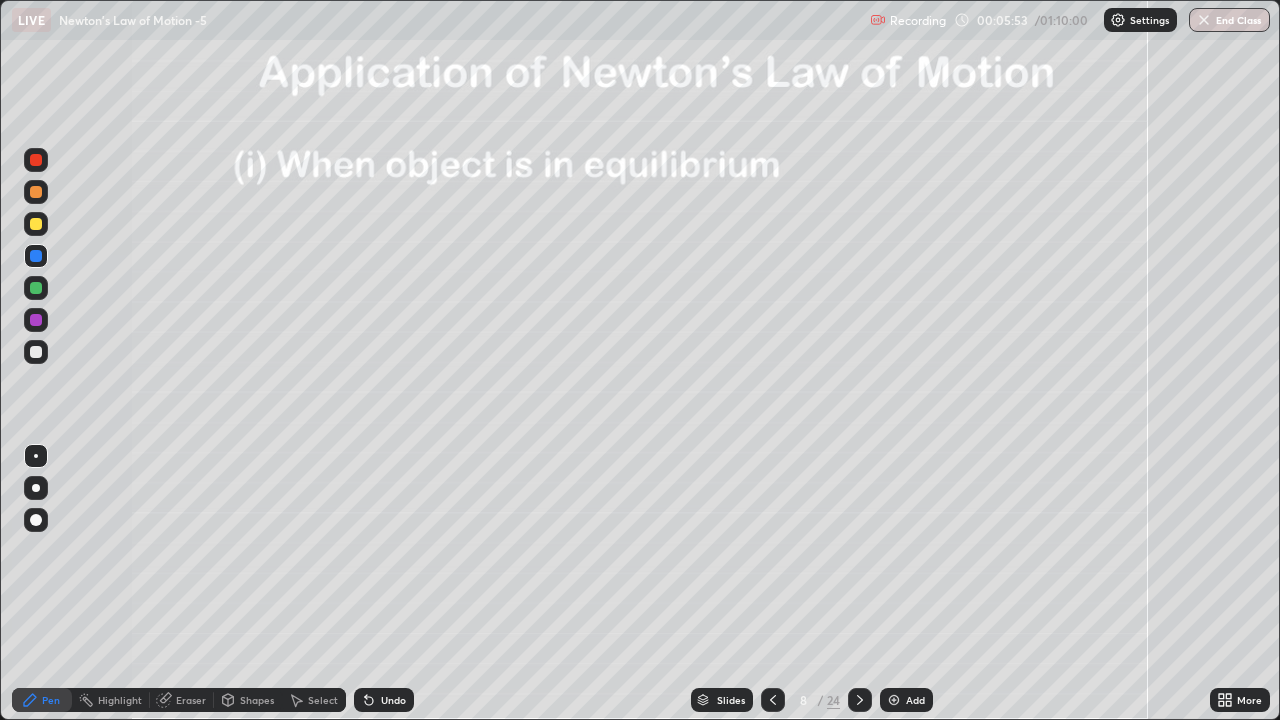 click at bounding box center (36, 352) 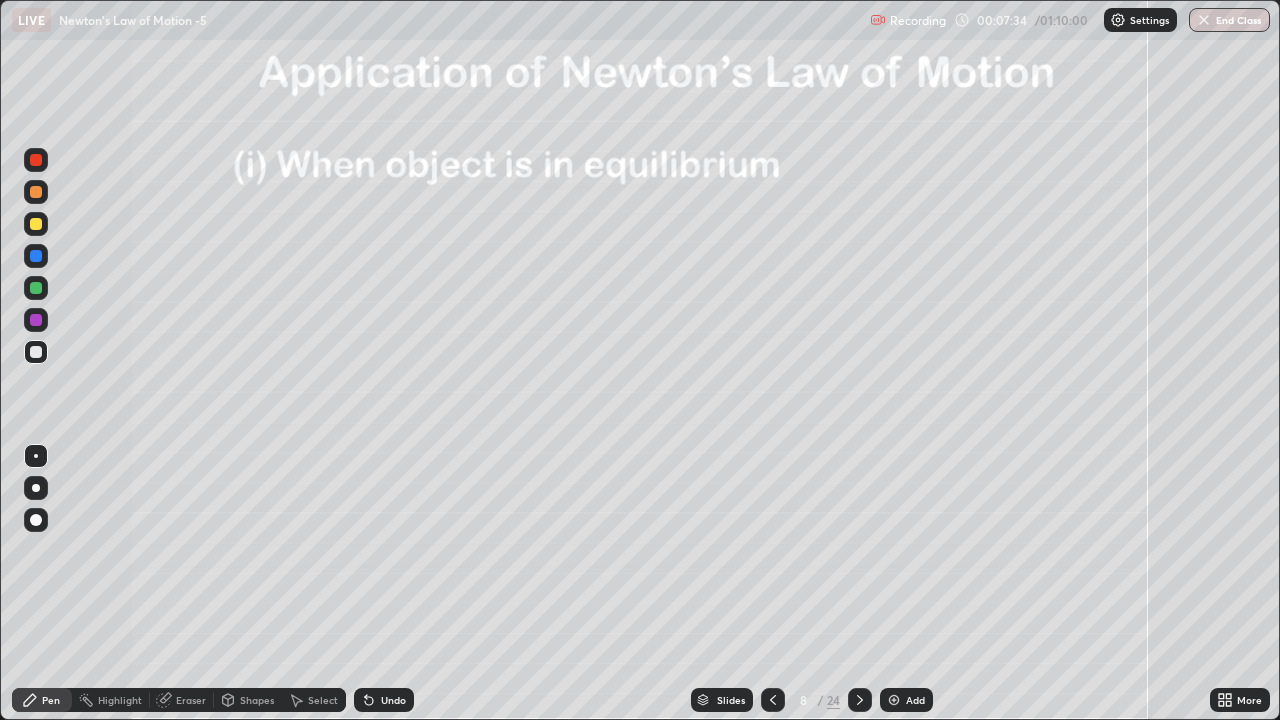 click on "Undo" at bounding box center (384, 700) 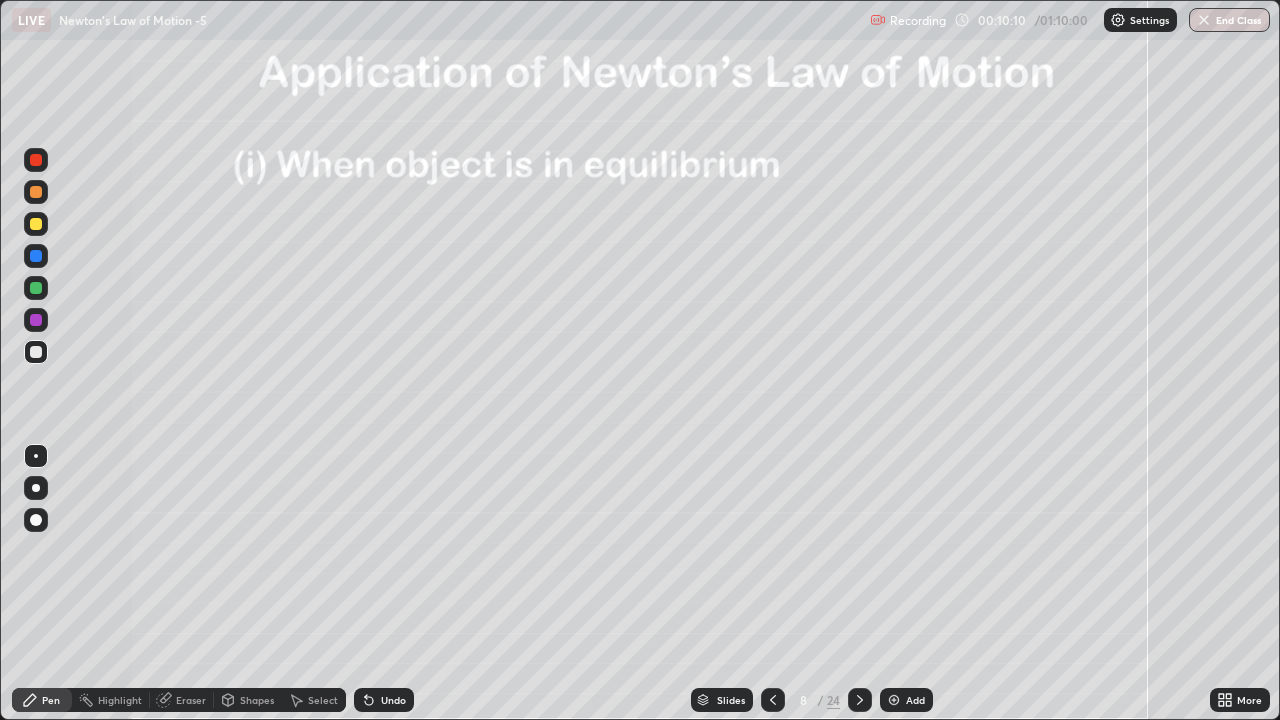 click 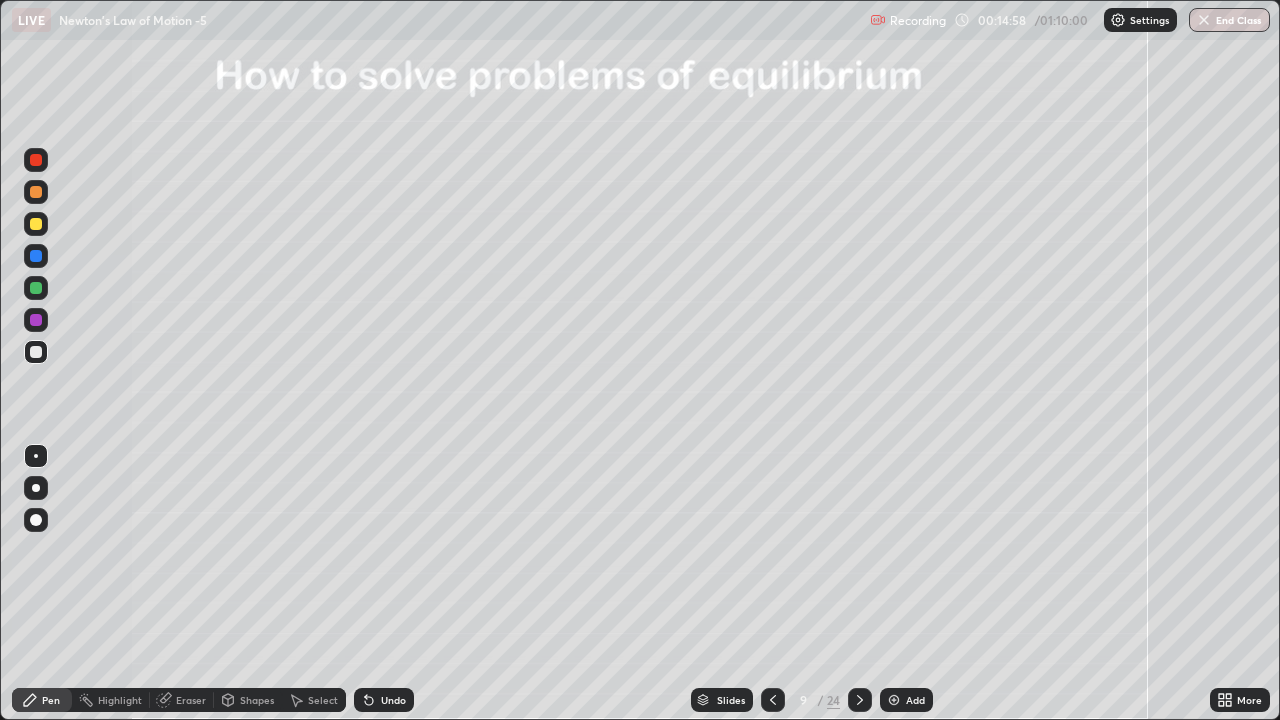 click 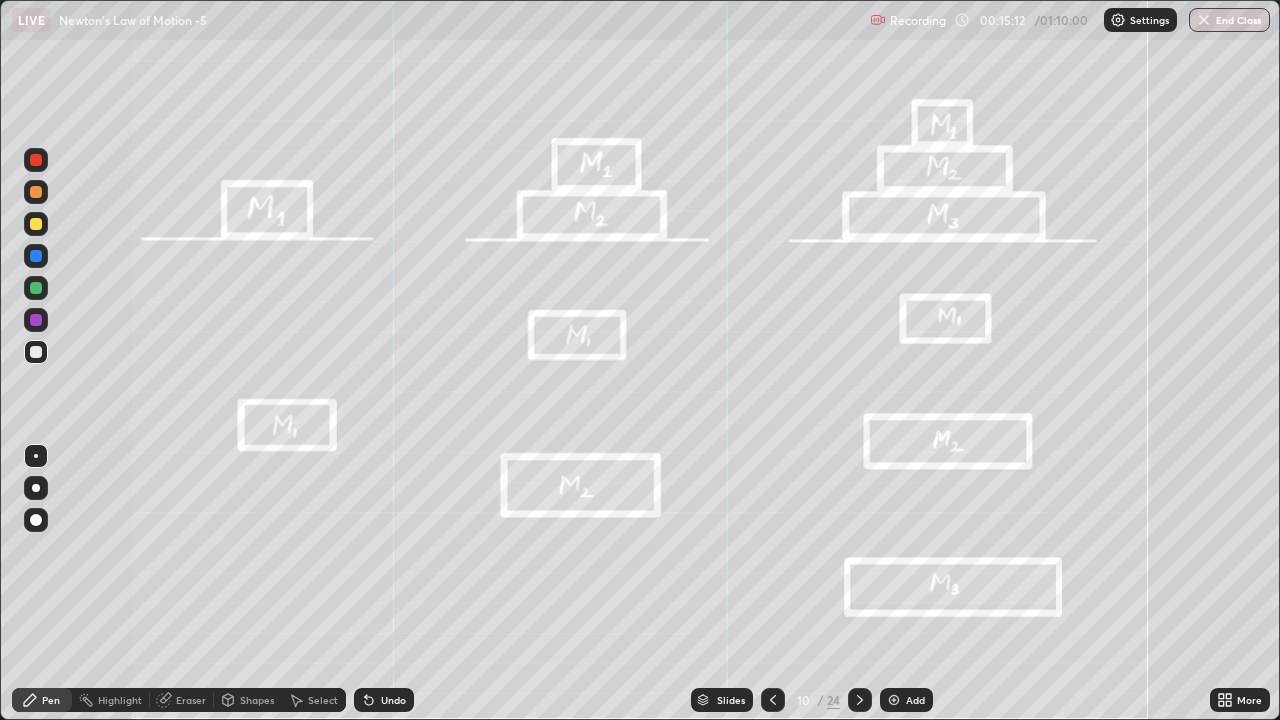 click at bounding box center [36, 224] 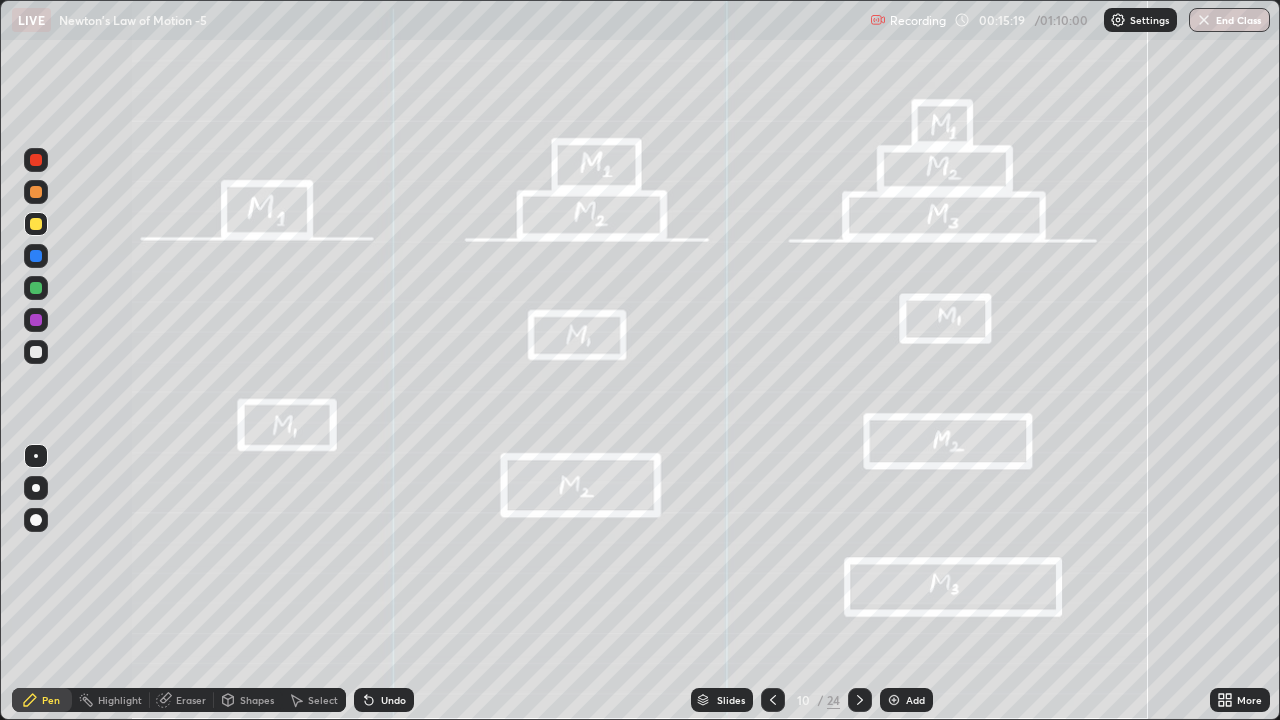 click at bounding box center (36, 256) 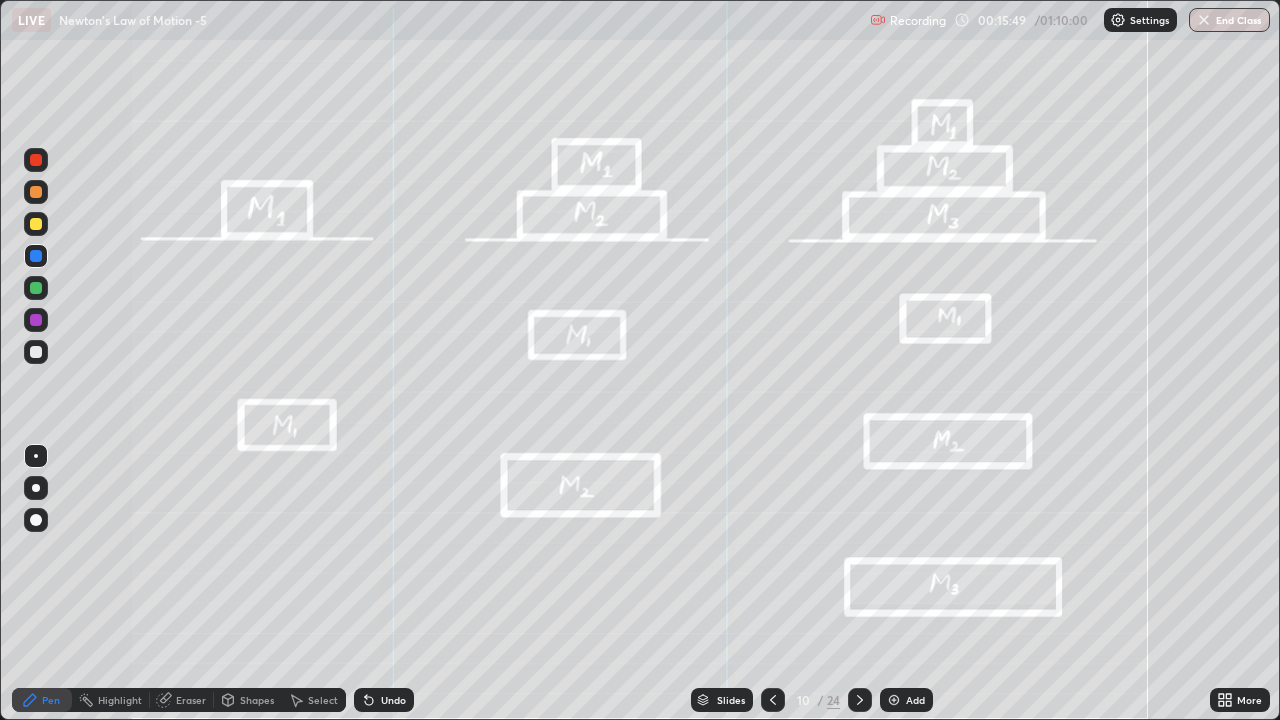 click at bounding box center (36, 288) 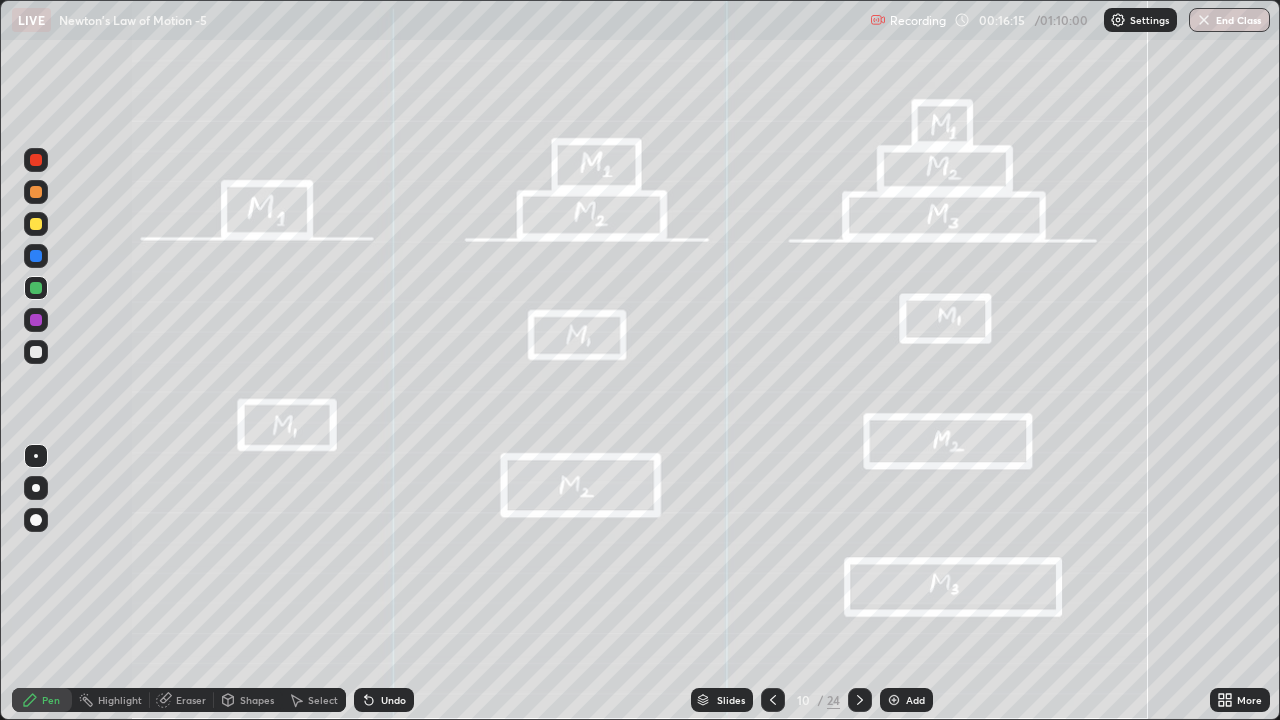 click at bounding box center [36, 352] 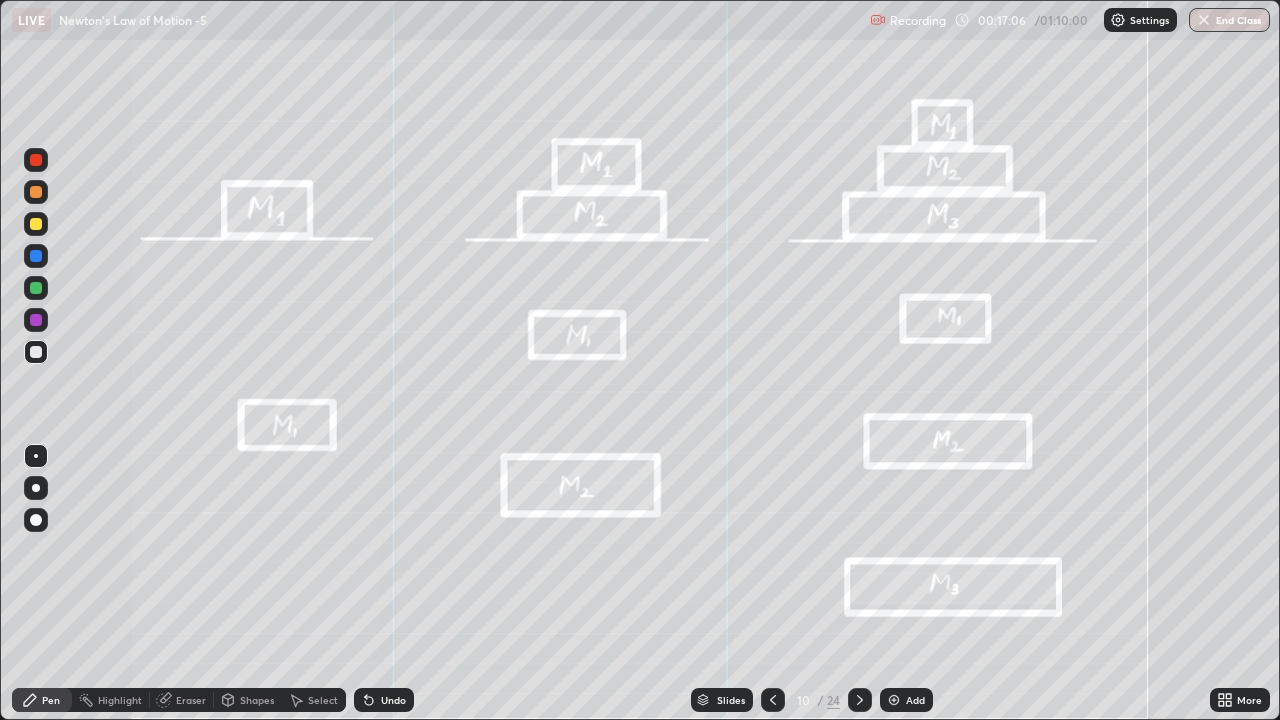 click at bounding box center [36, 256] 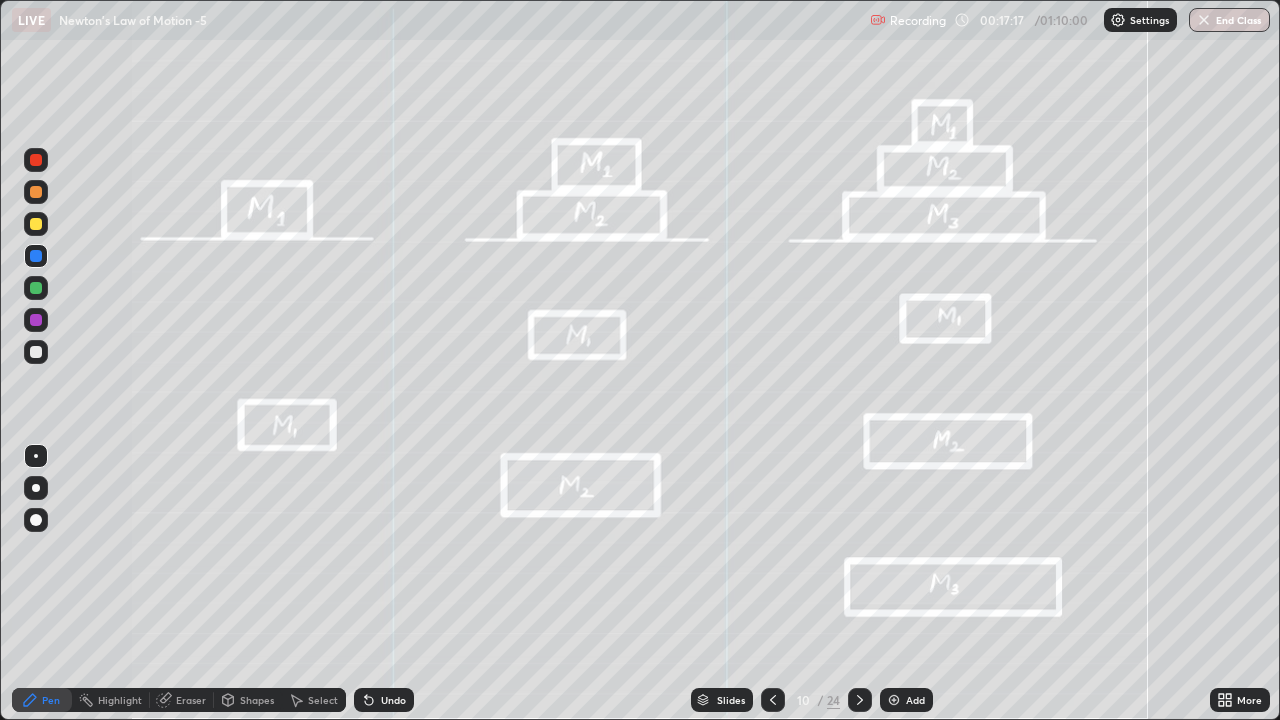 click at bounding box center (36, 288) 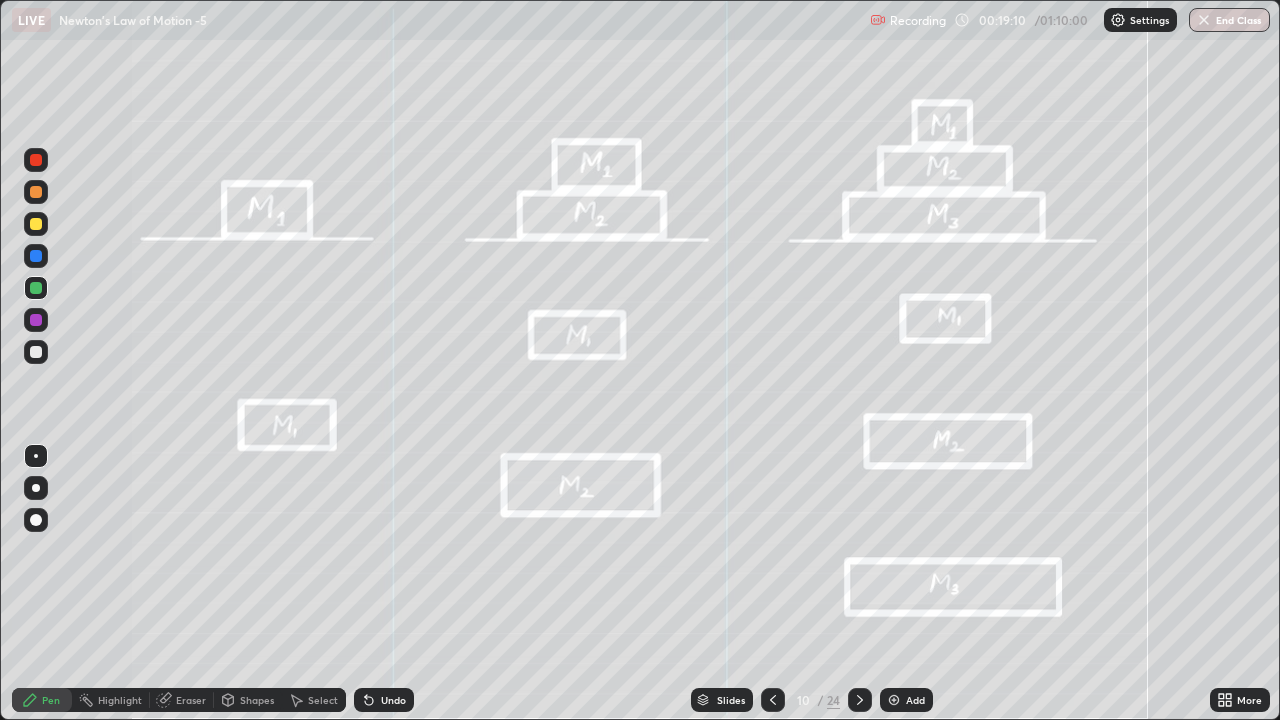 click at bounding box center (36, 352) 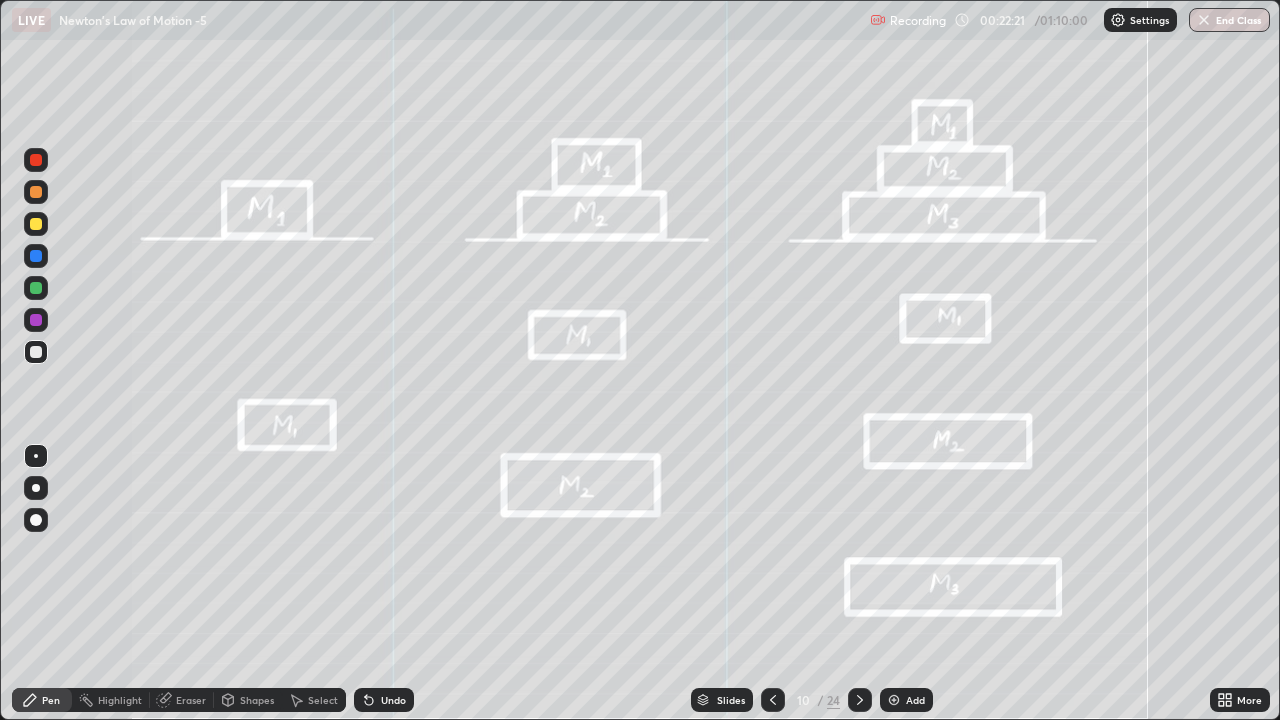 click 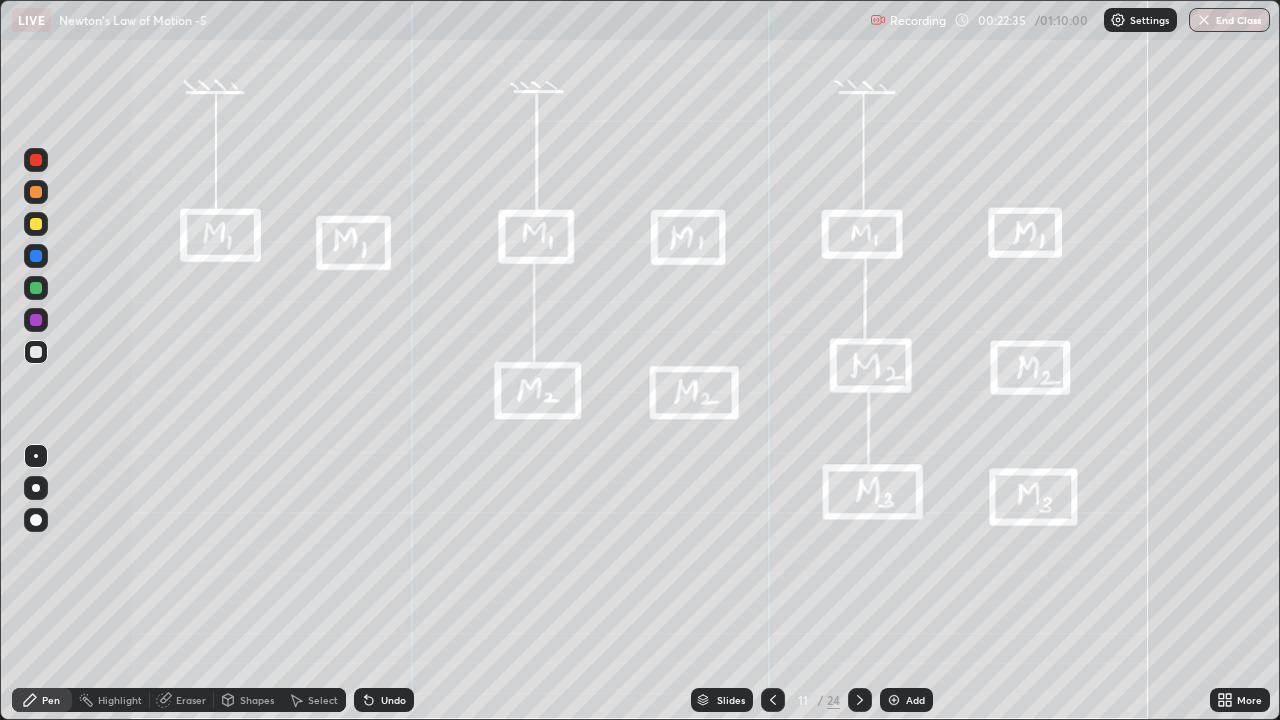 click at bounding box center [36, 256] 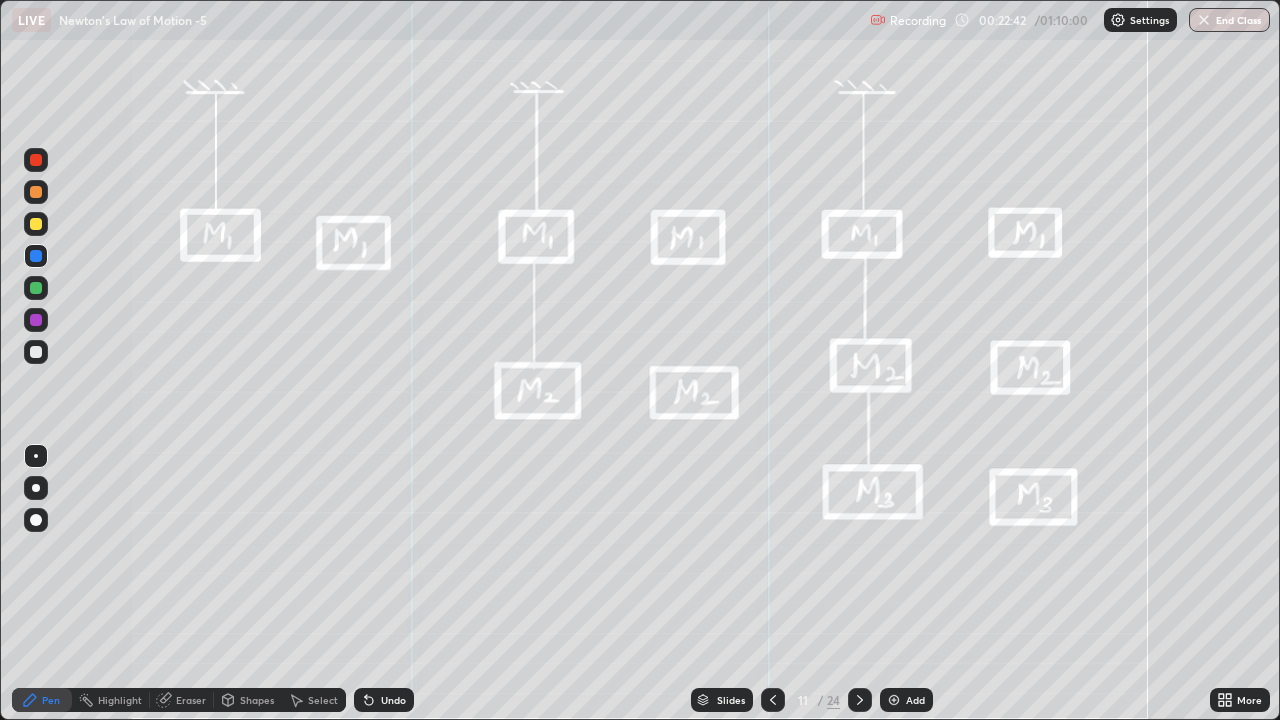 click at bounding box center [36, 288] 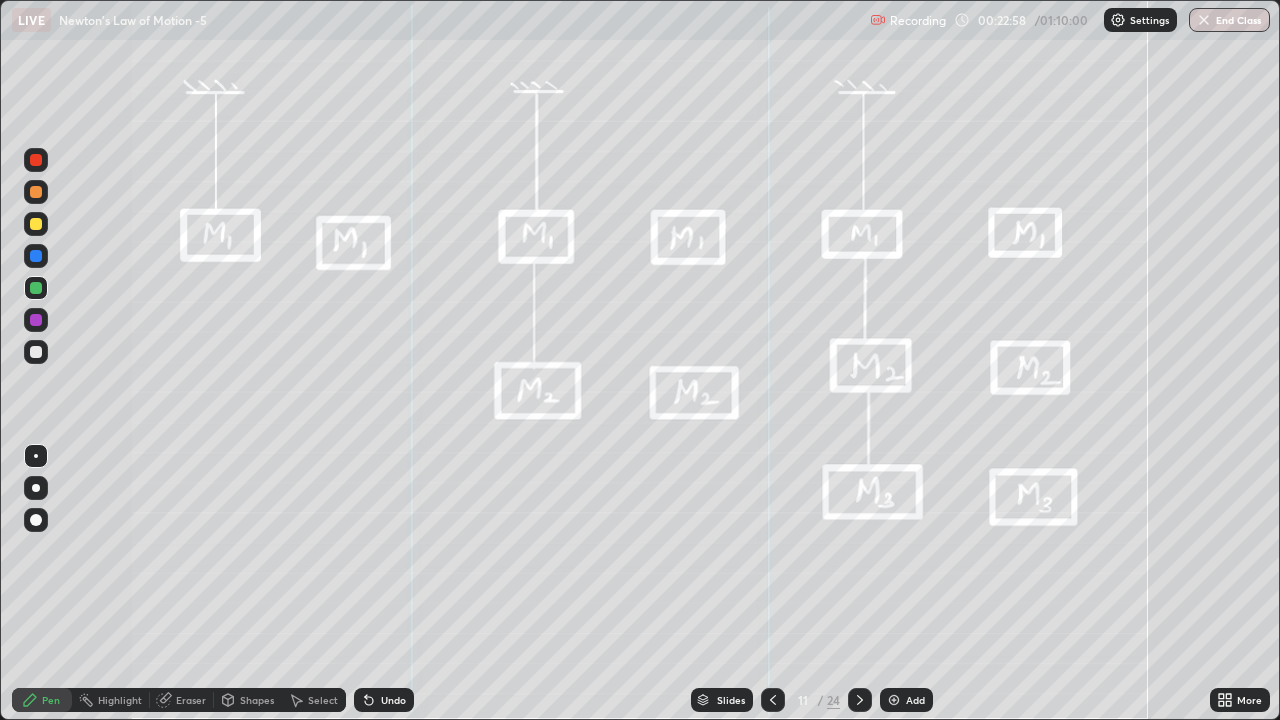 click at bounding box center [36, 256] 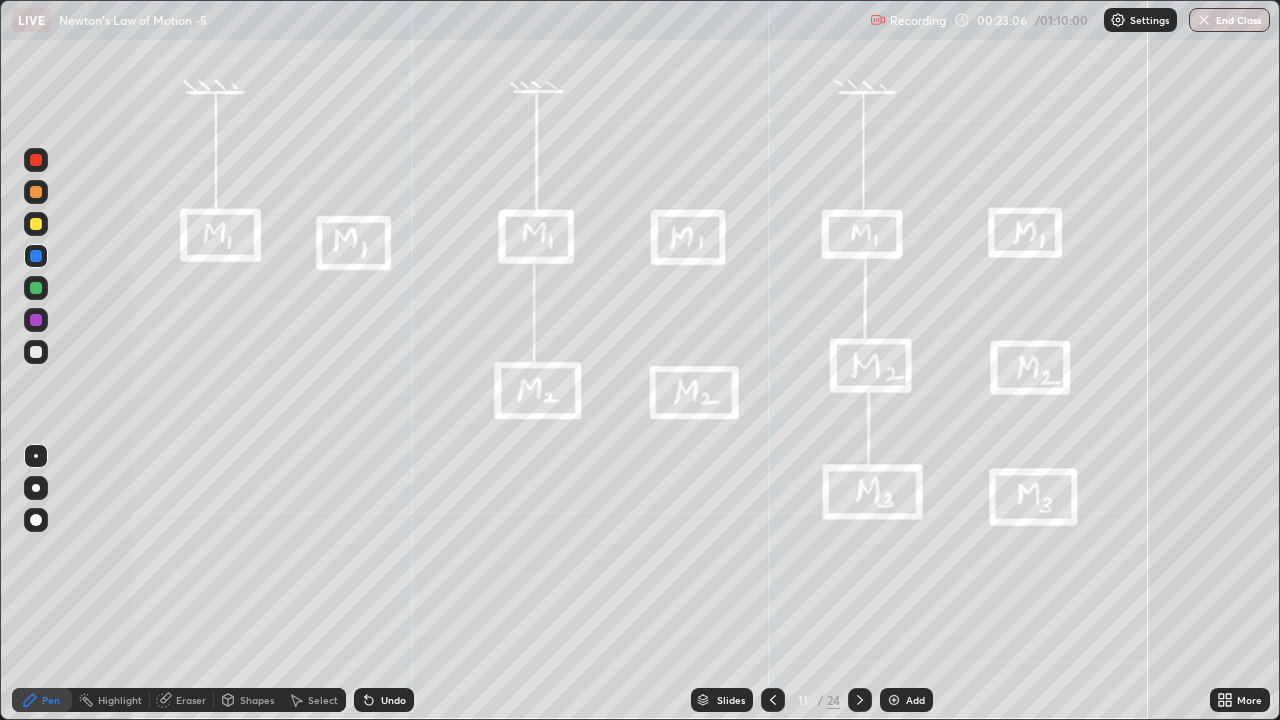 click at bounding box center [36, 288] 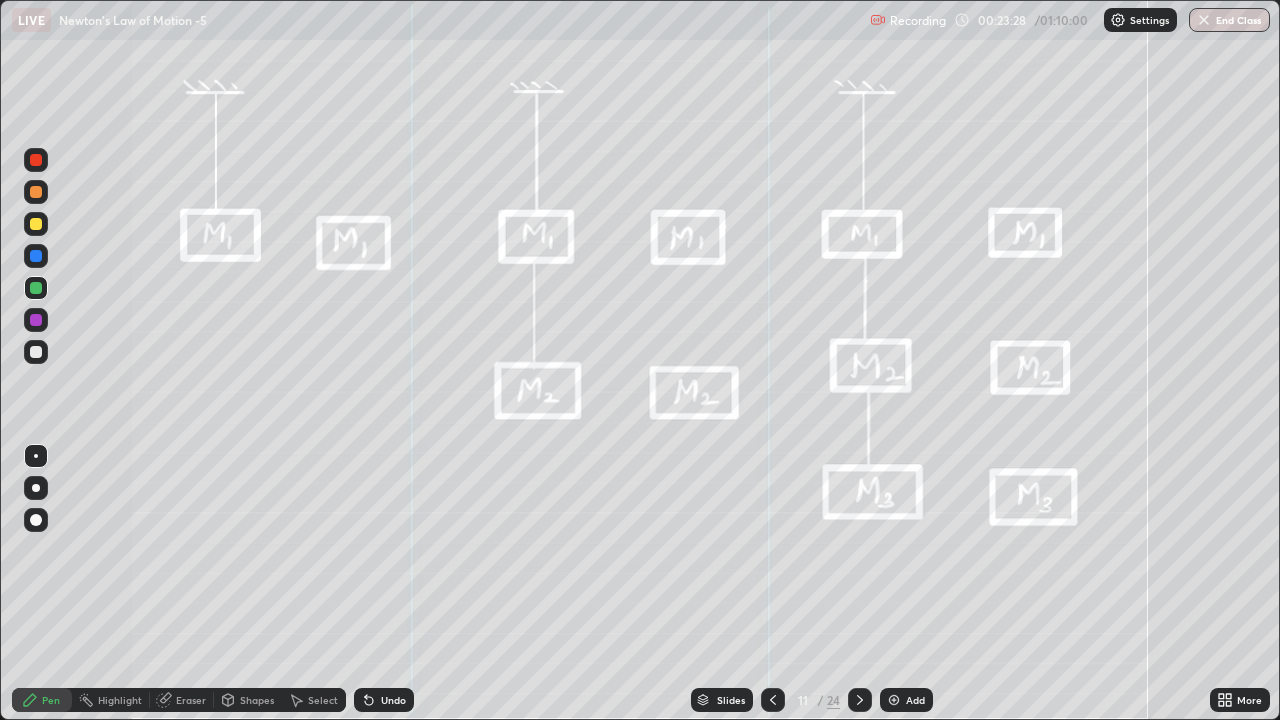 click at bounding box center (36, 352) 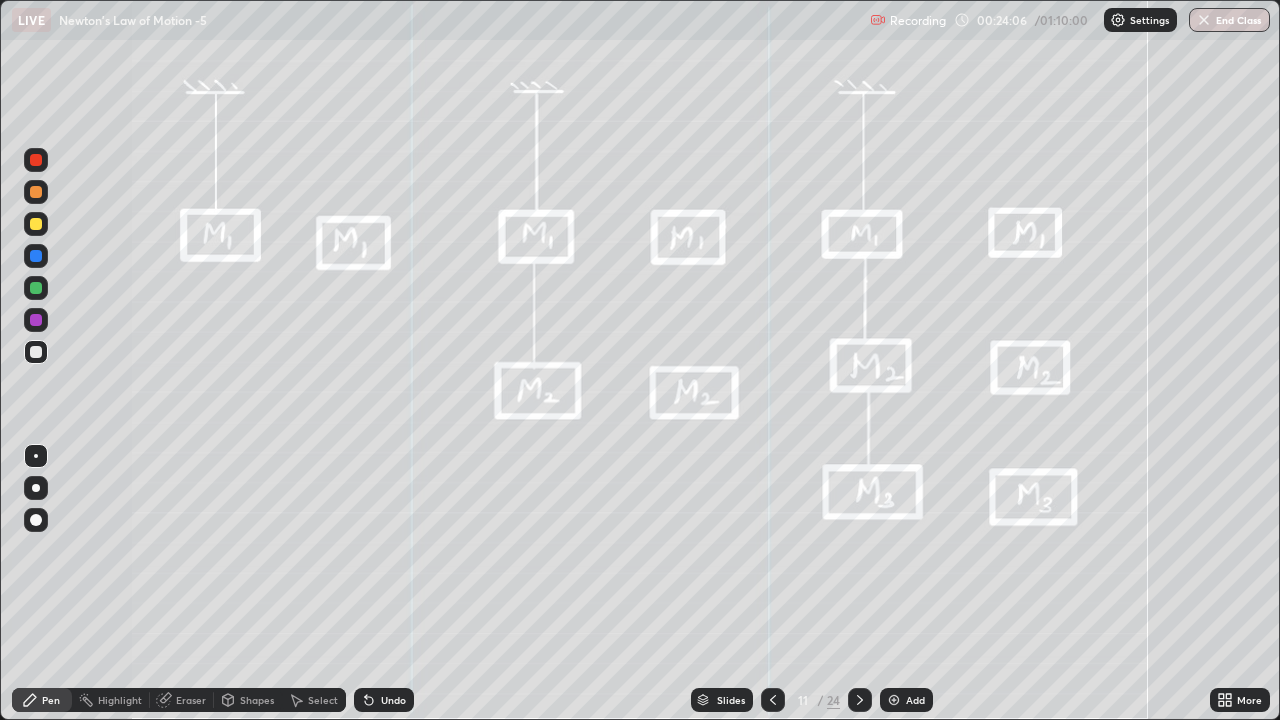 click at bounding box center [36, 256] 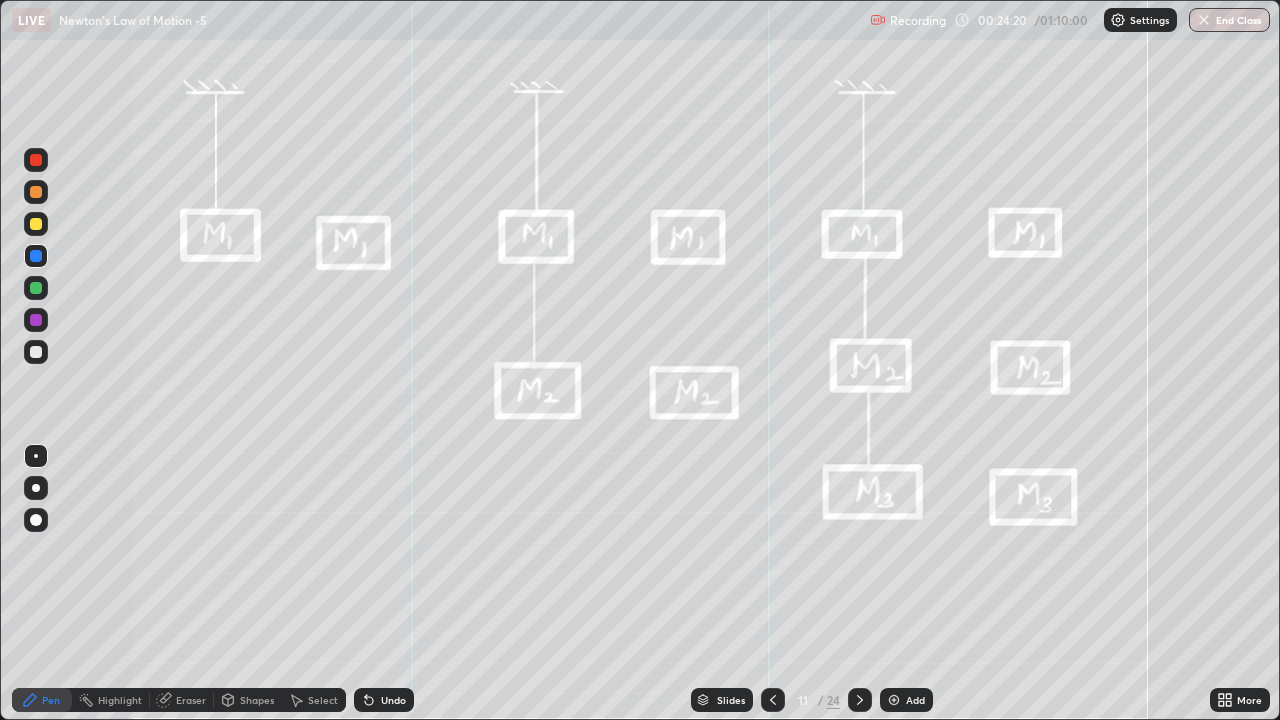 click at bounding box center [36, 288] 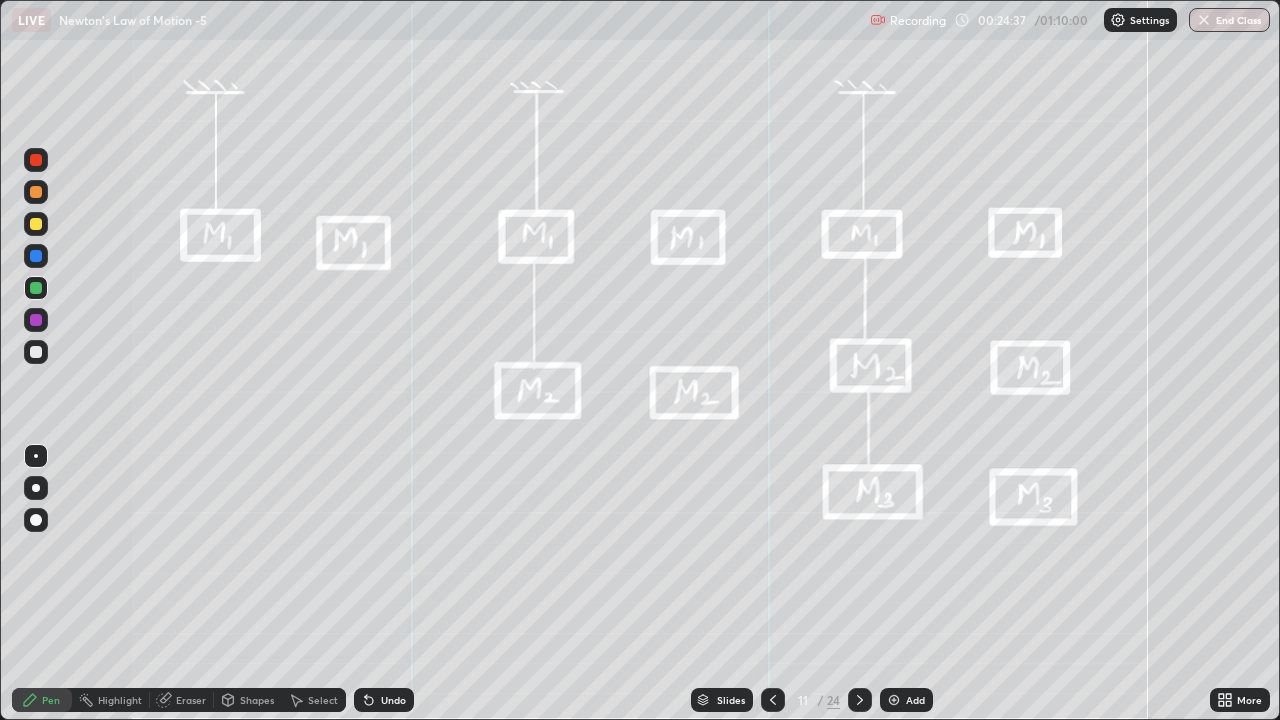 click at bounding box center [36, 352] 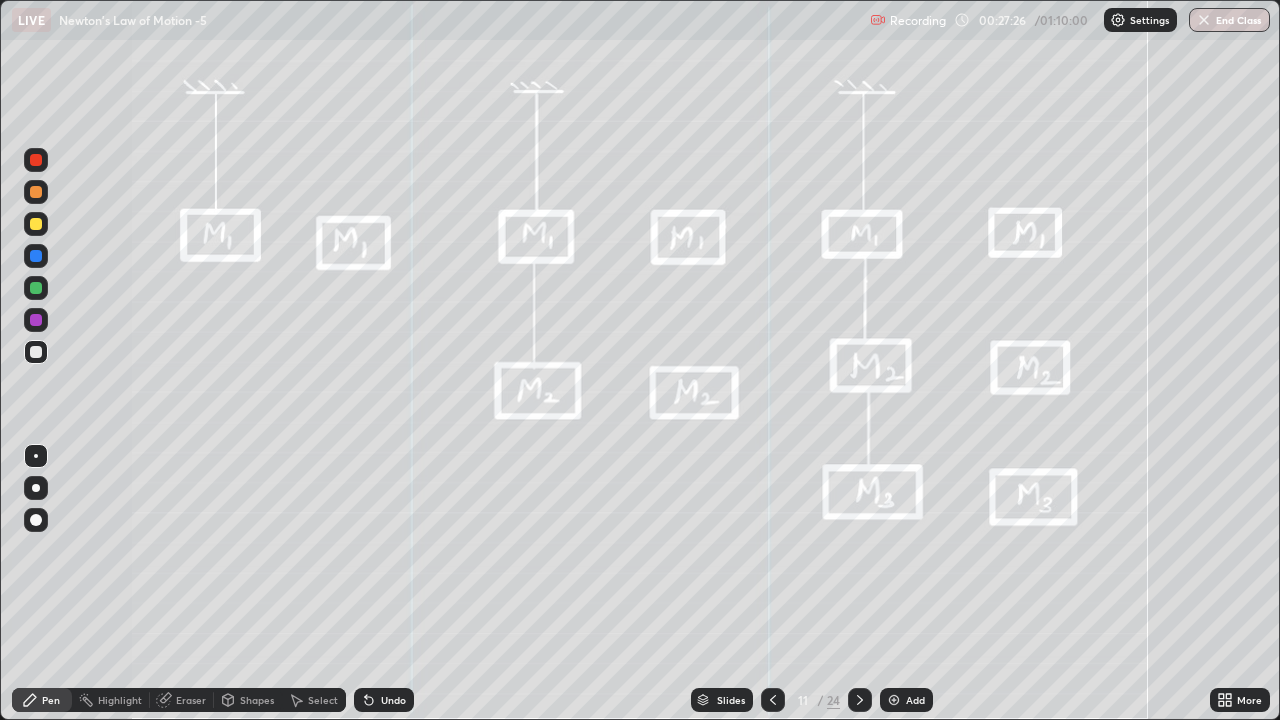 click at bounding box center [36, 224] 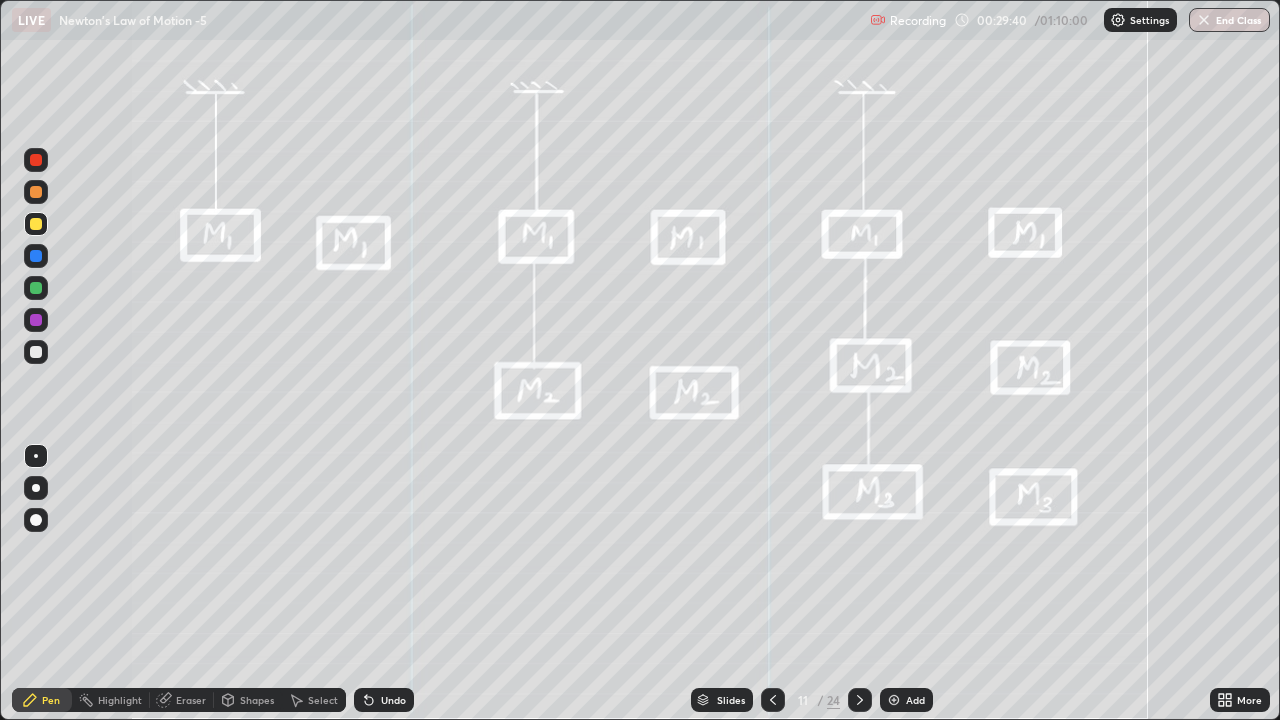click 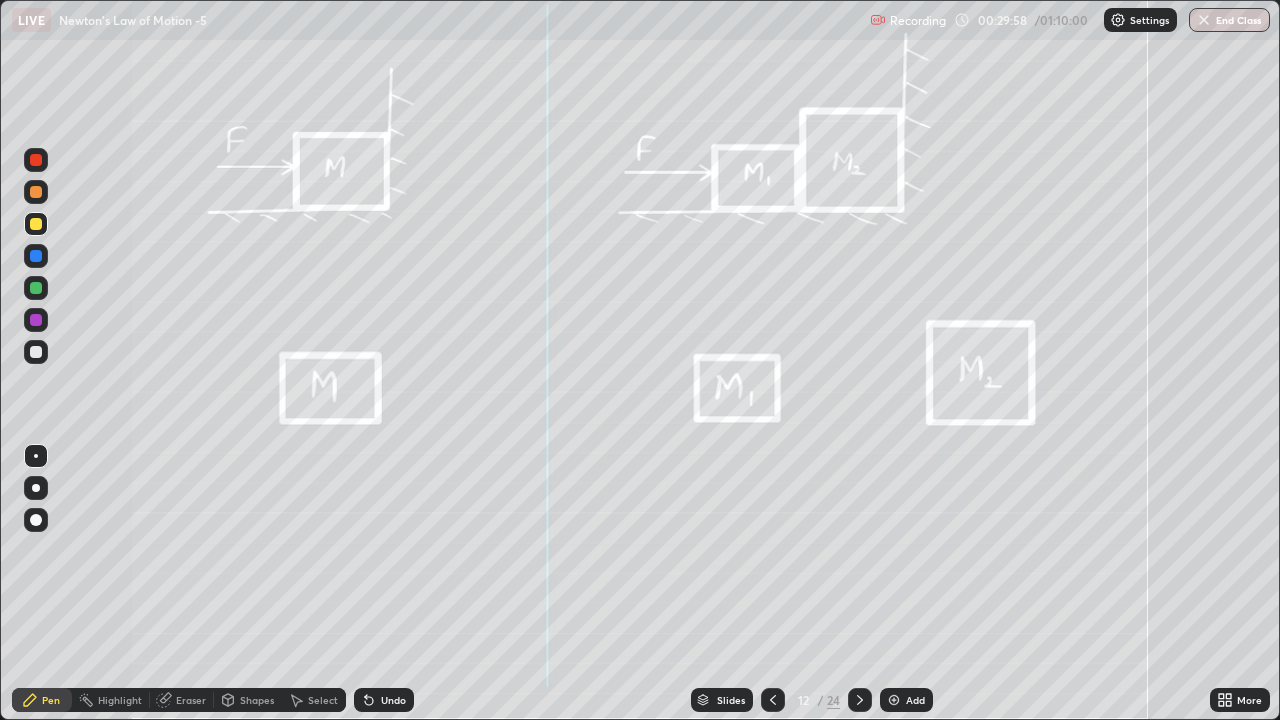 click at bounding box center [36, 288] 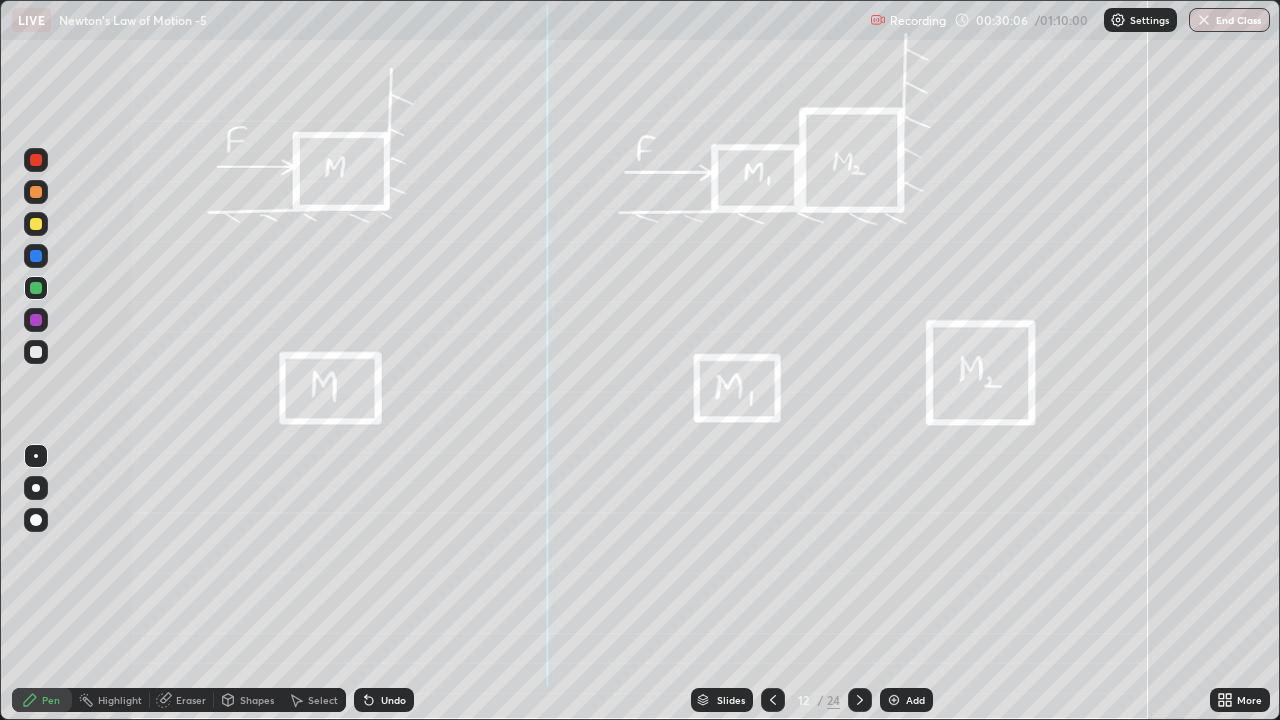 click at bounding box center [36, 224] 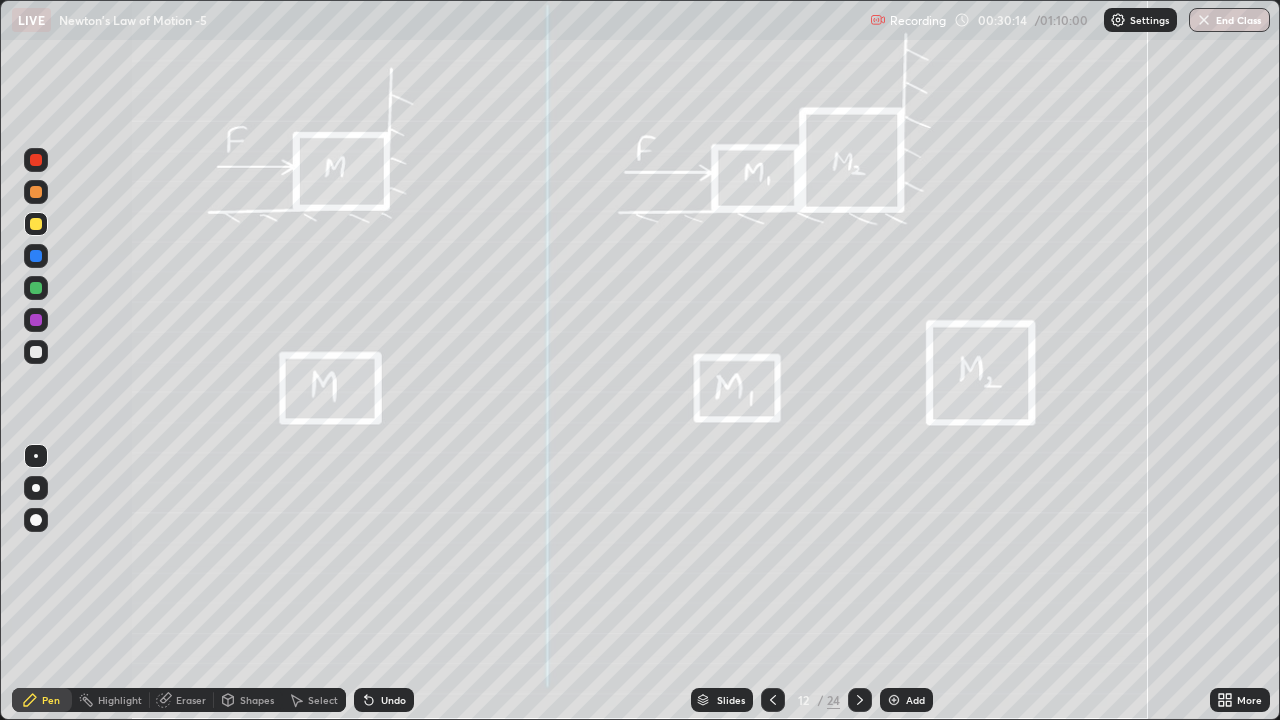 click at bounding box center (36, 352) 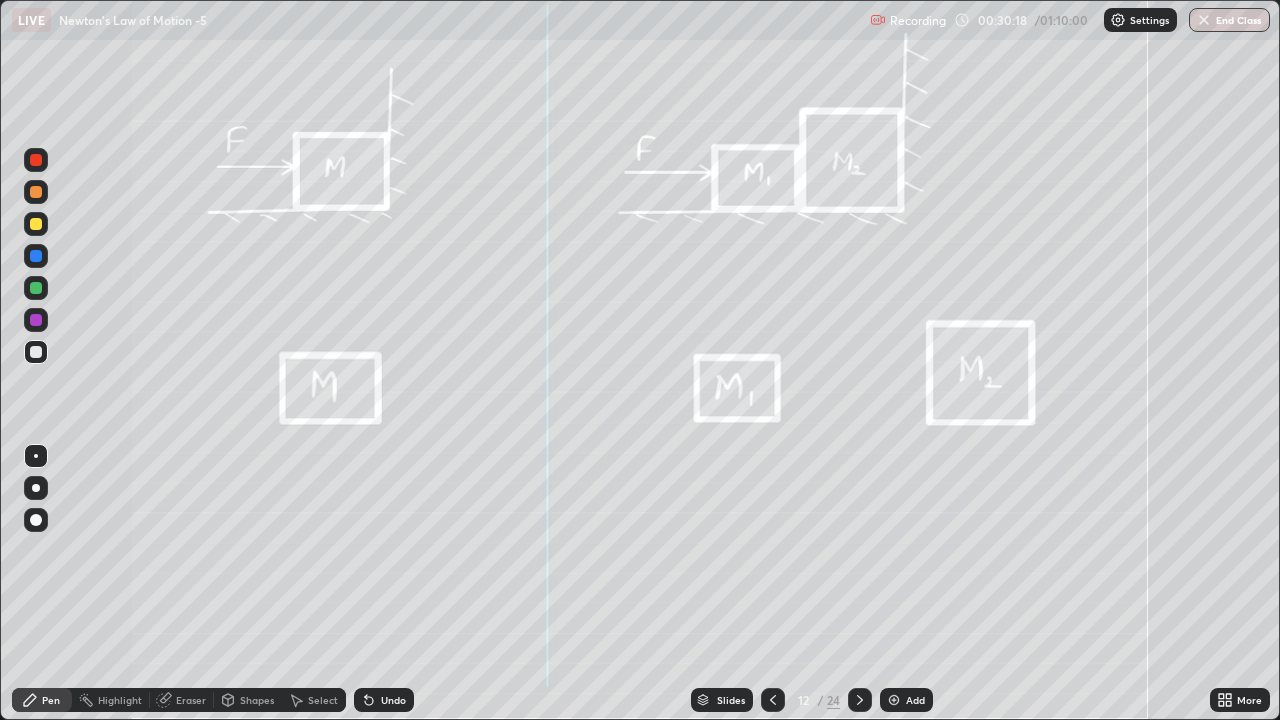 click at bounding box center [36, 224] 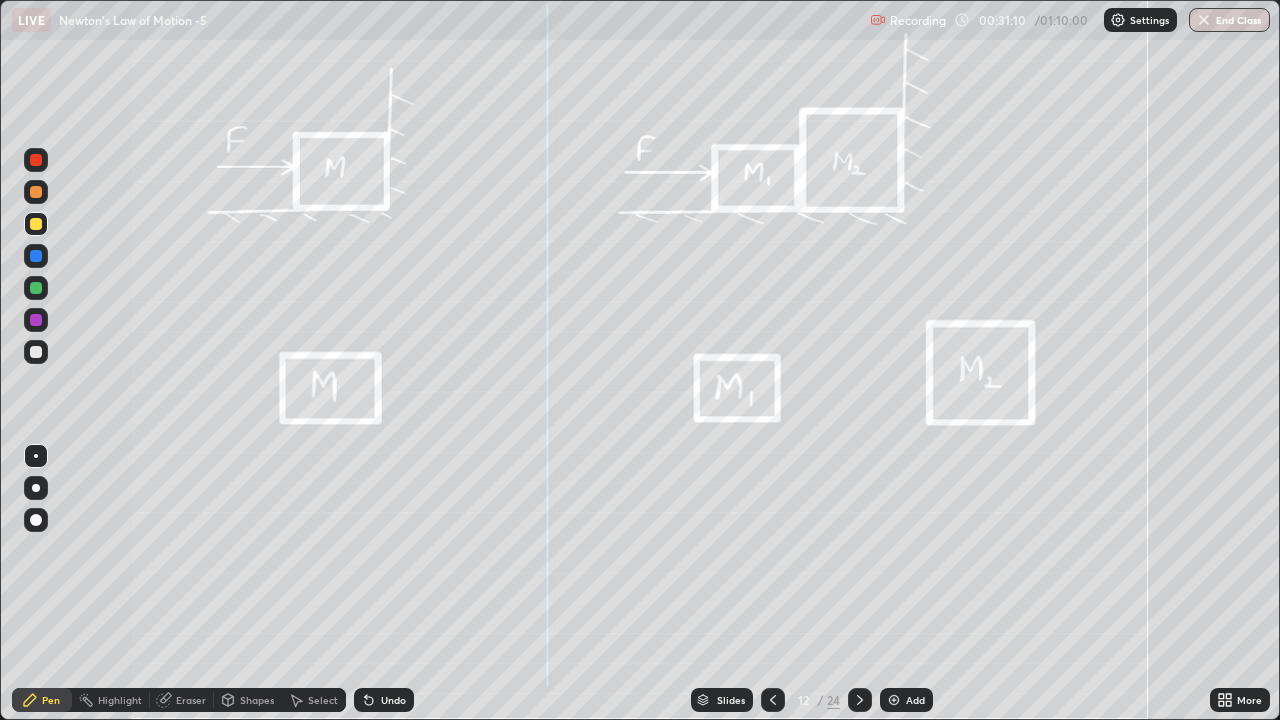 click at bounding box center [36, 256] 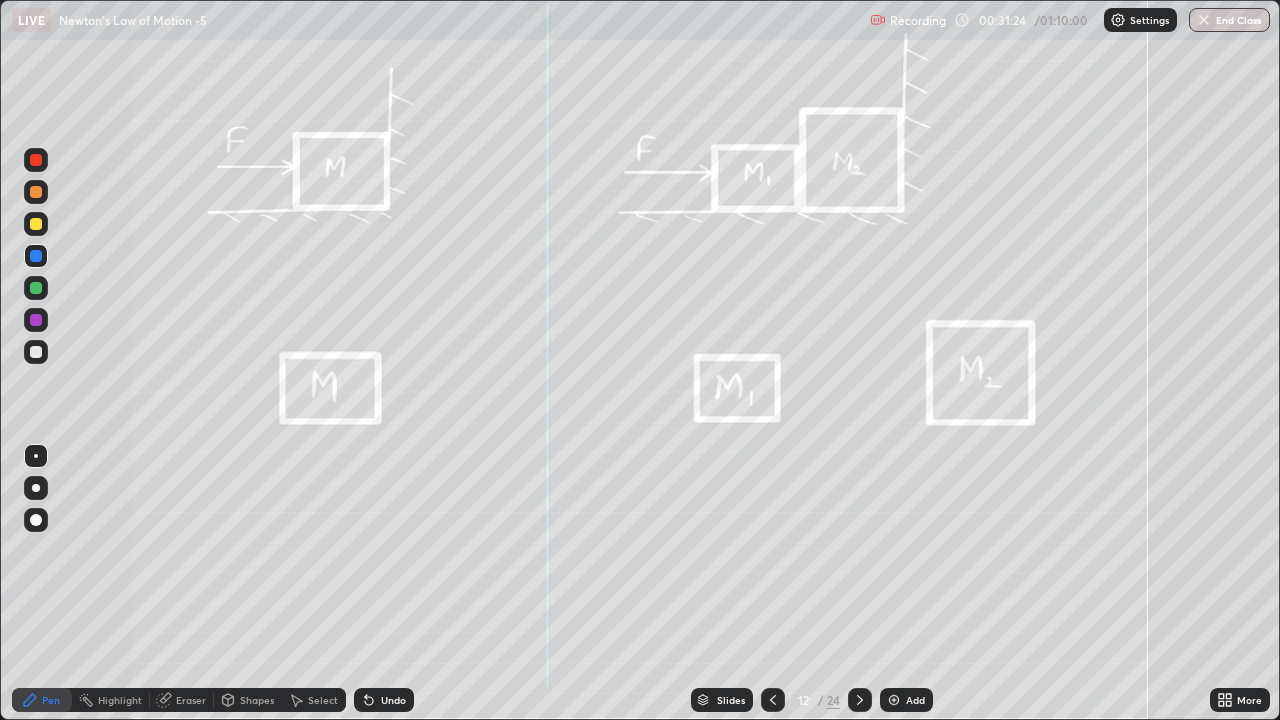 click at bounding box center (36, 352) 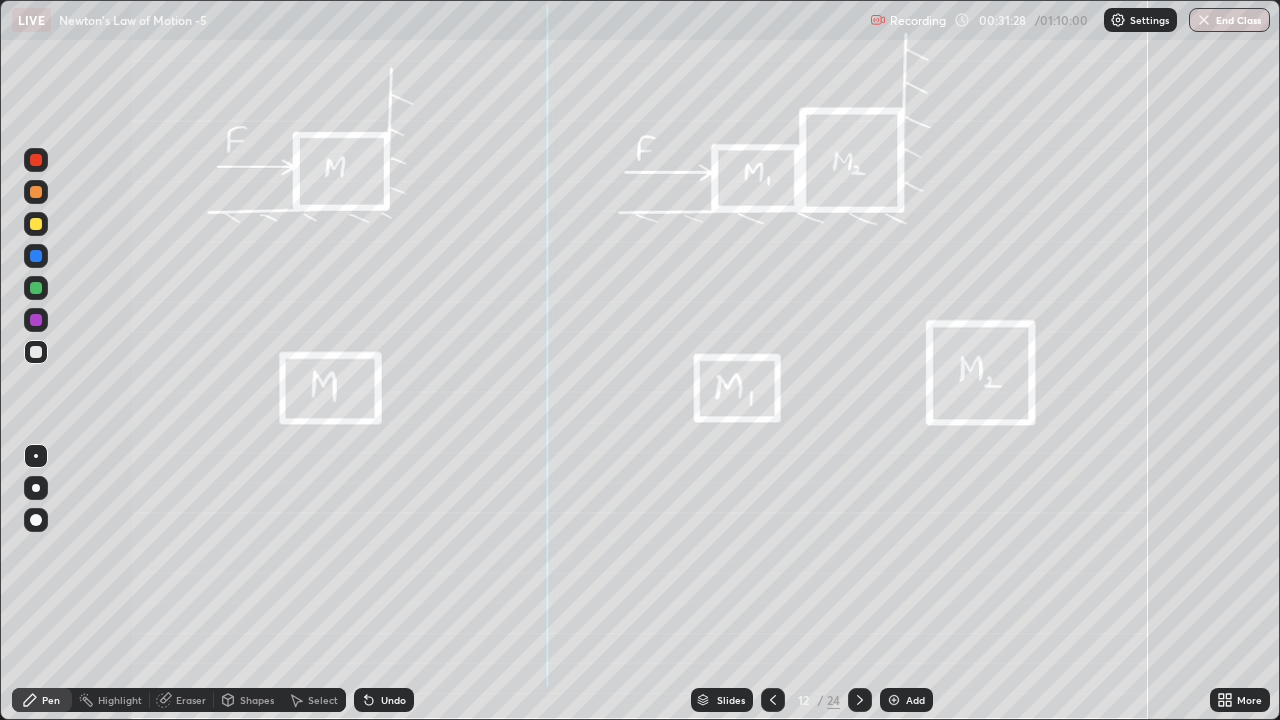 click at bounding box center (36, 288) 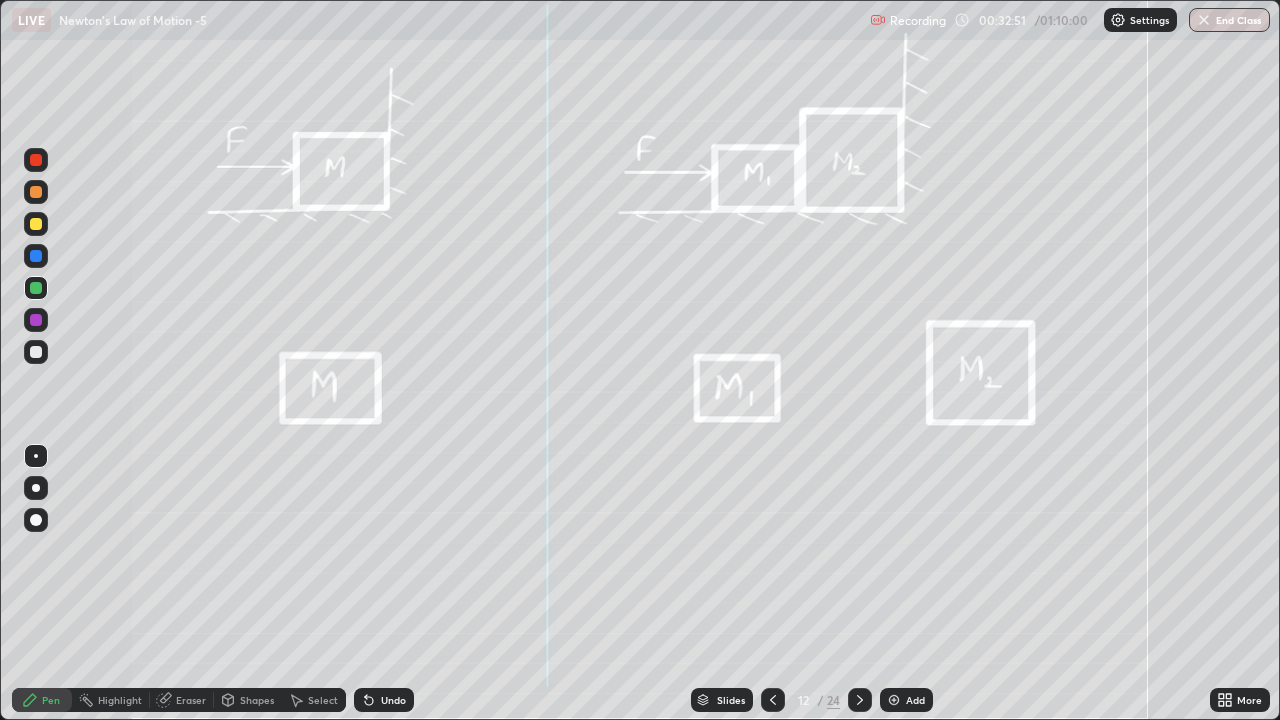 click at bounding box center (36, 352) 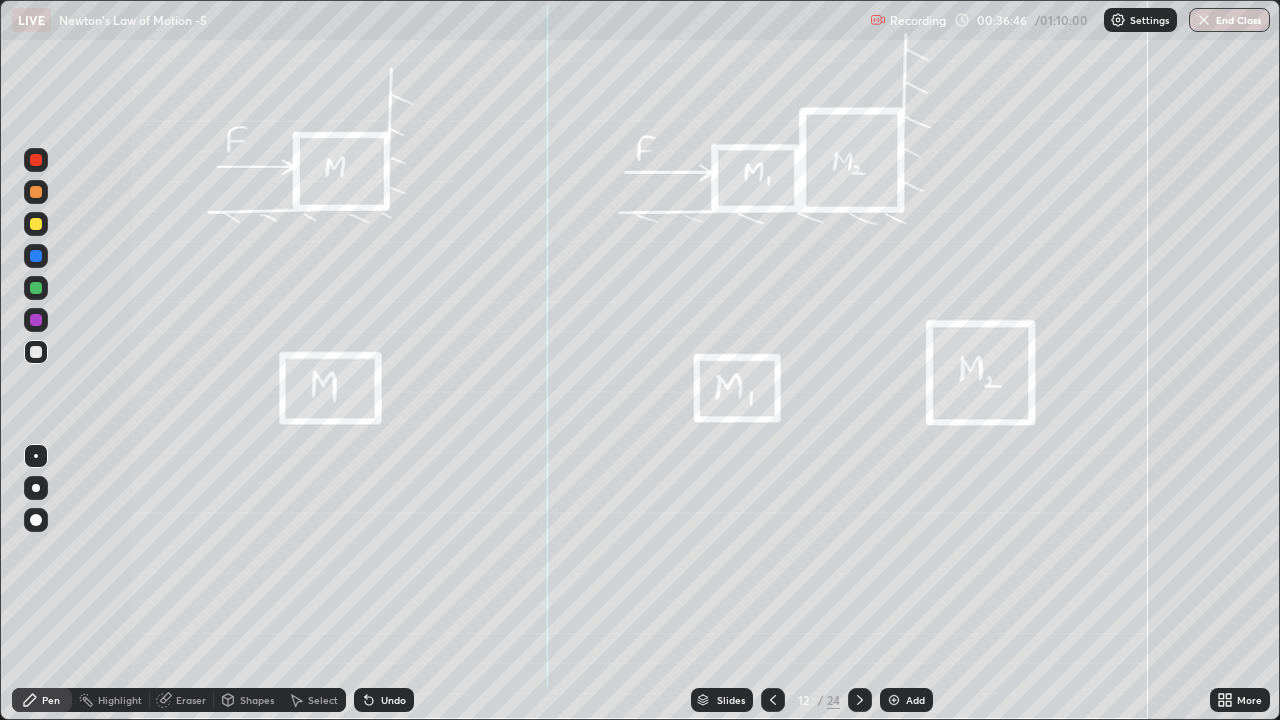 click 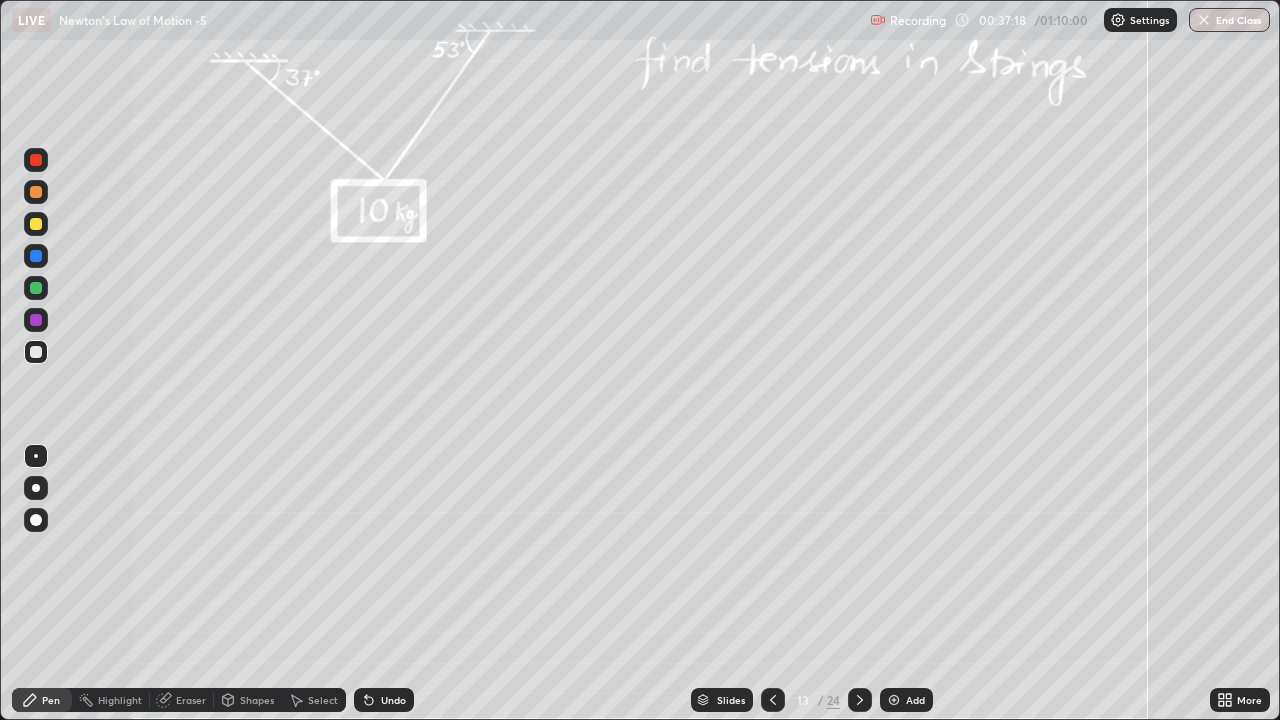 click on "Shapes" at bounding box center (257, 700) 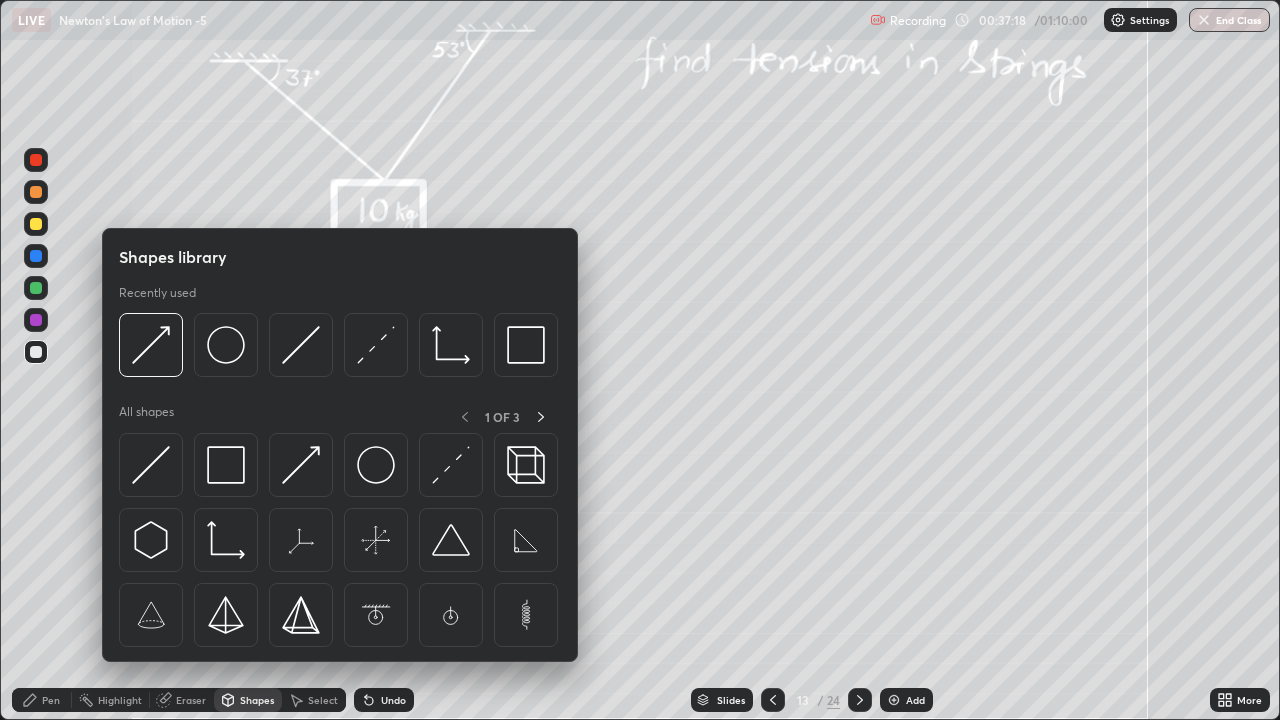 click 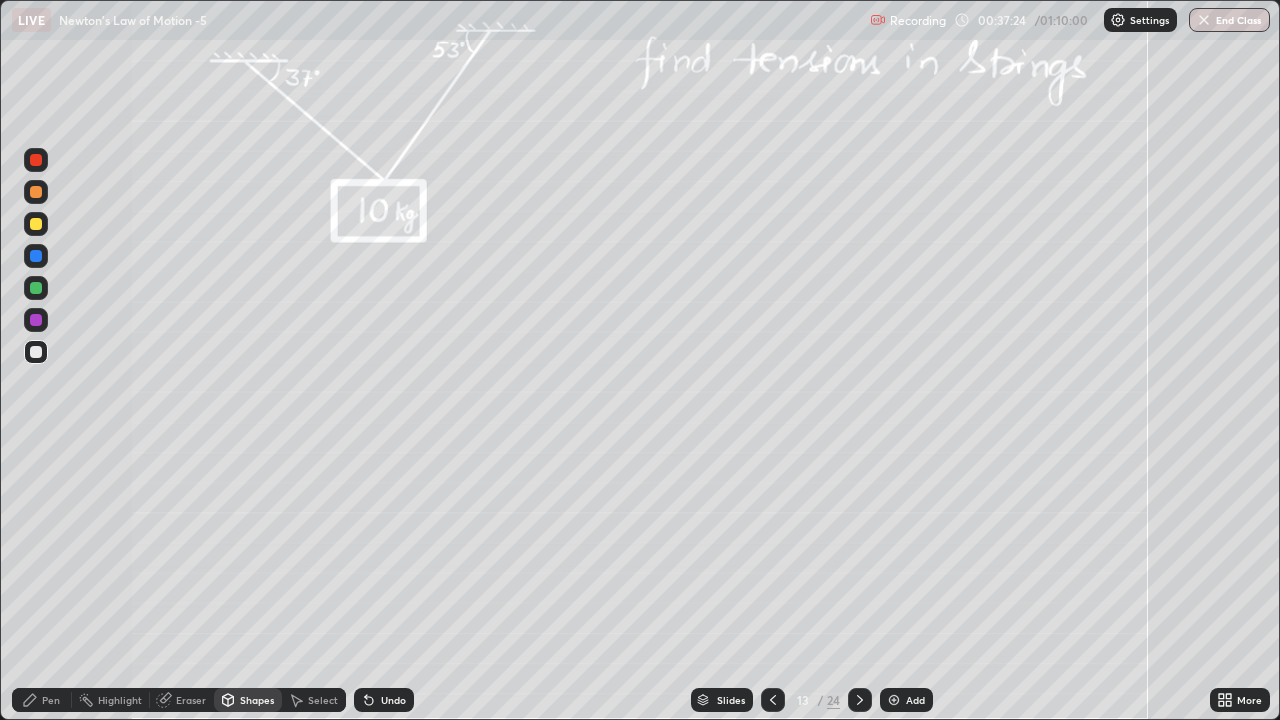 click on "Undo" at bounding box center (384, 700) 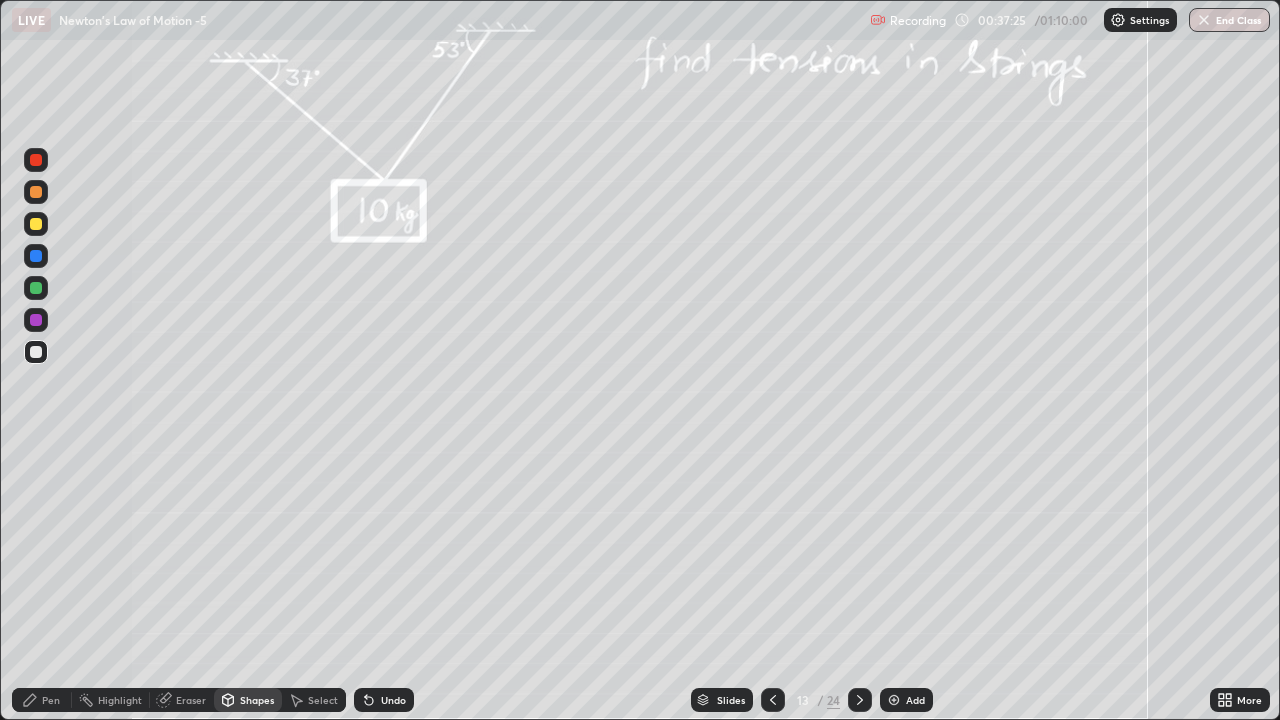 click 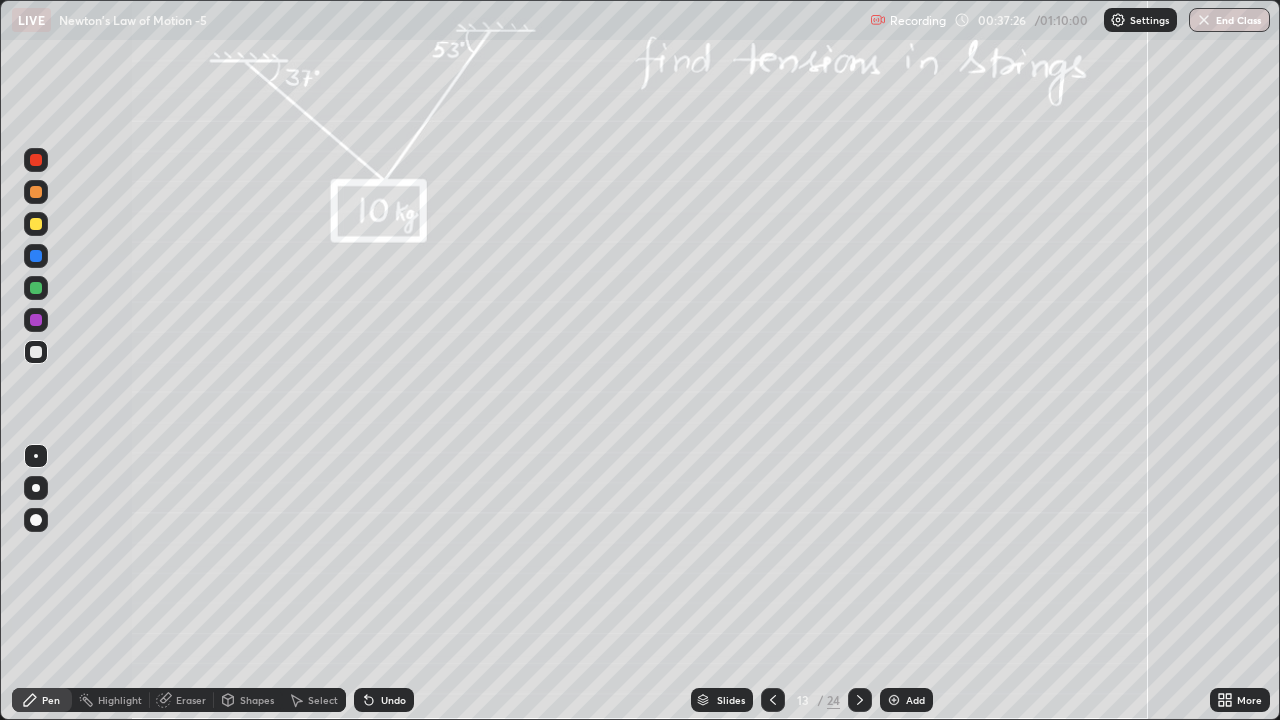 click at bounding box center (36, 488) 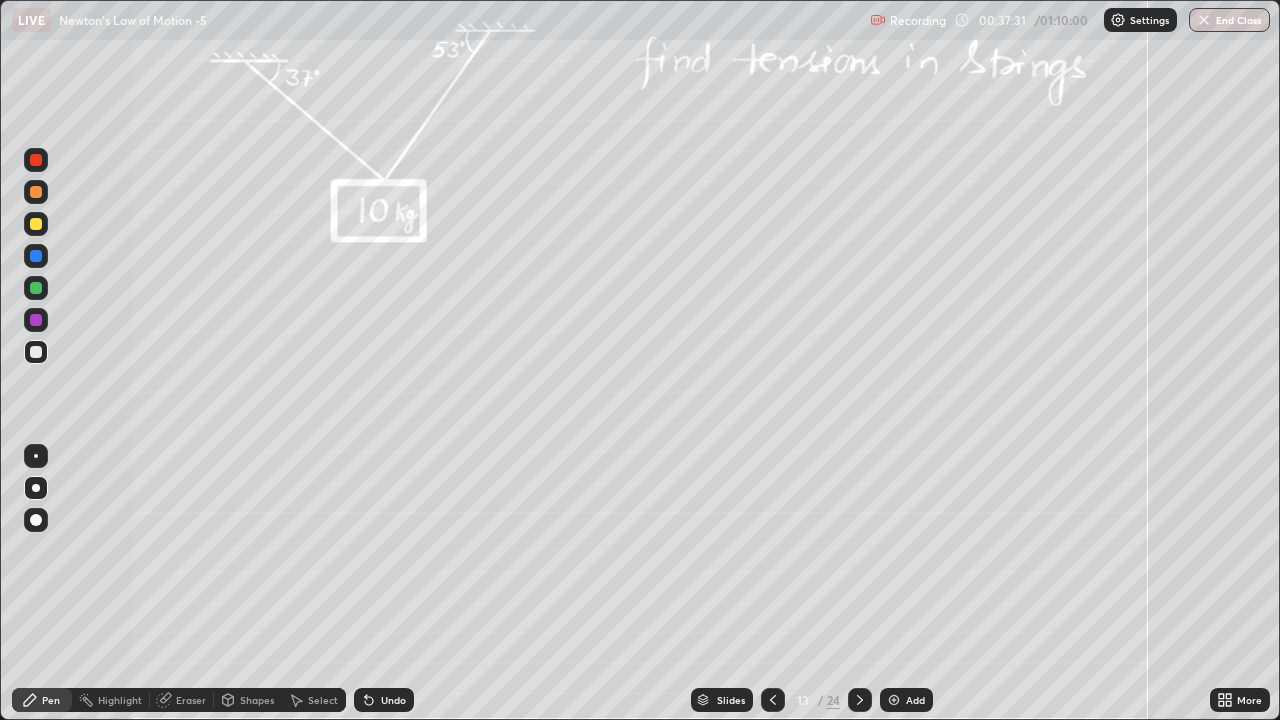 click at bounding box center [36, 456] 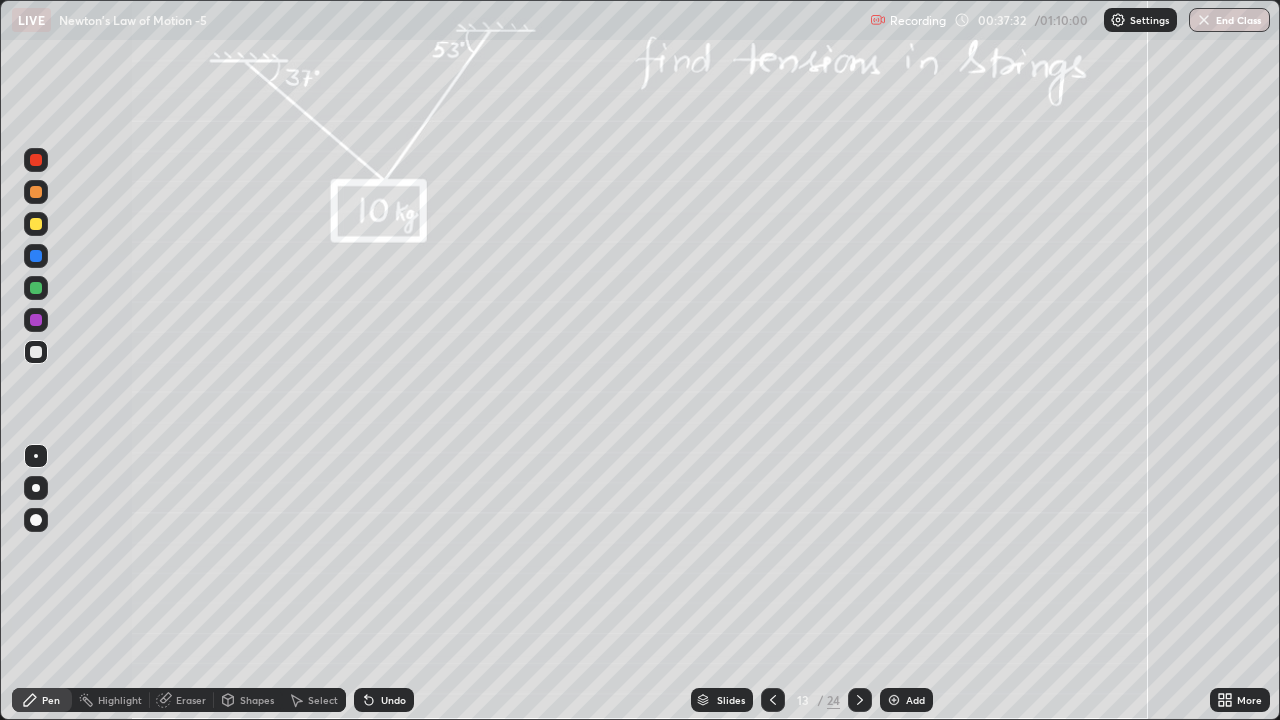 click at bounding box center [36, 256] 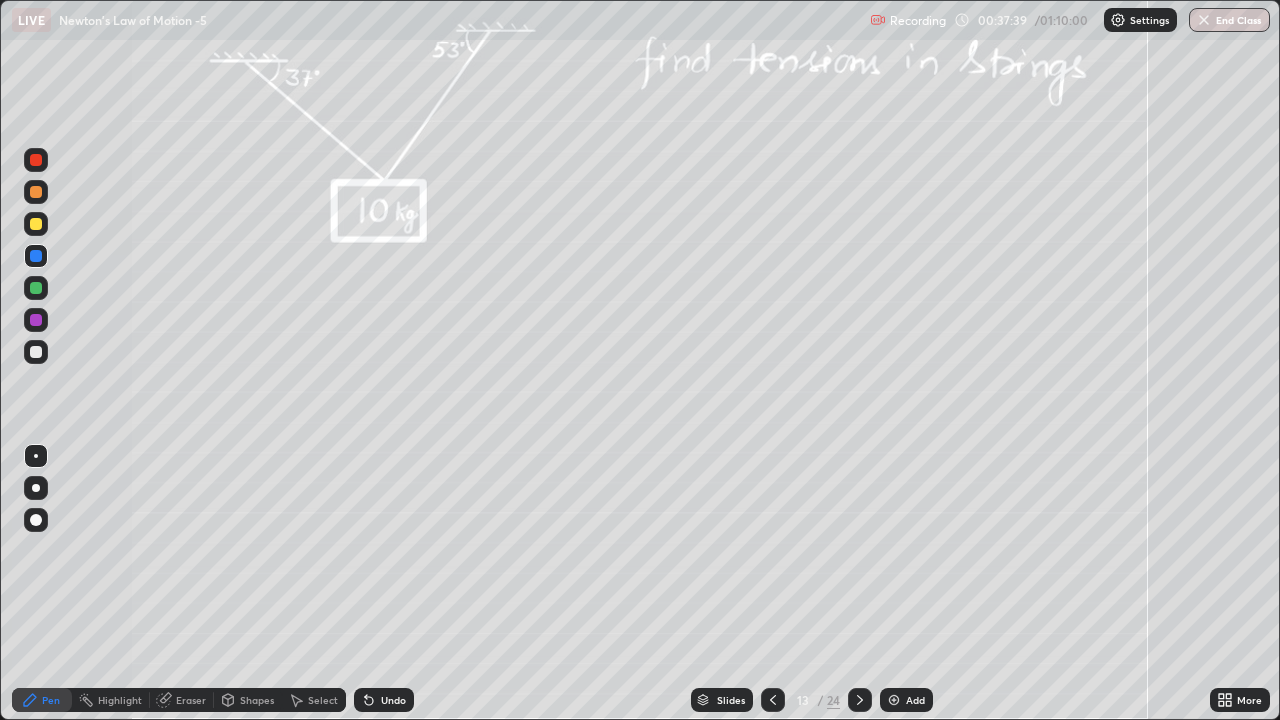 click at bounding box center [36, 288] 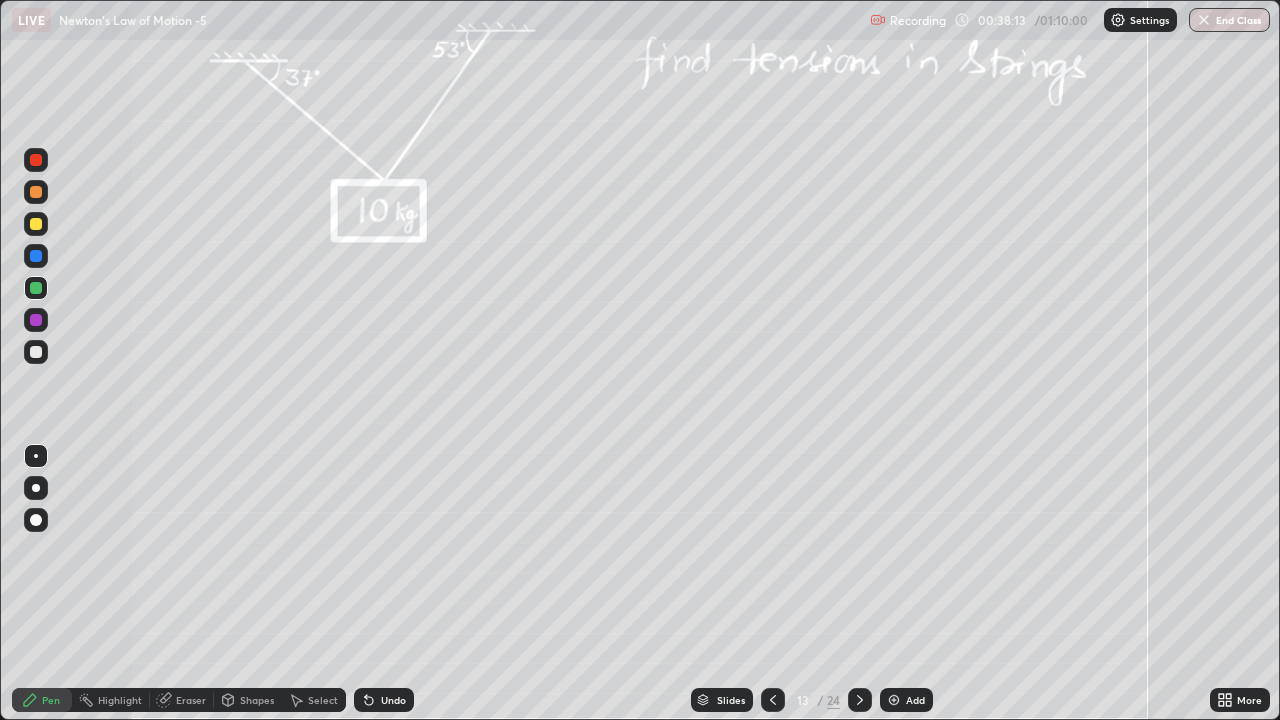 click on "Shapes" at bounding box center [248, 700] 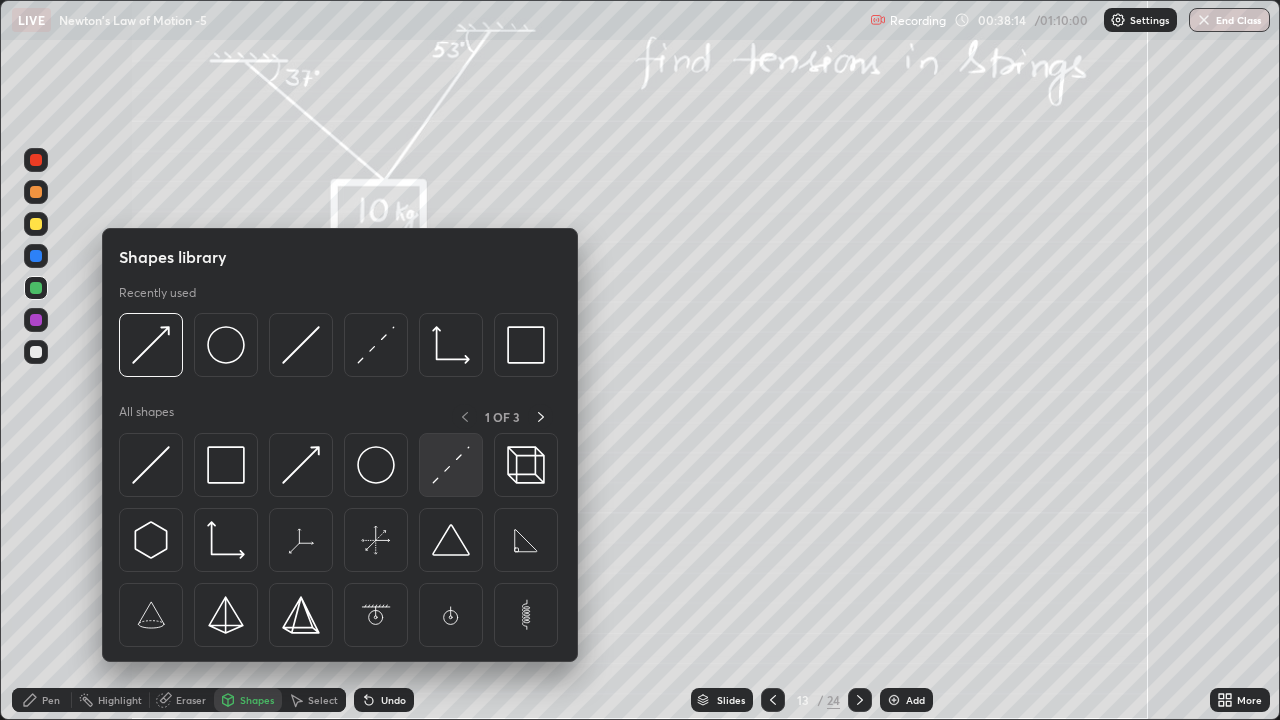 click at bounding box center (451, 465) 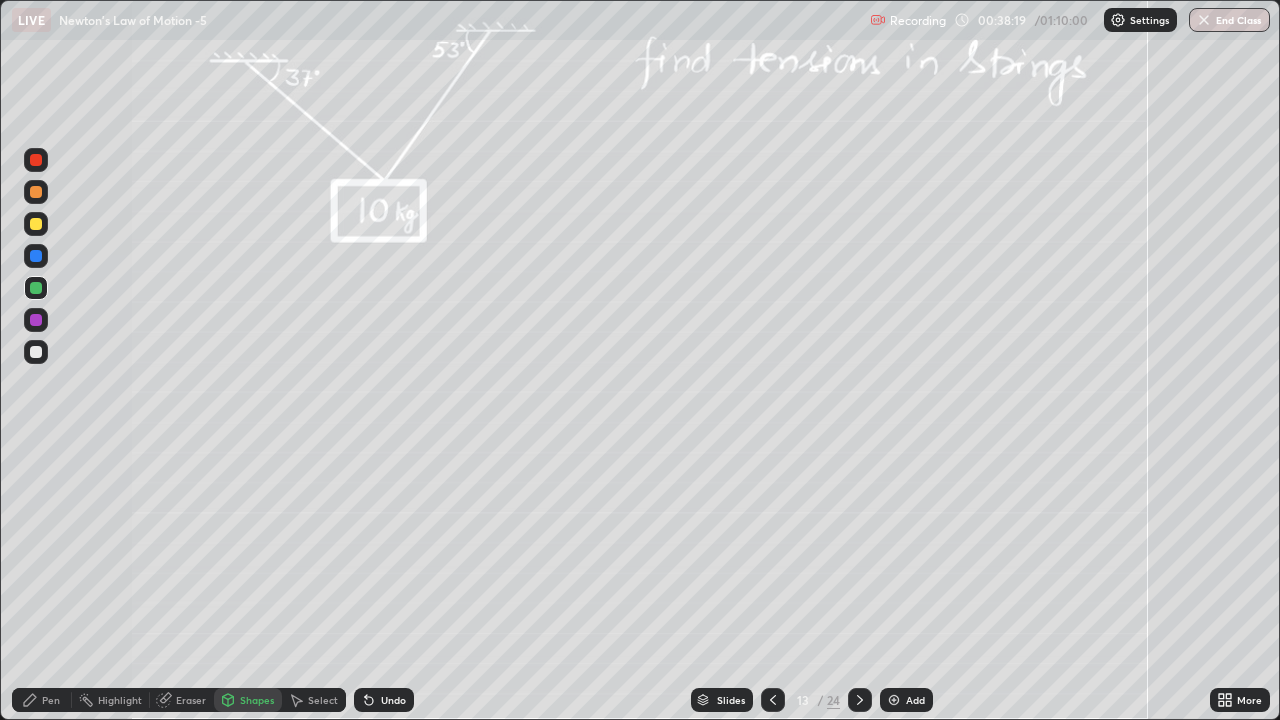 click on "Undo" at bounding box center [384, 700] 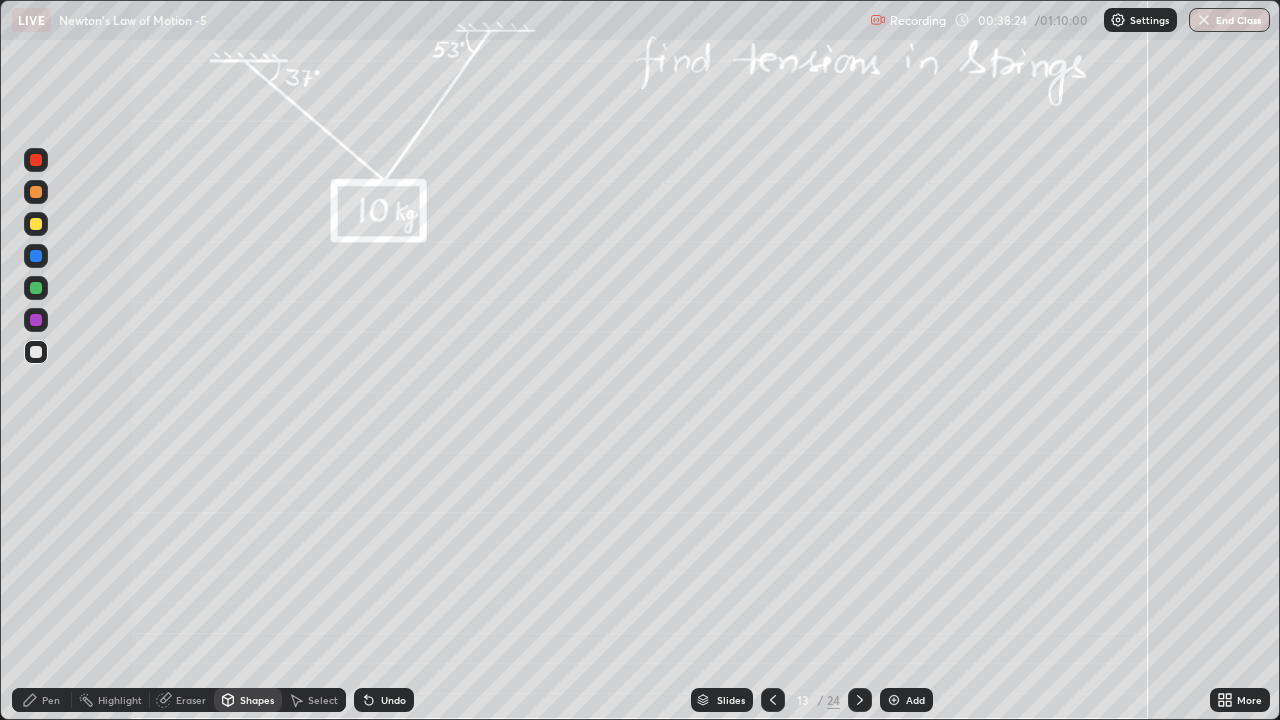 click 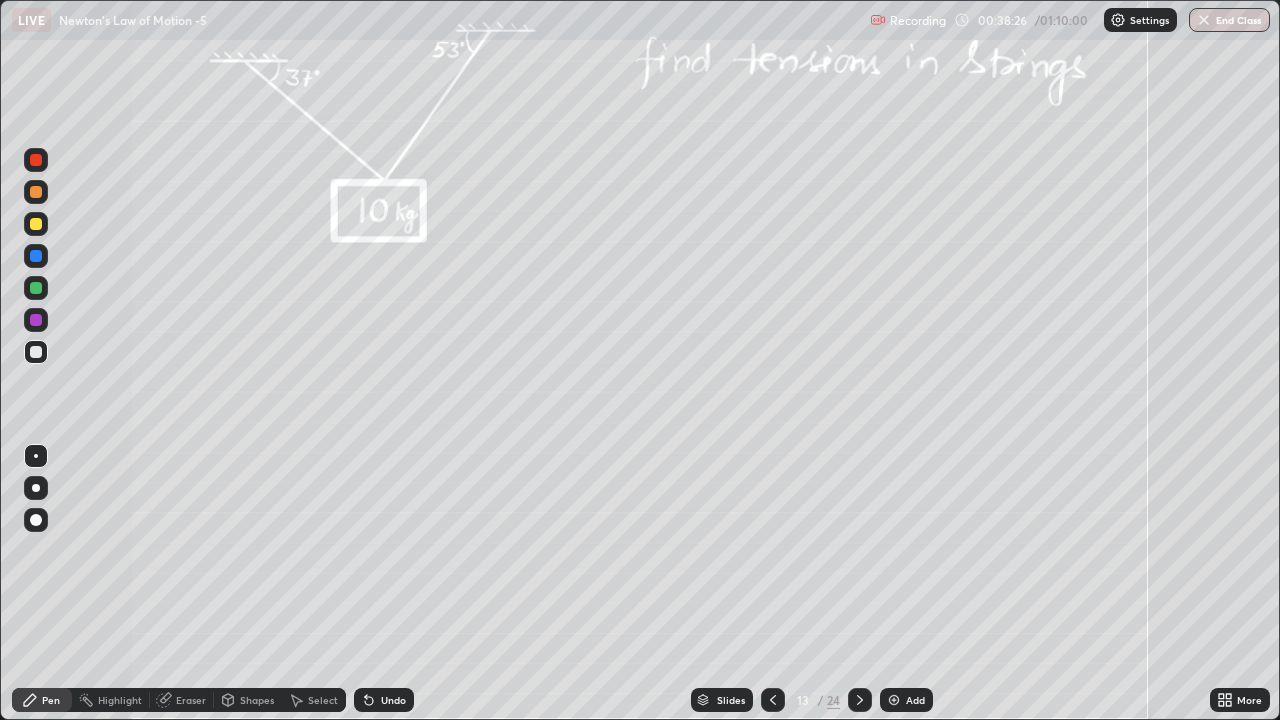 click at bounding box center [36, 224] 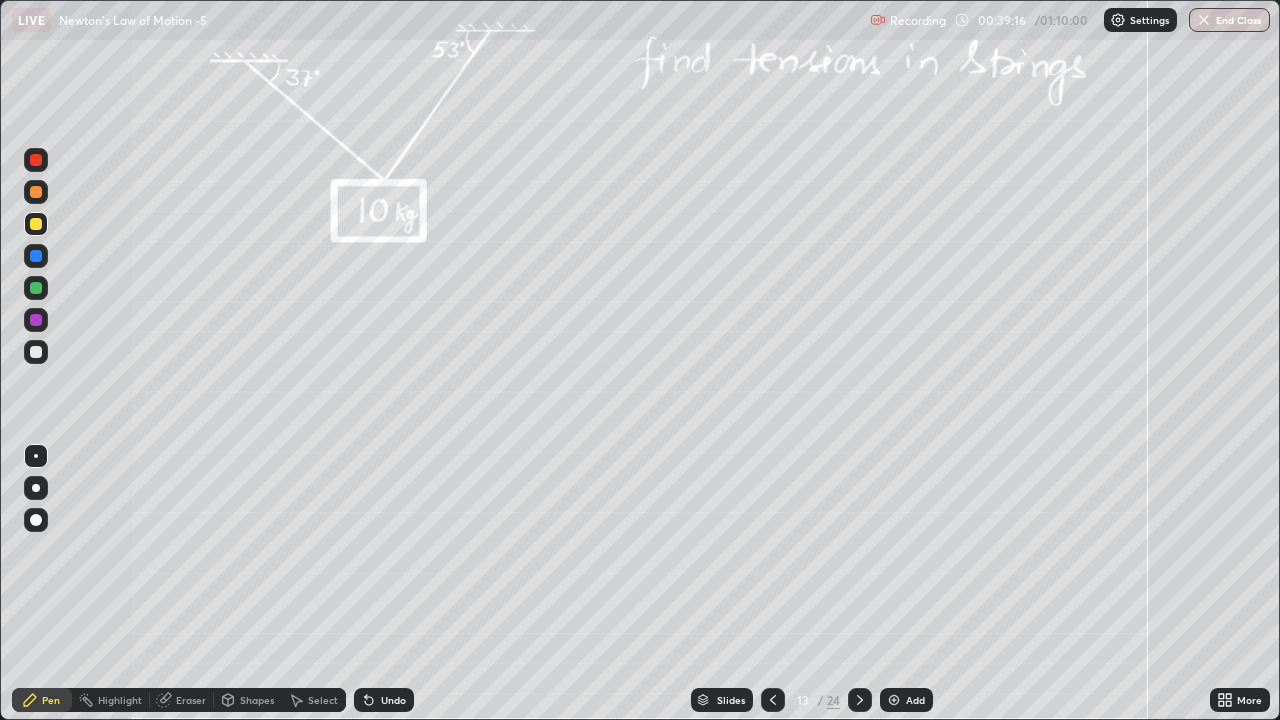 click at bounding box center [36, 352] 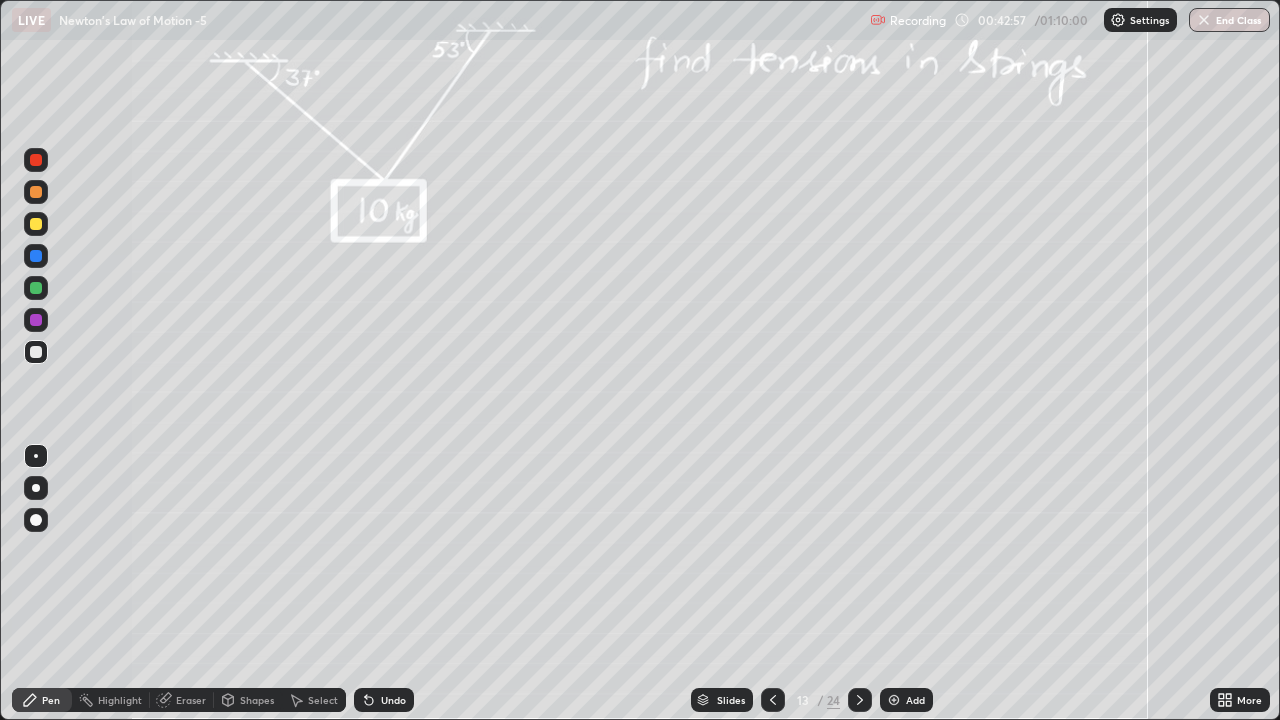 click at bounding box center [36, 288] 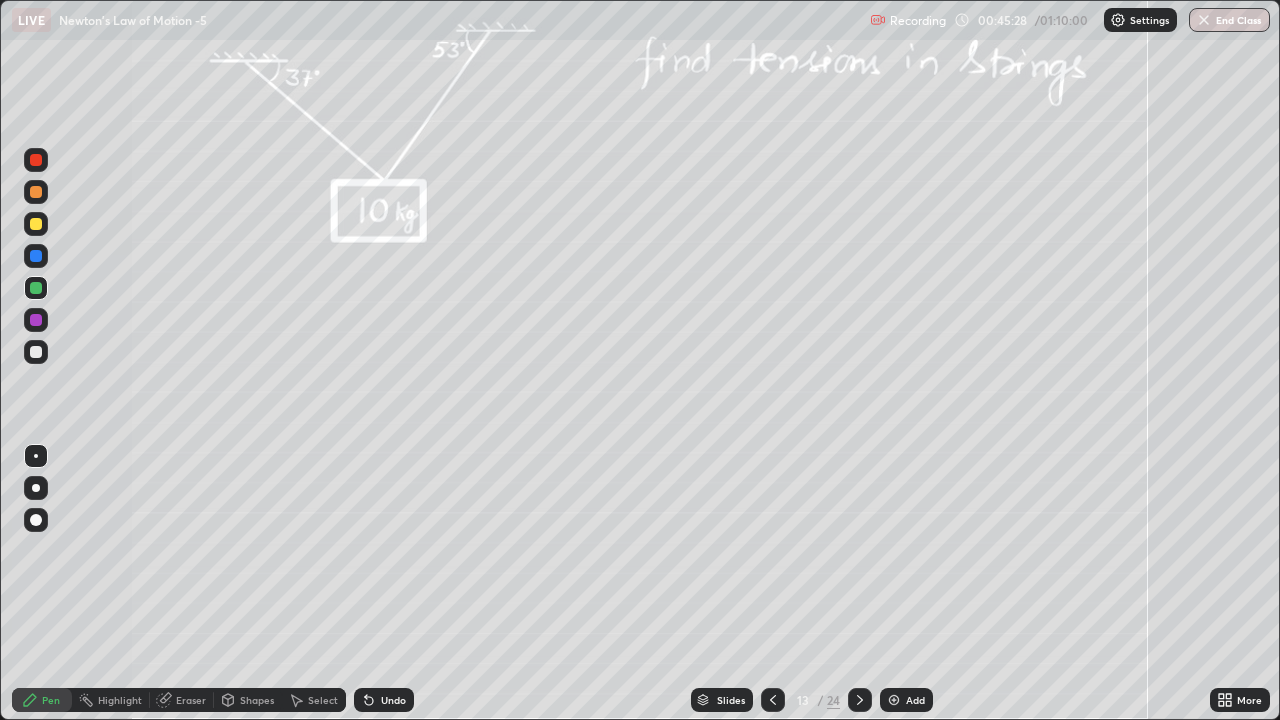click 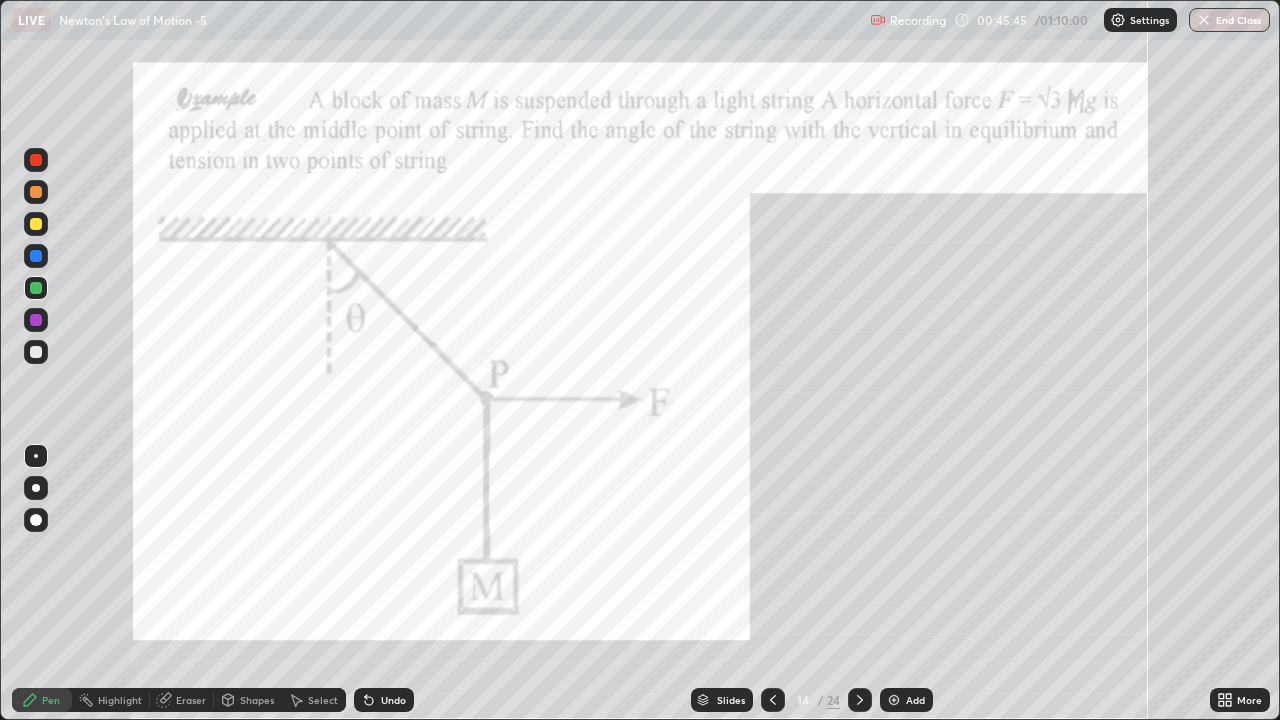 click at bounding box center (36, 256) 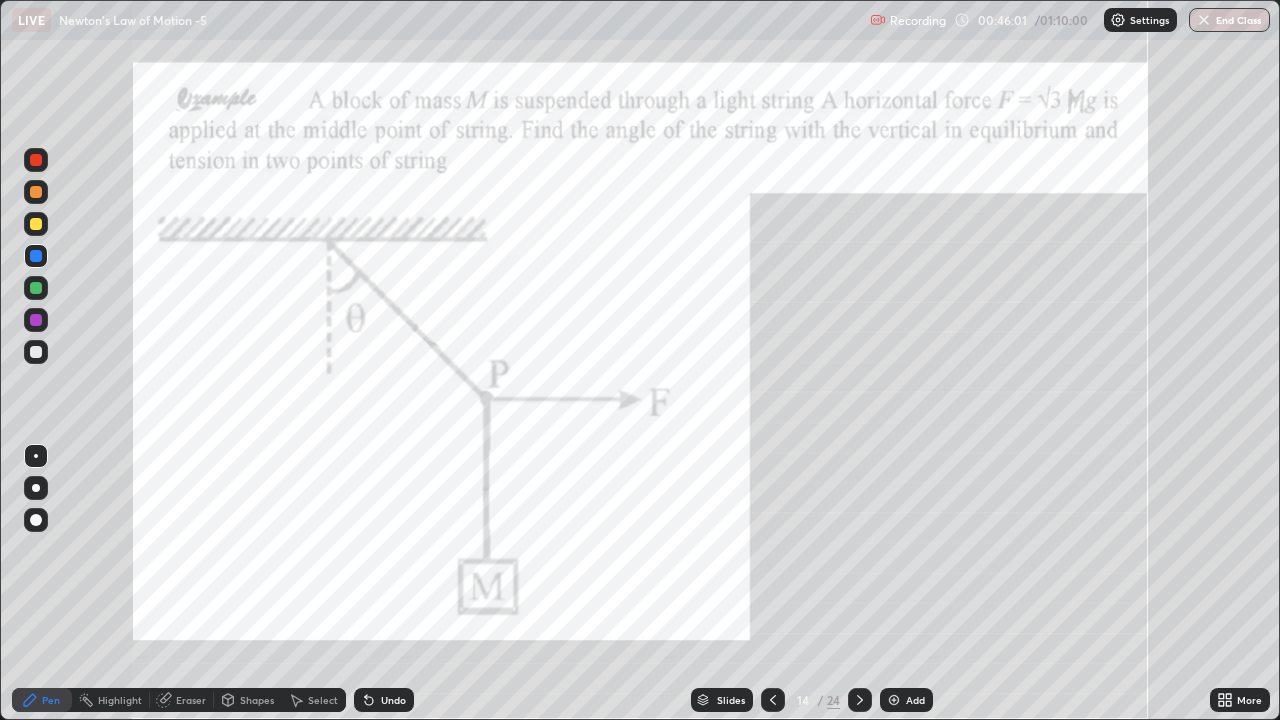 click at bounding box center (36, 256) 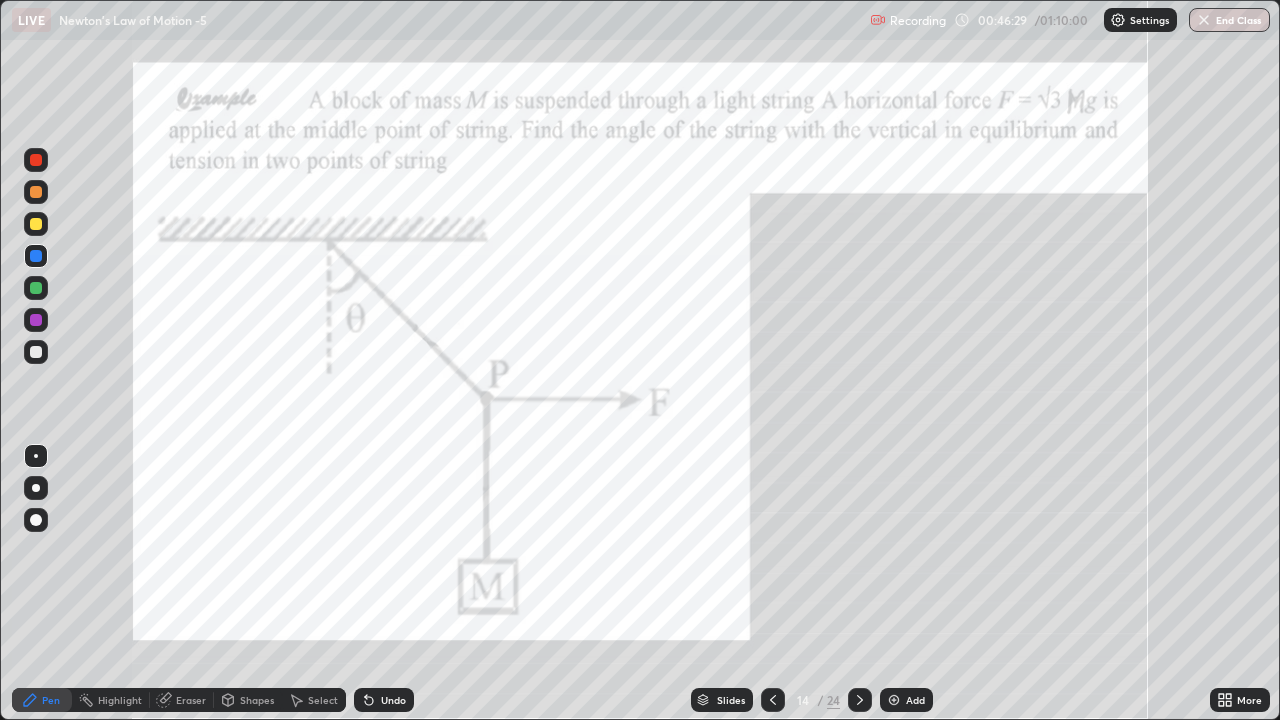 click at bounding box center (36, 256) 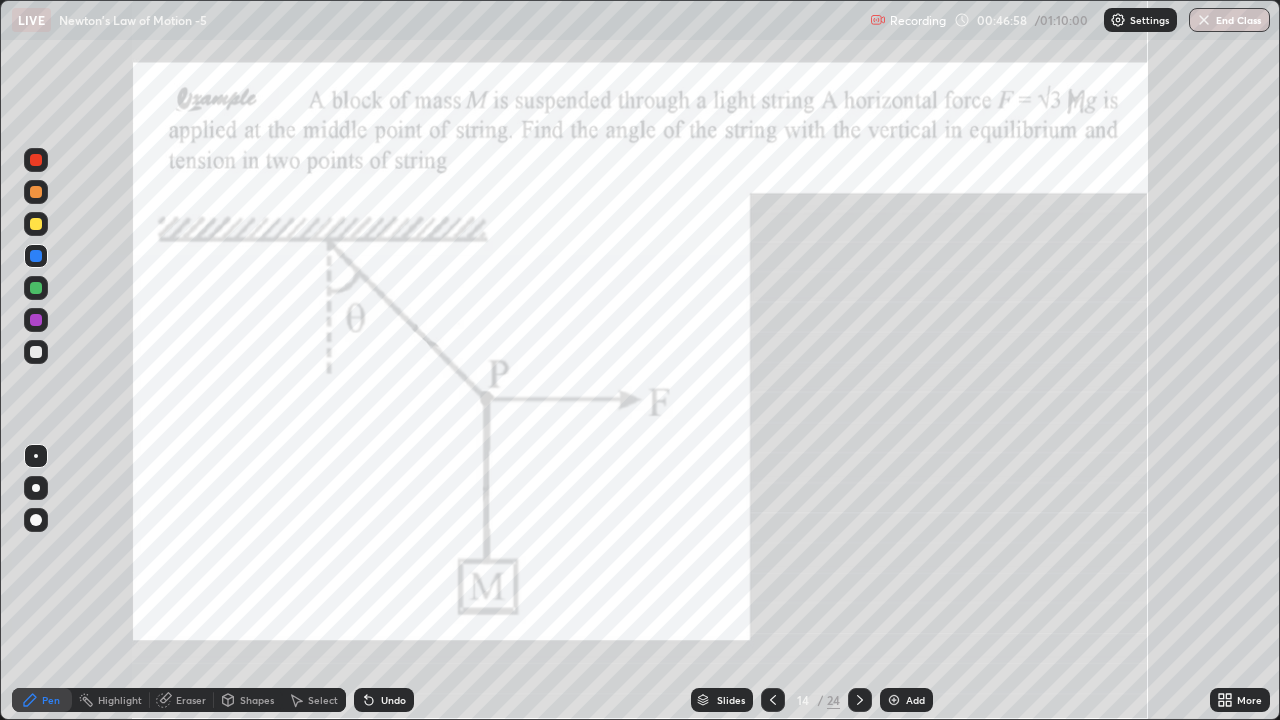 click at bounding box center [36, 224] 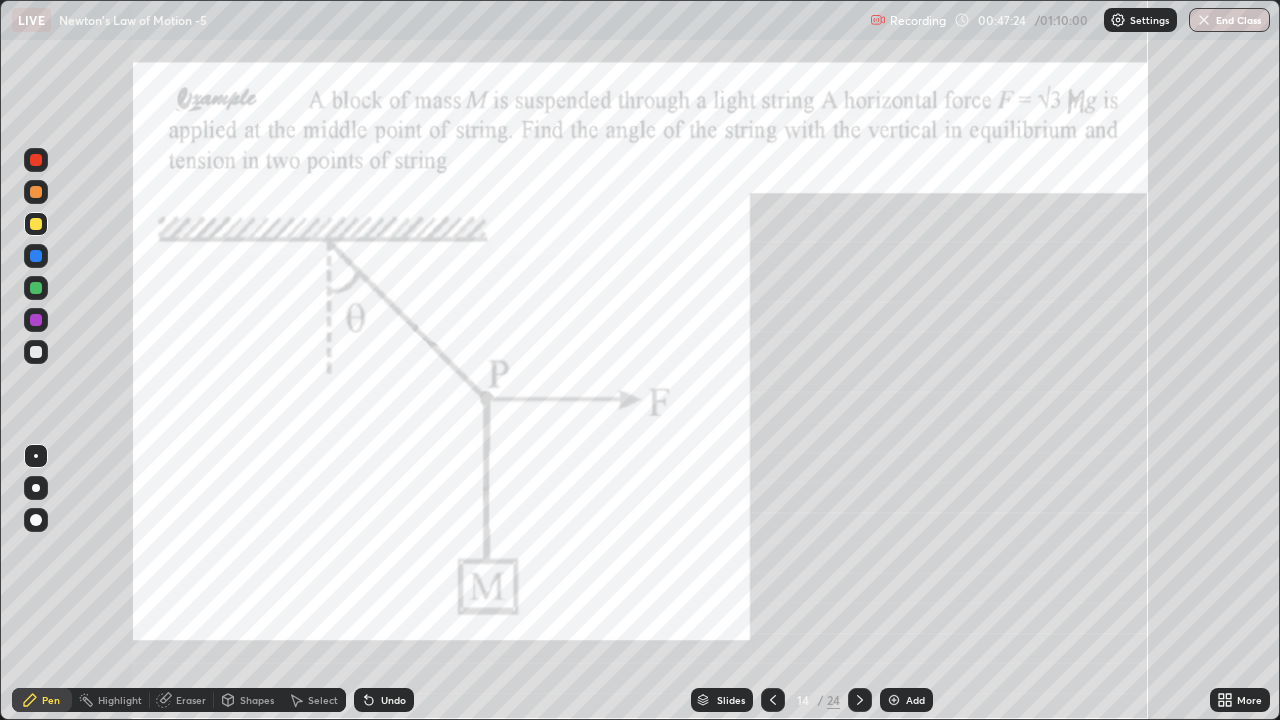 click at bounding box center [36, 352] 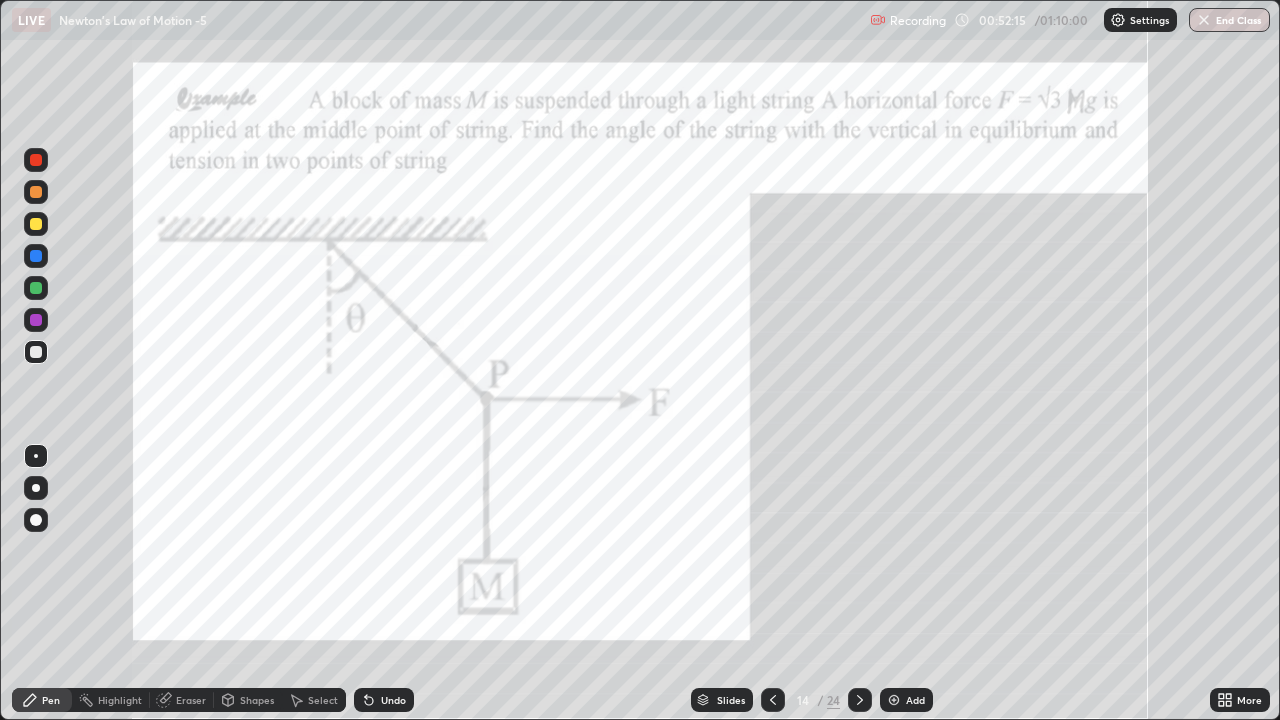 click at bounding box center (36, 320) 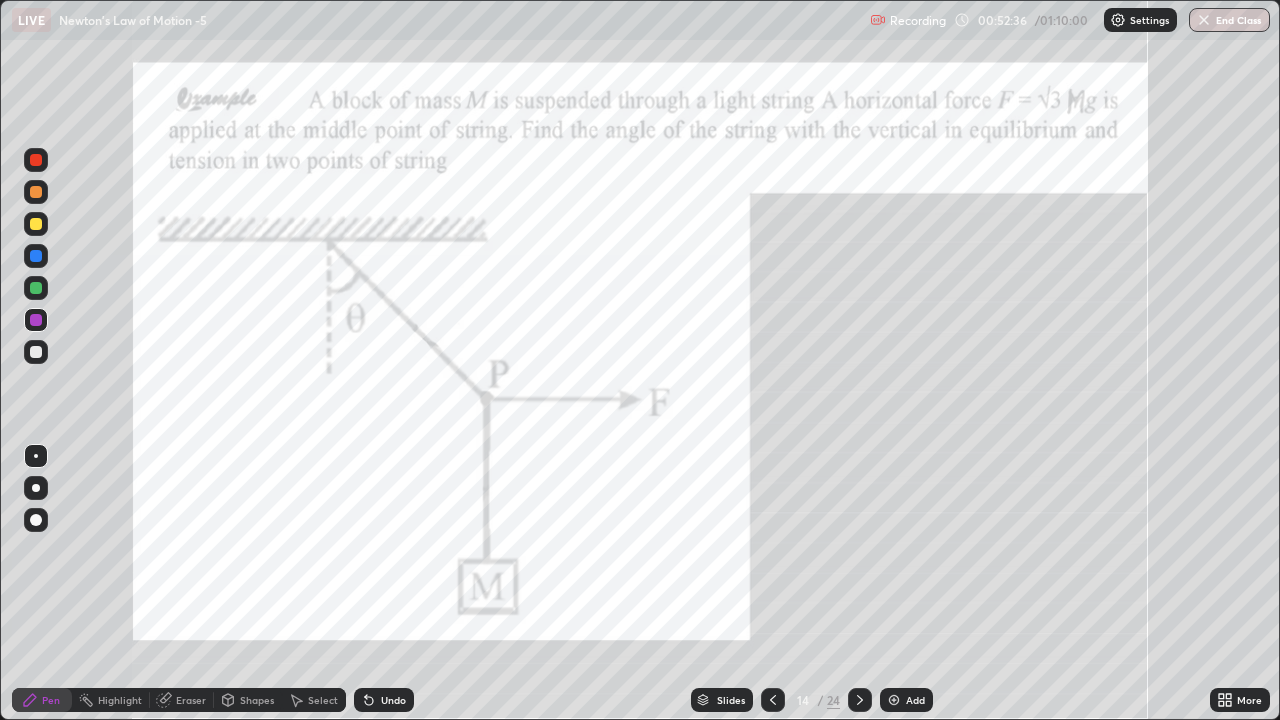 click on "Undo" at bounding box center (380, 700) 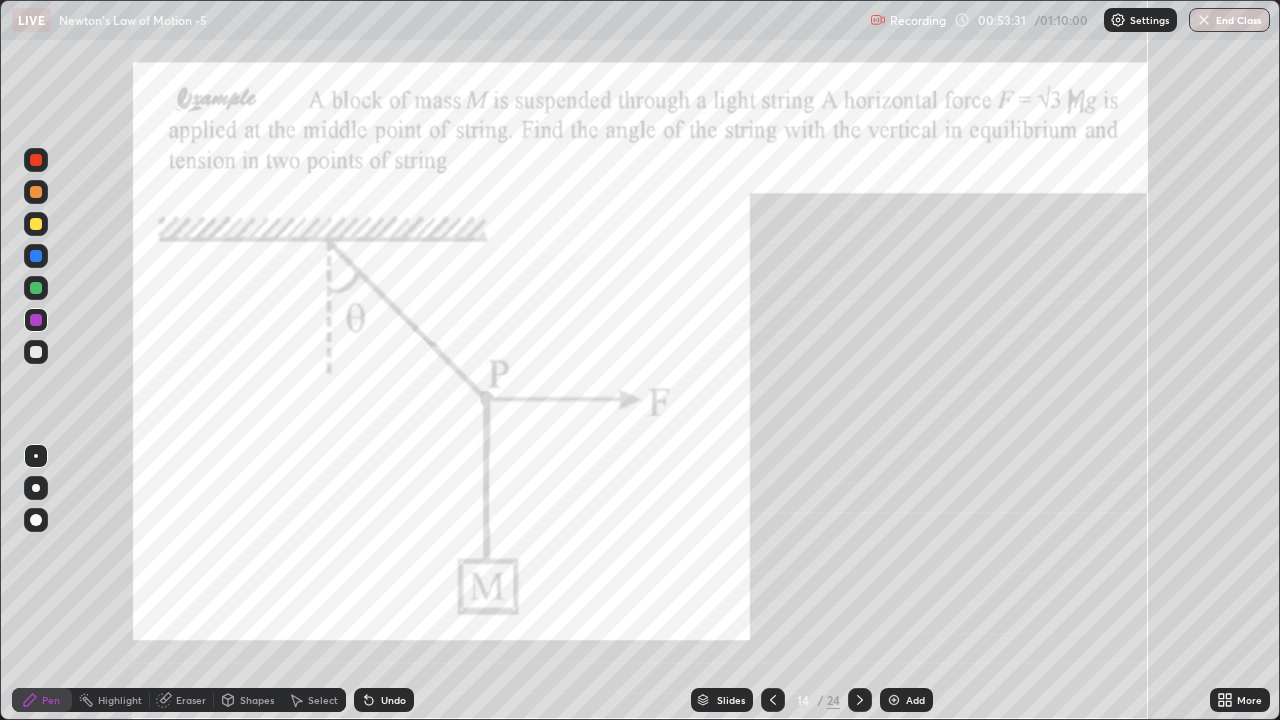 click at bounding box center (894, 700) 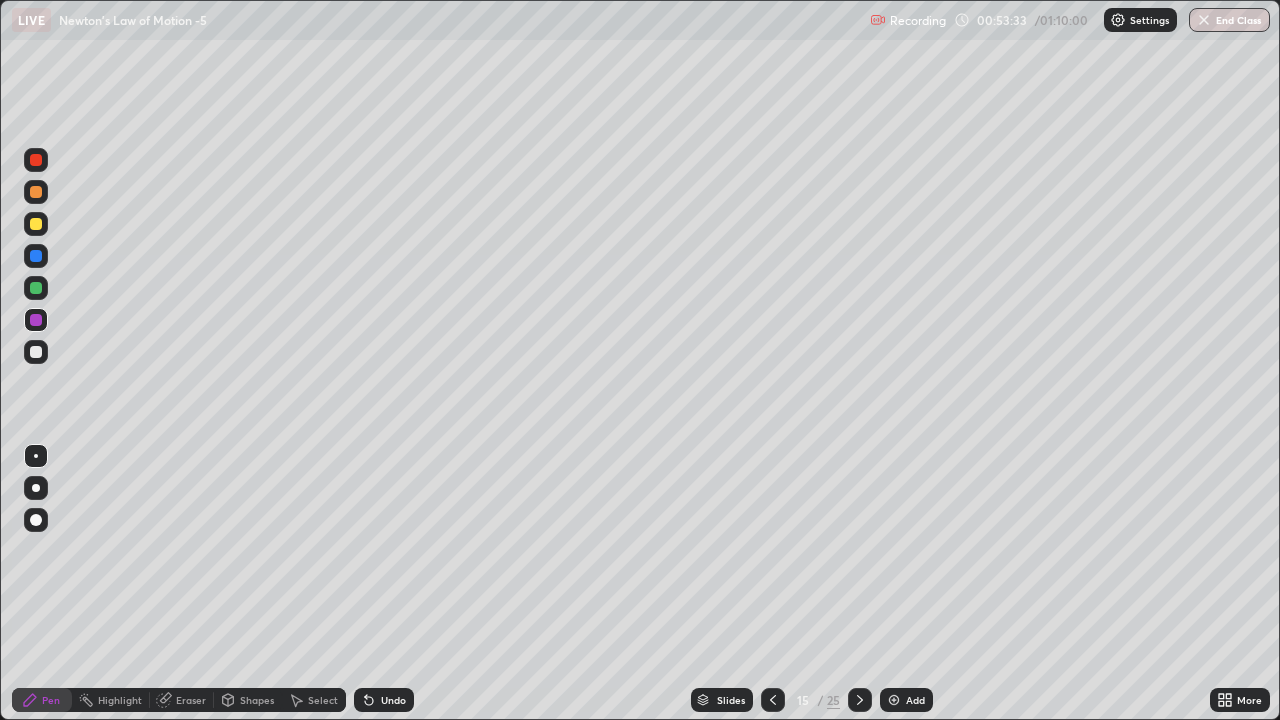 click at bounding box center (36, 352) 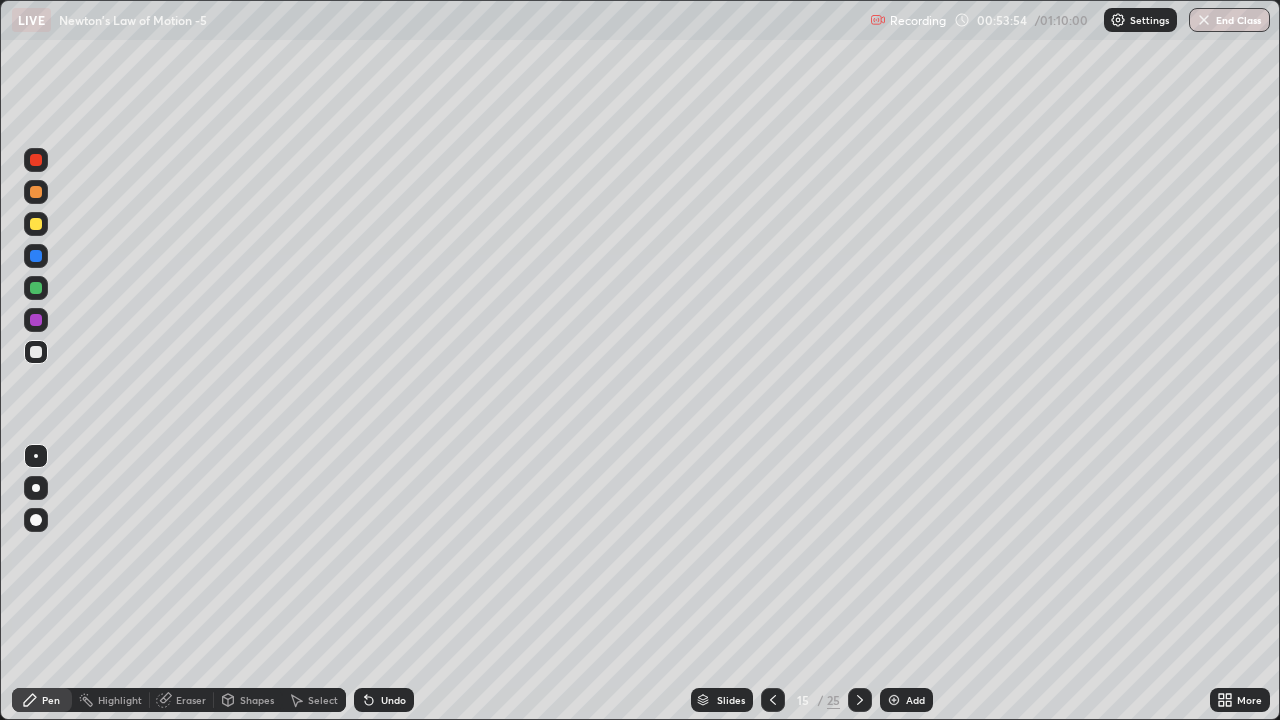 click at bounding box center [36, 320] 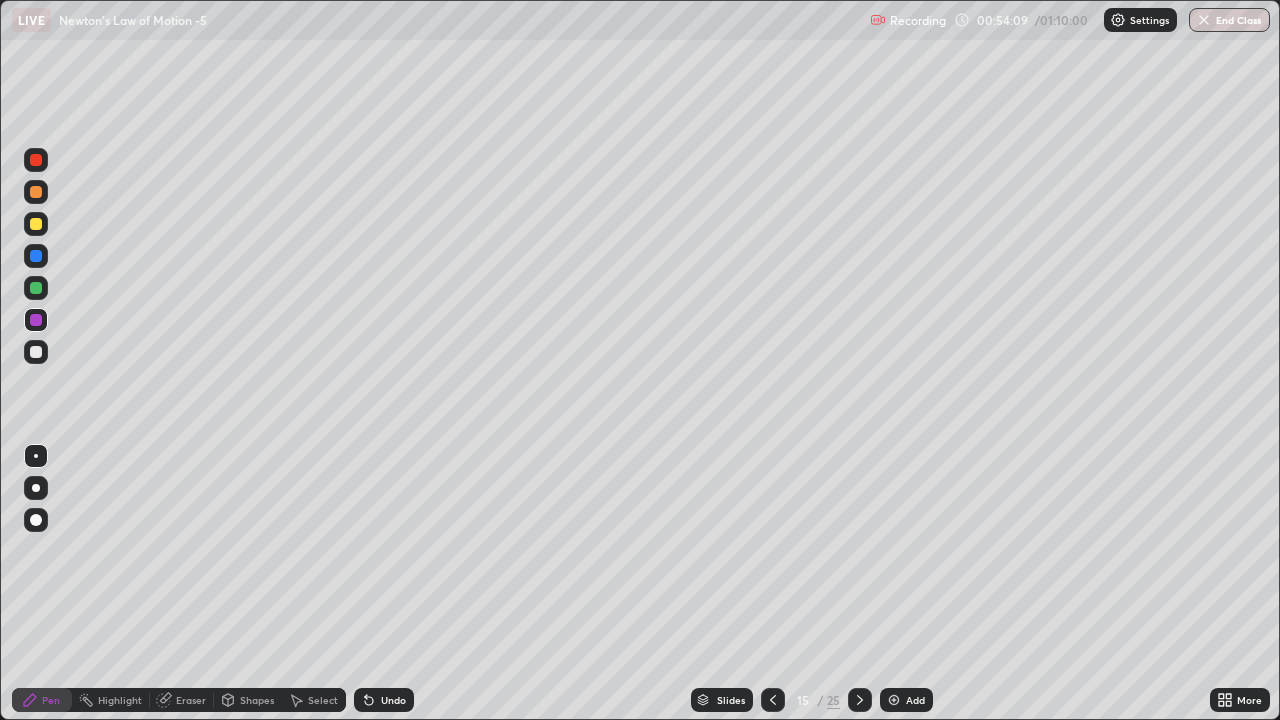click at bounding box center [36, 352] 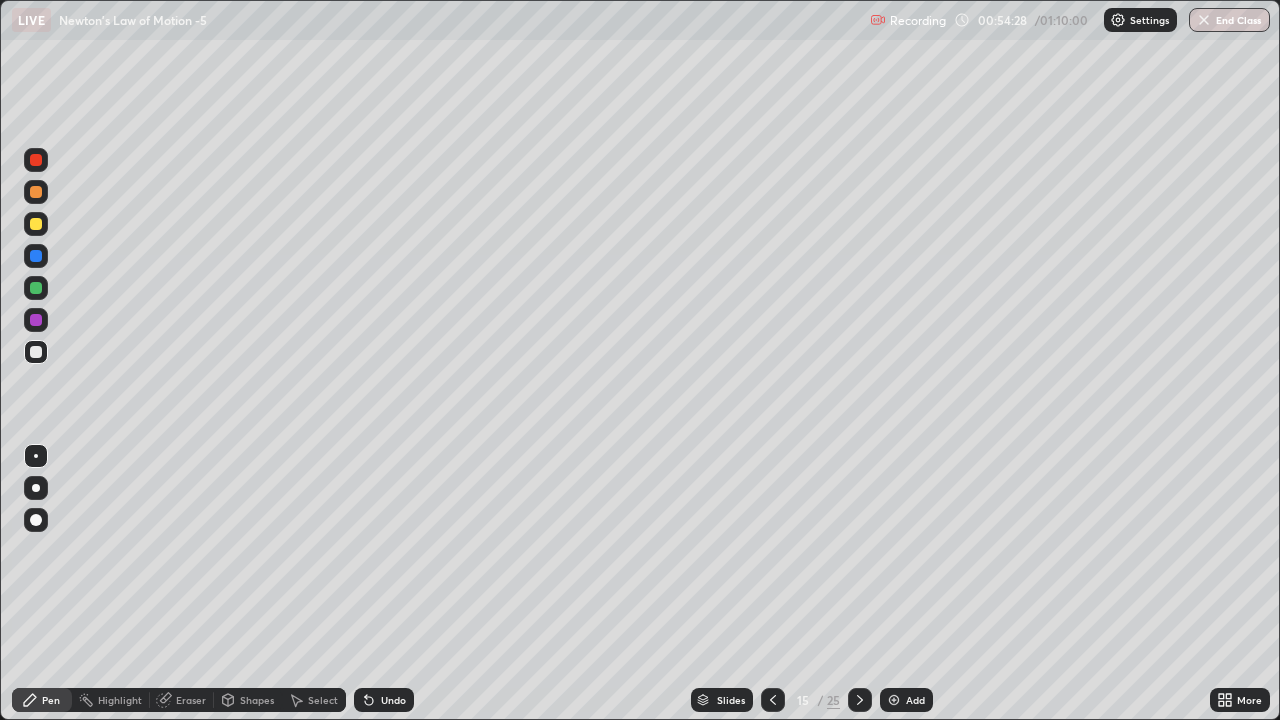 click at bounding box center [36, 224] 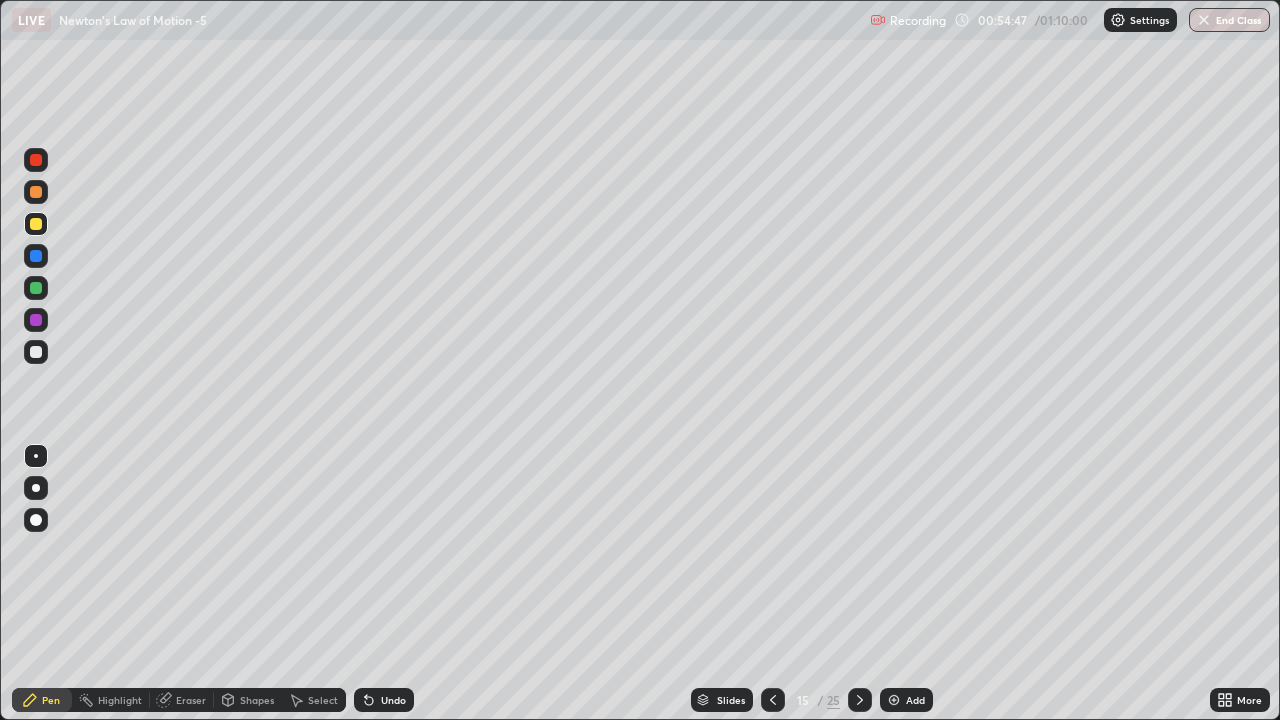 click at bounding box center (36, 352) 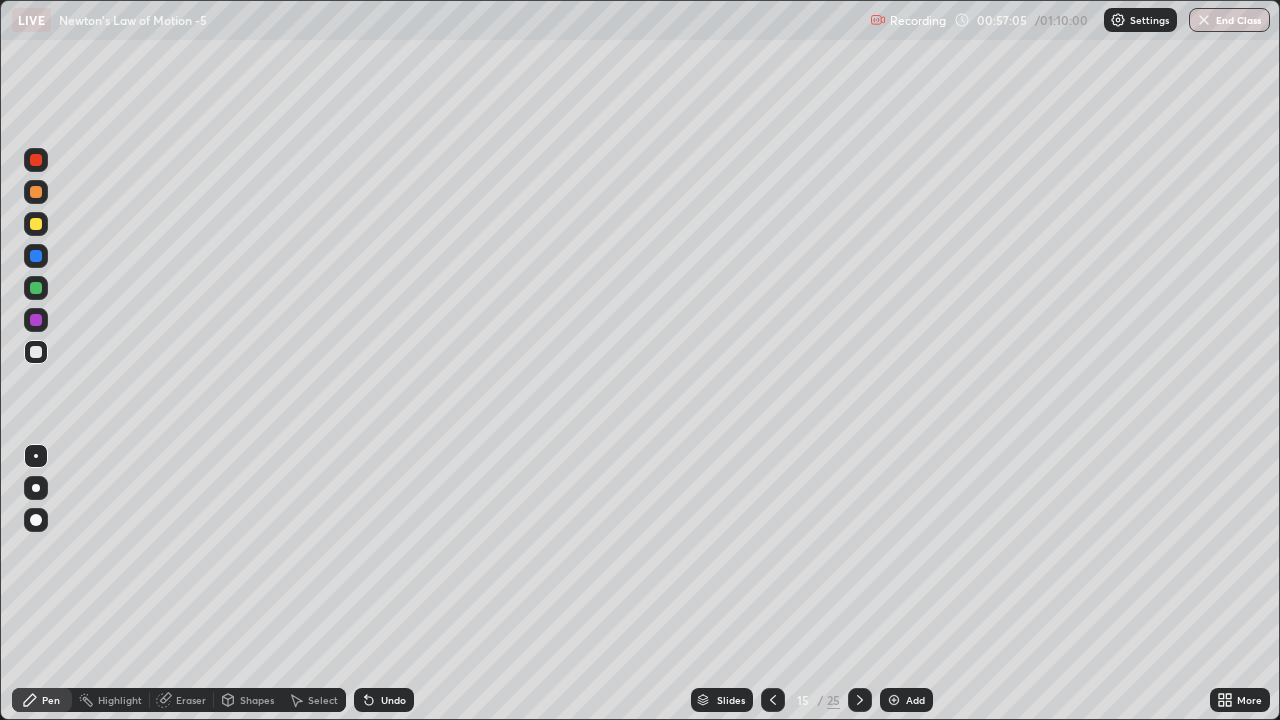 click 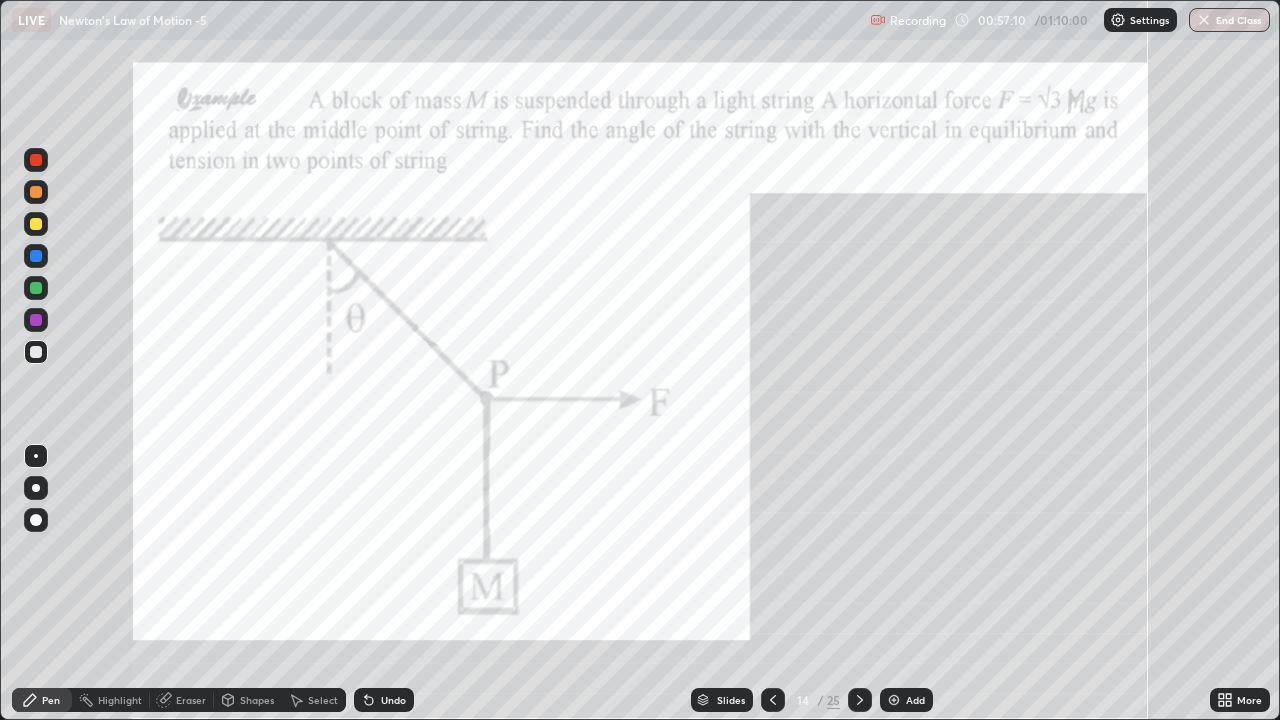 click at bounding box center (894, 700) 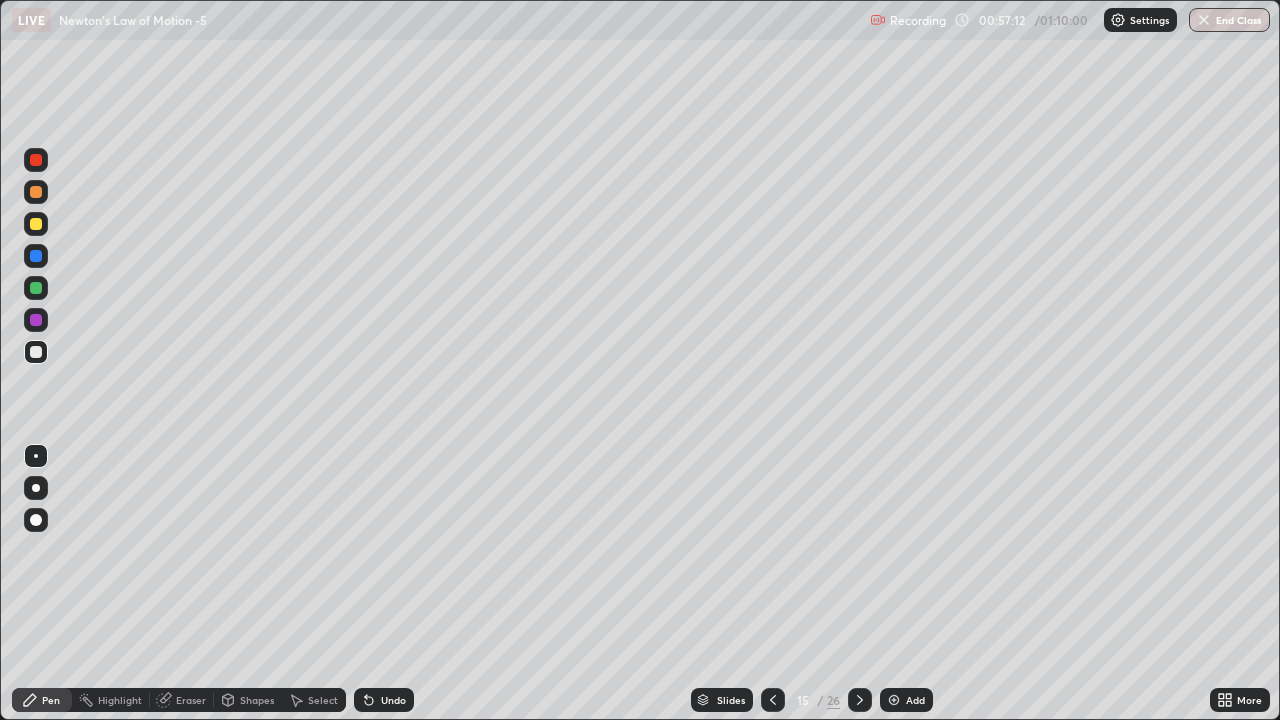 click 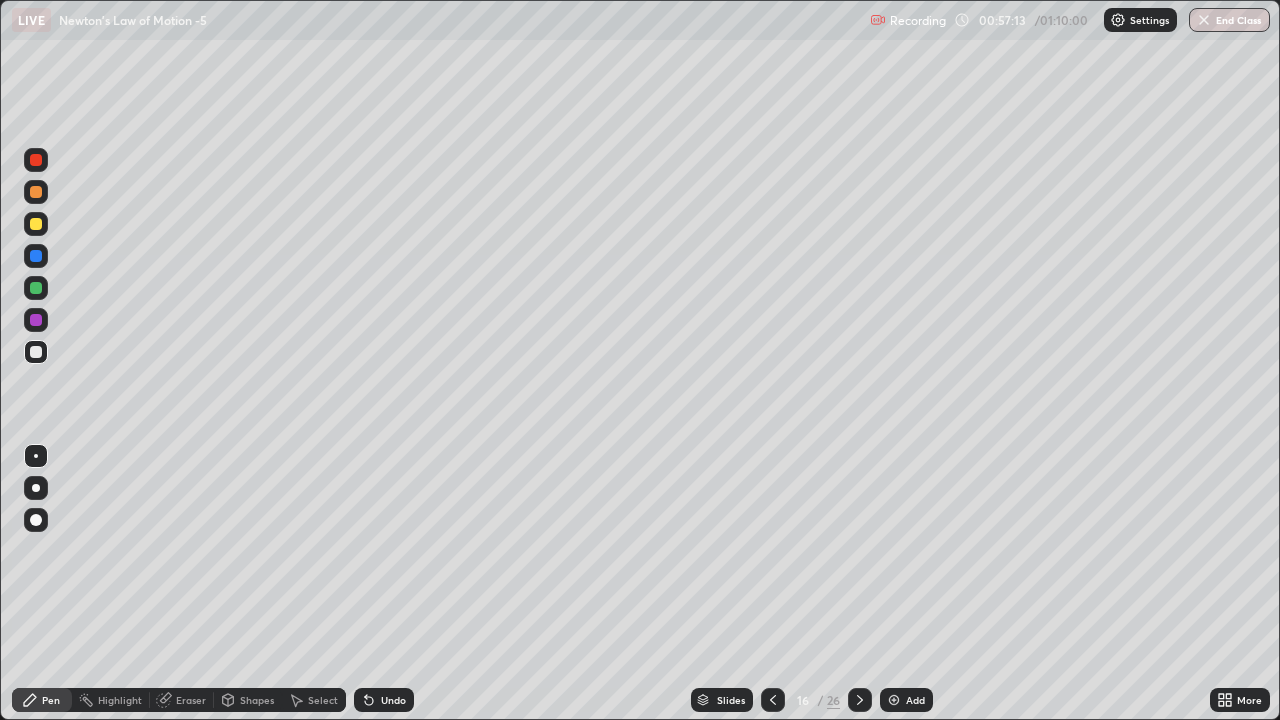 click at bounding box center [894, 700] 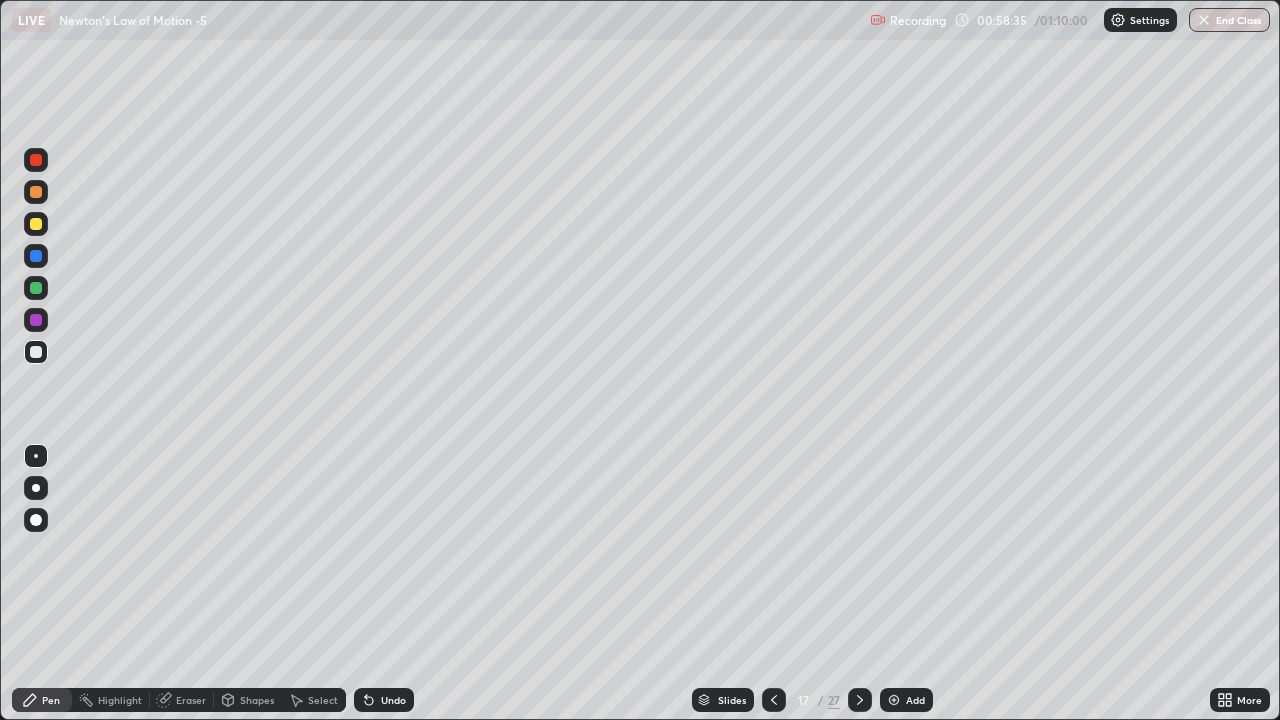 click on "Undo" at bounding box center (393, 700) 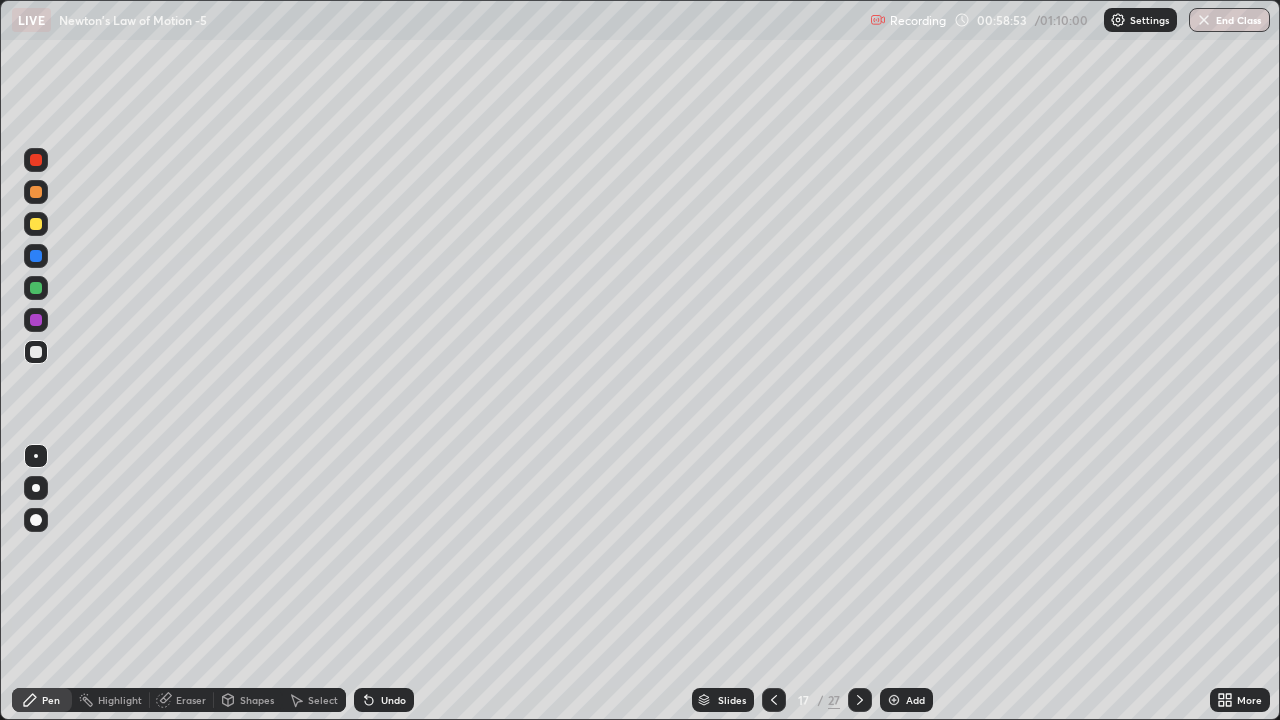 click on "Undo" at bounding box center [393, 700] 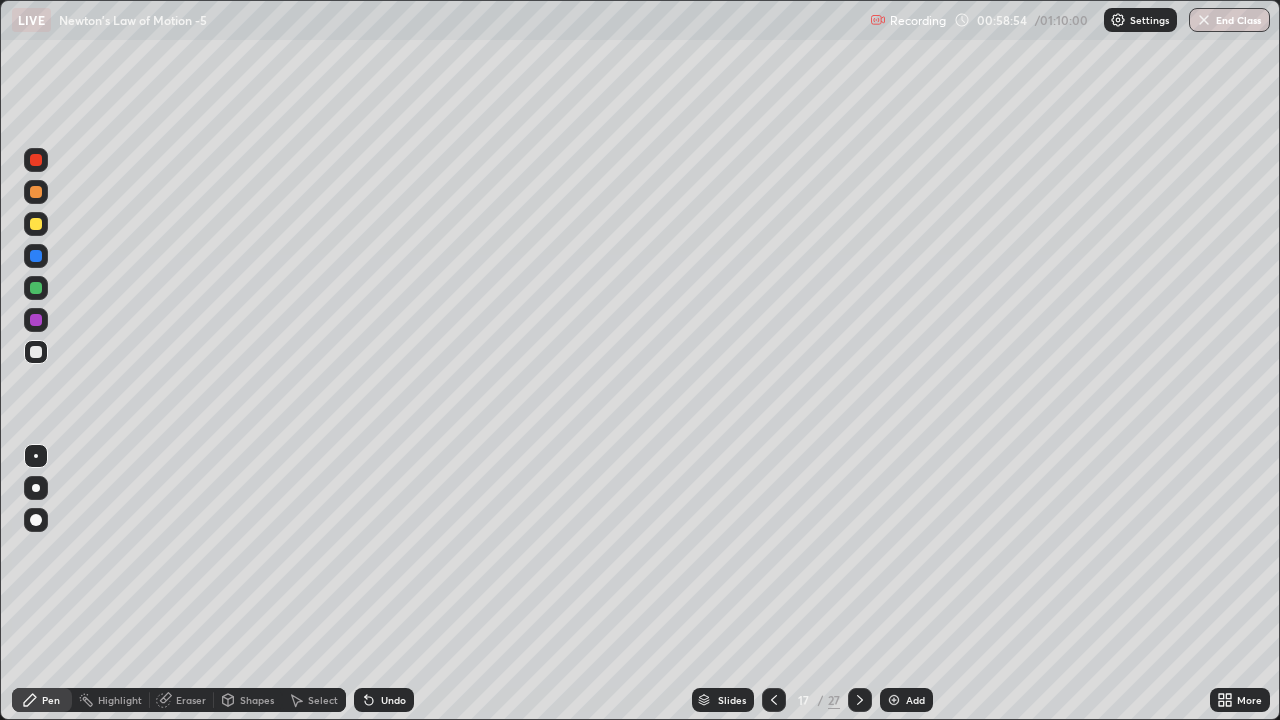 click on "Undo" at bounding box center (384, 700) 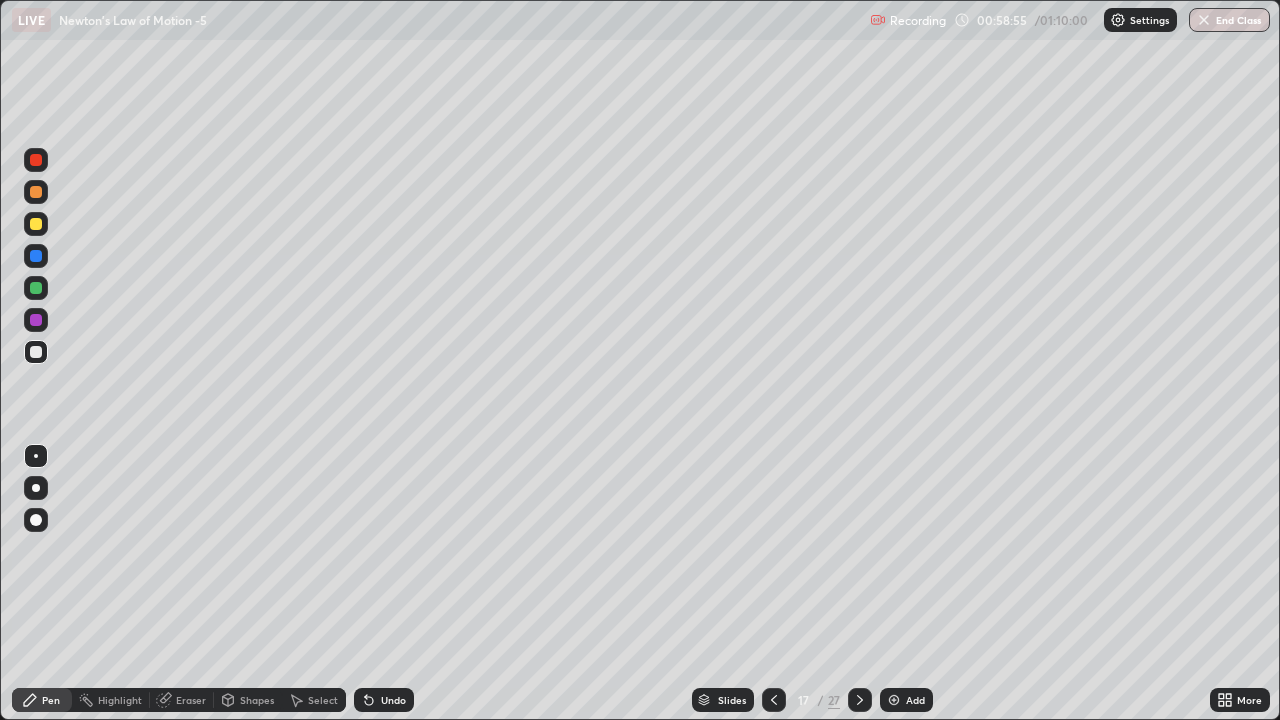 click on "Undo" at bounding box center [393, 700] 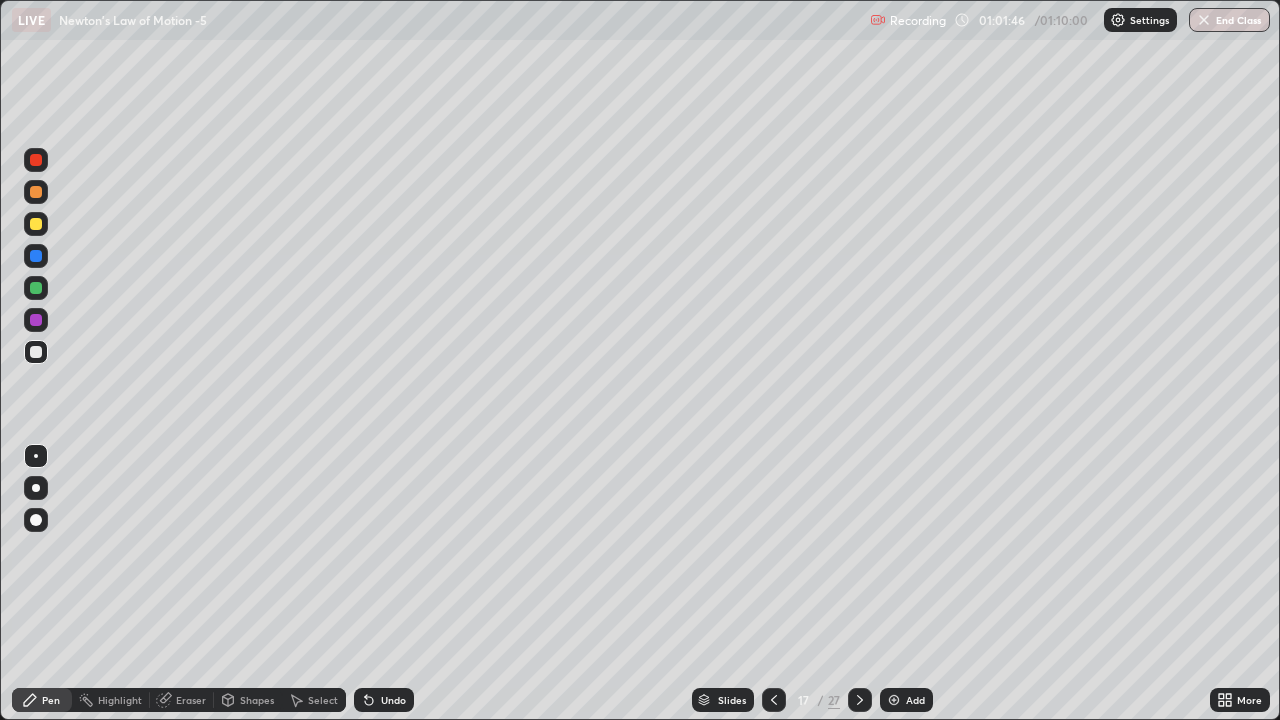 click 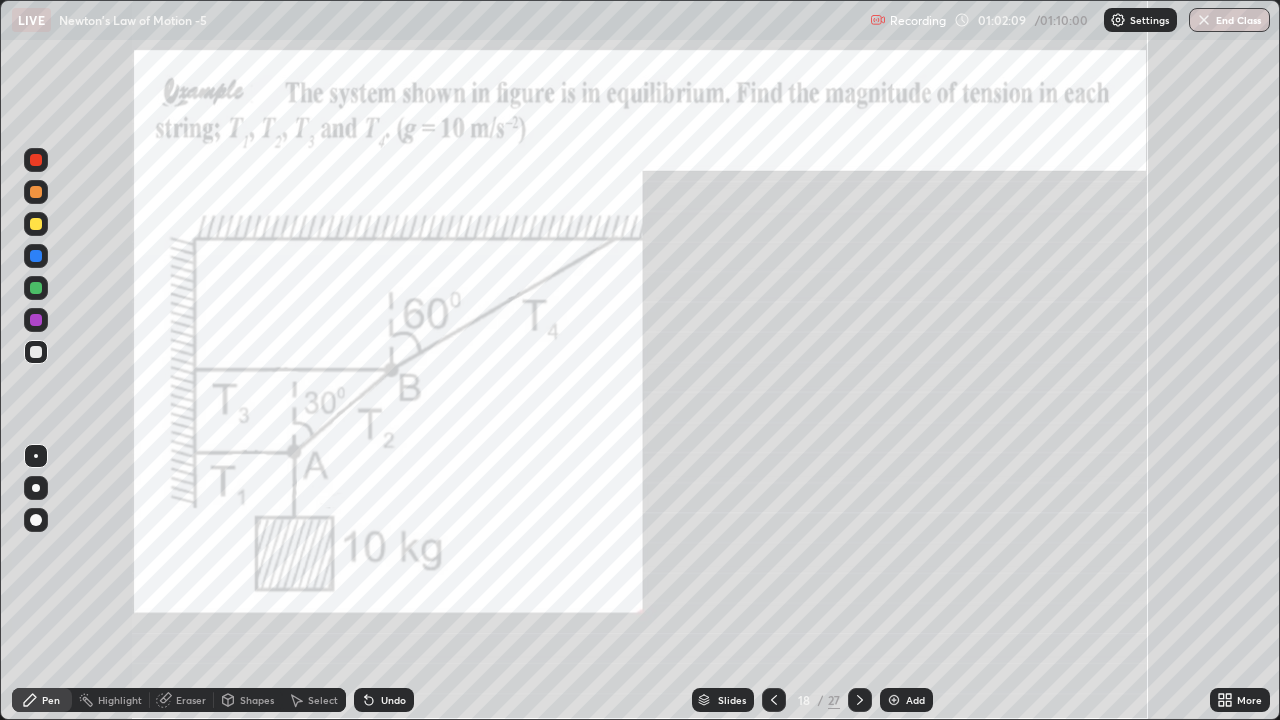 click at bounding box center [36, 256] 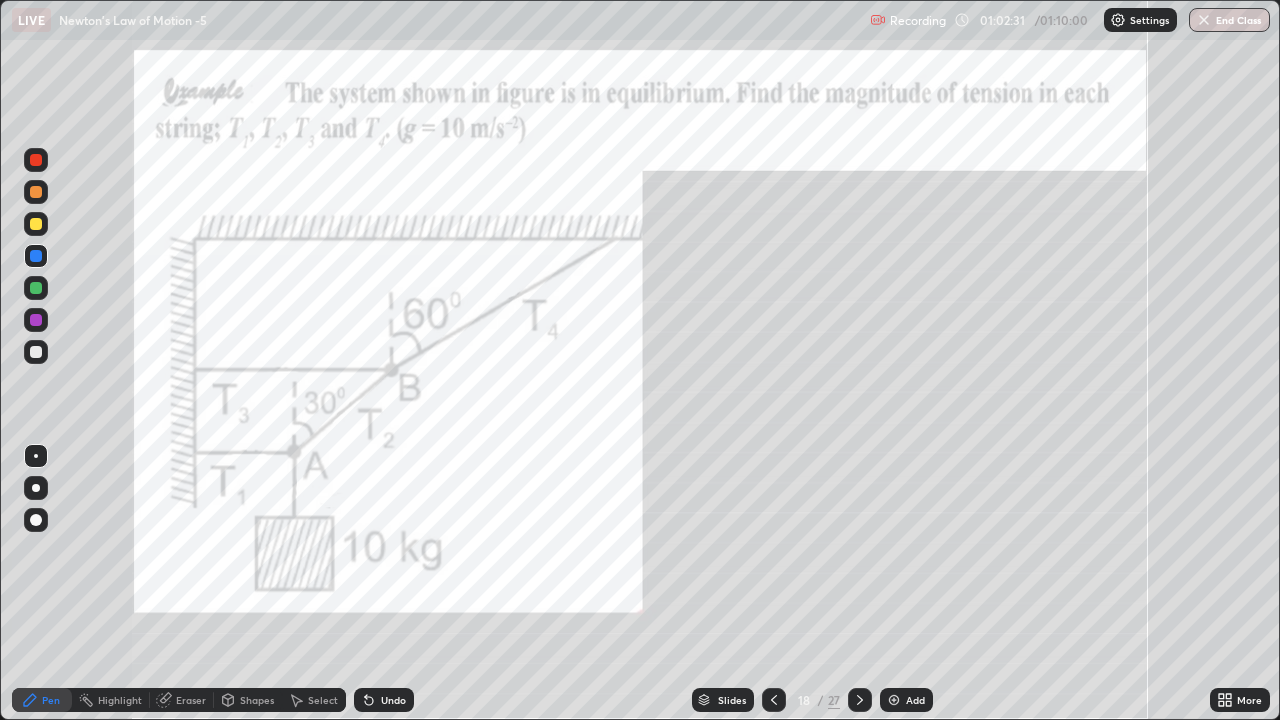 click at bounding box center [36, 256] 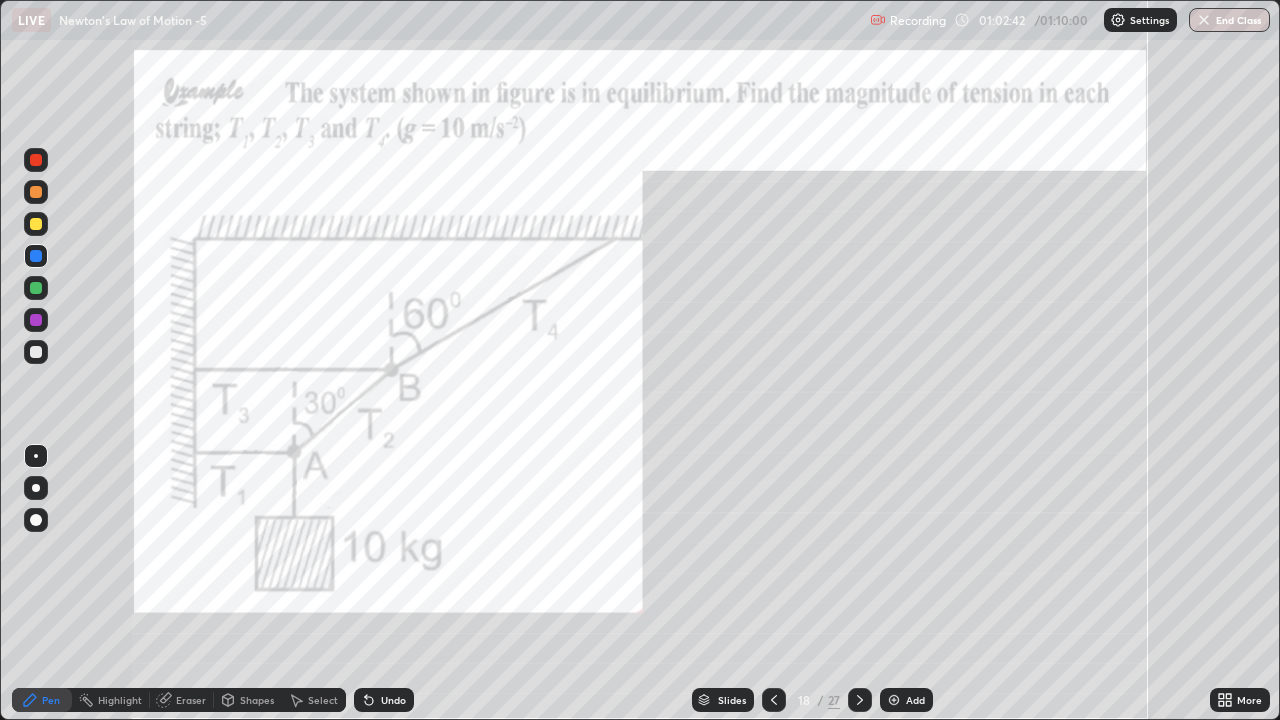 click at bounding box center (36, 224) 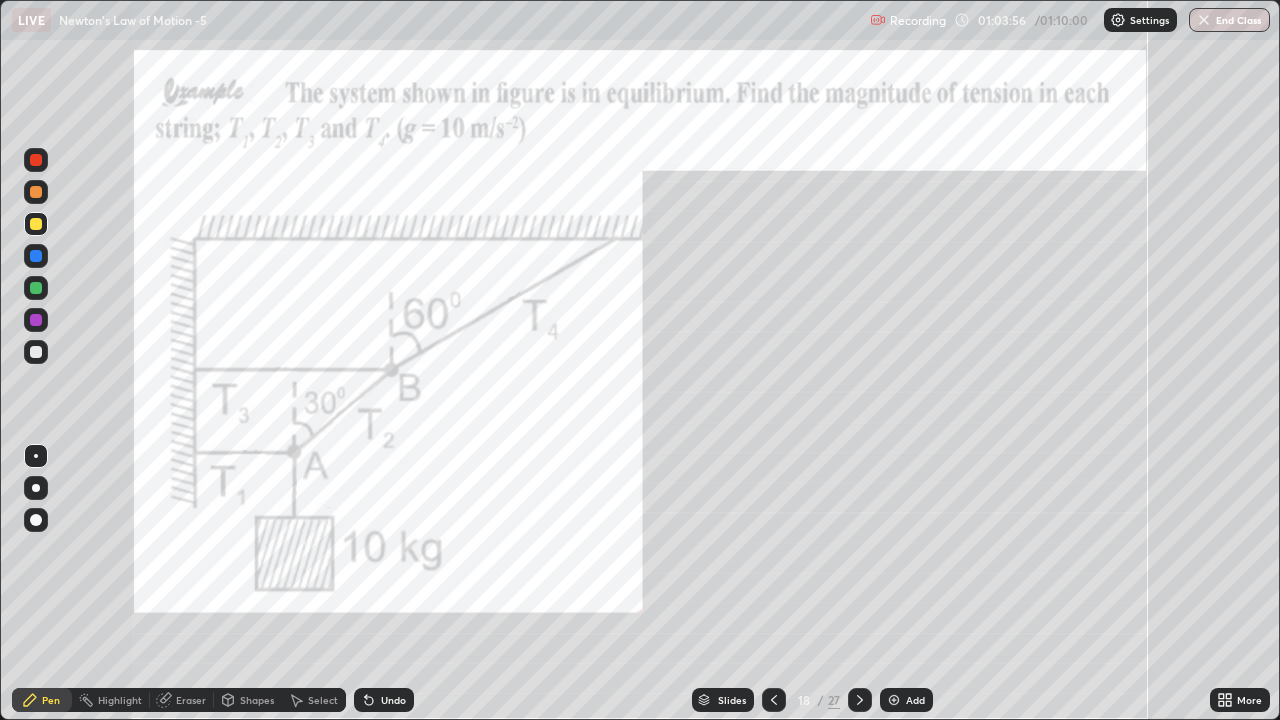 click on "Undo" at bounding box center (384, 700) 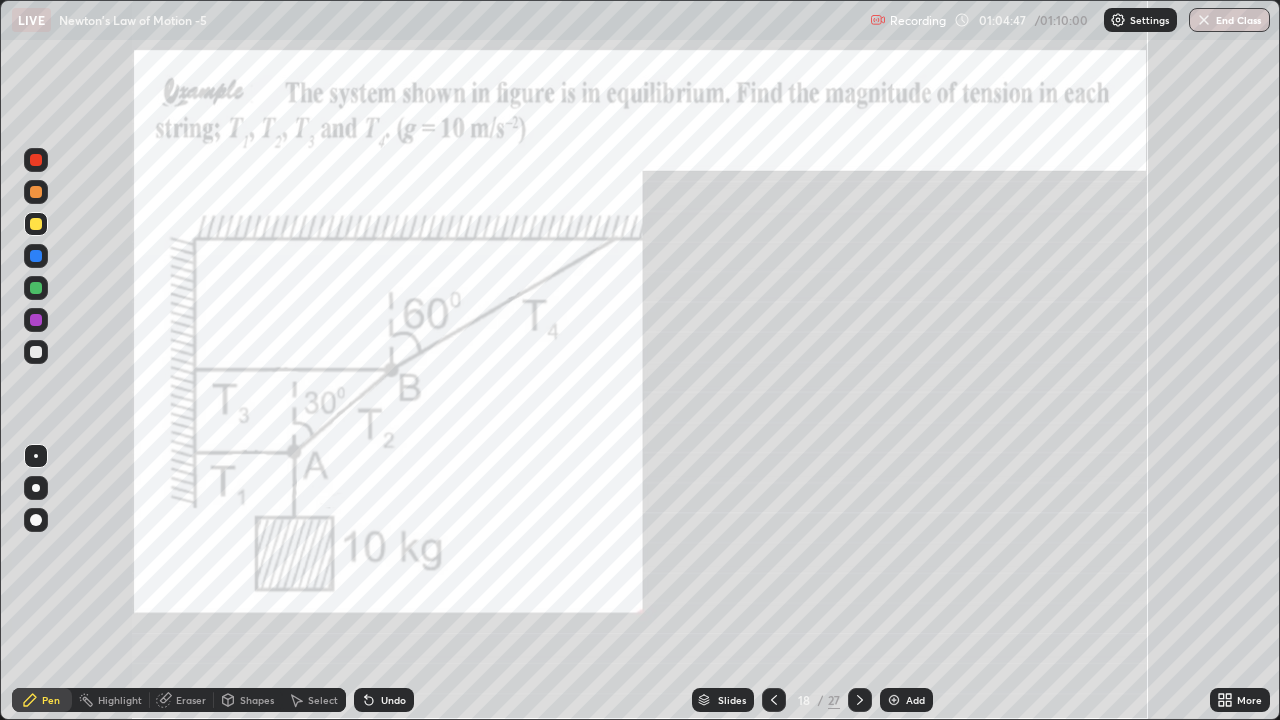 click at bounding box center [36, 224] 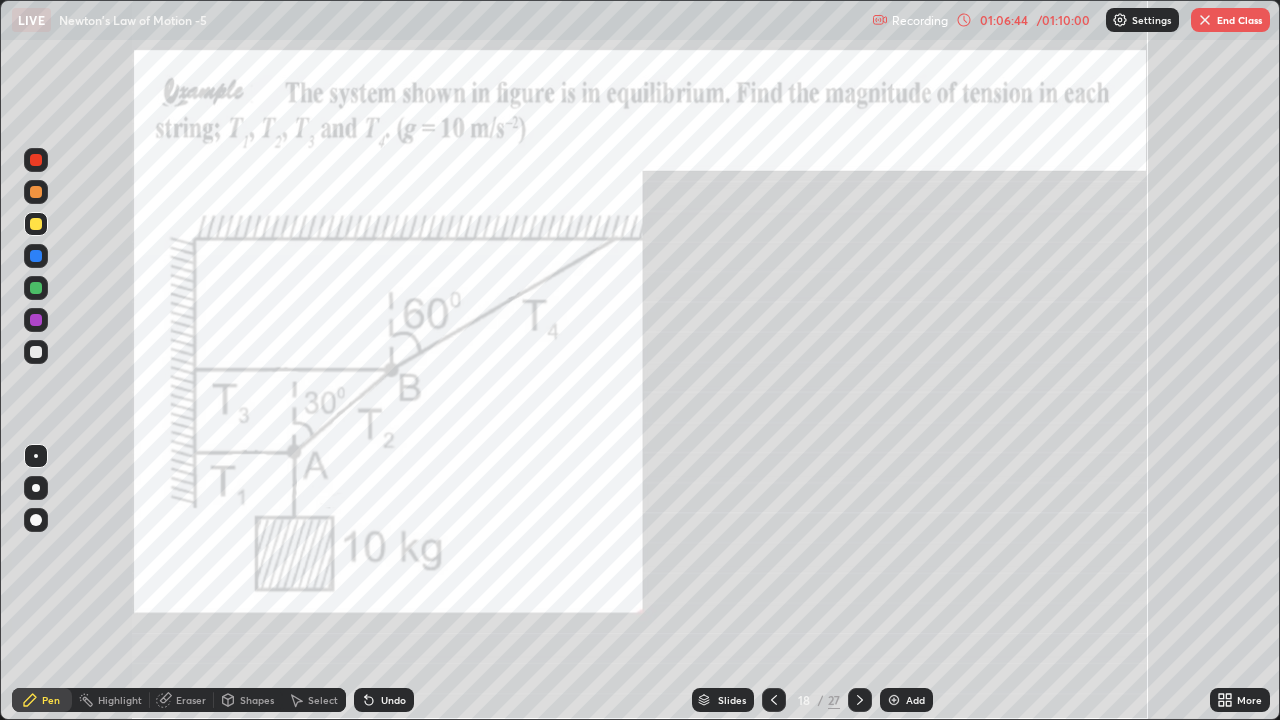click at bounding box center (36, 352) 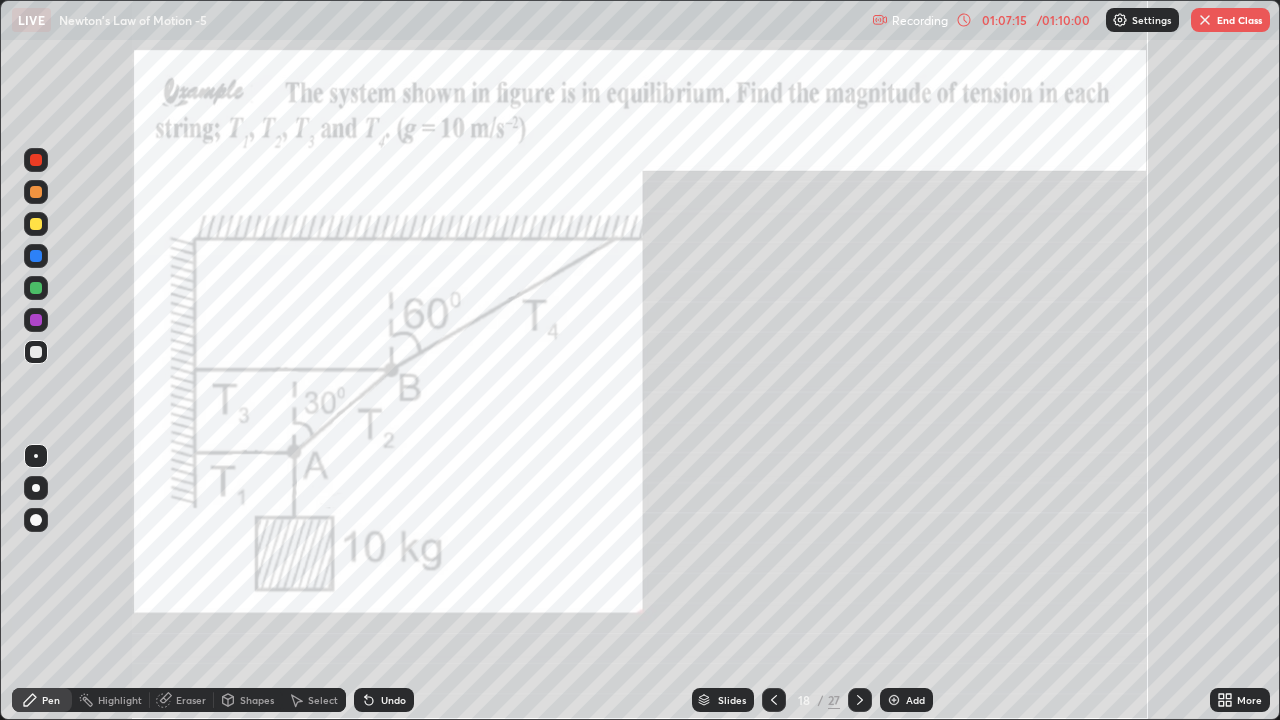 click on "Undo" at bounding box center (384, 700) 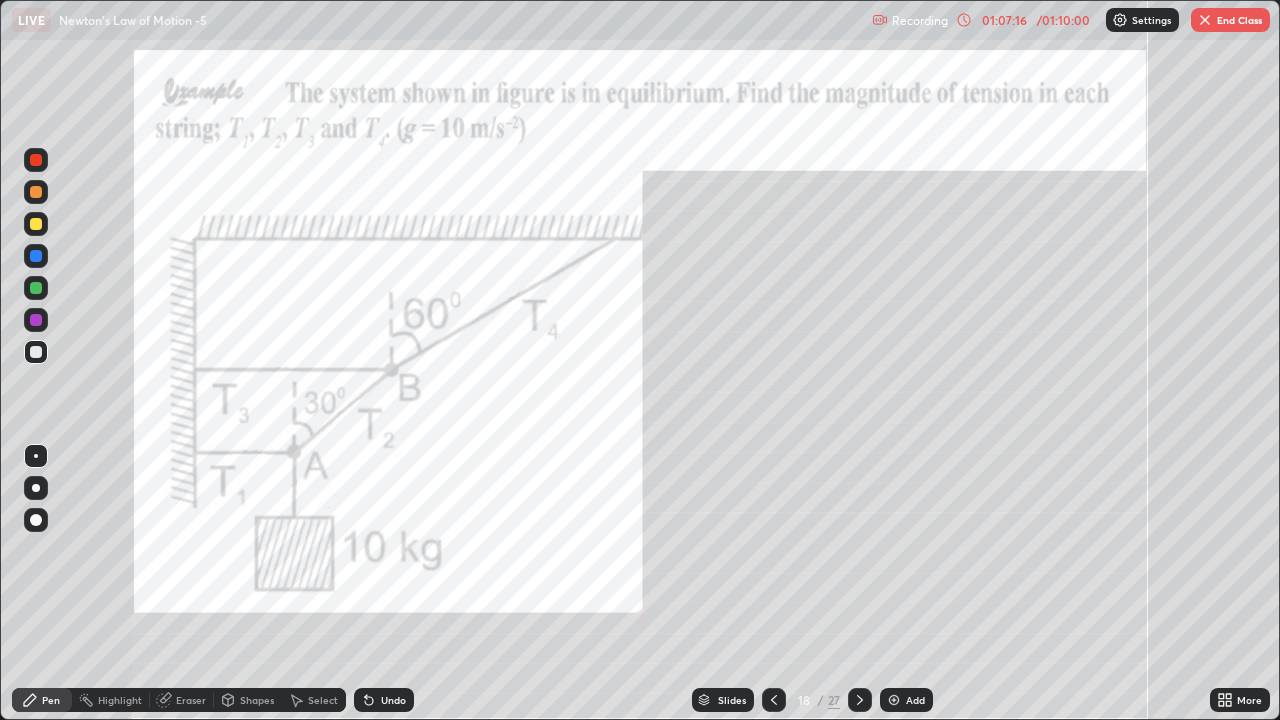 click on "Undo" at bounding box center [393, 700] 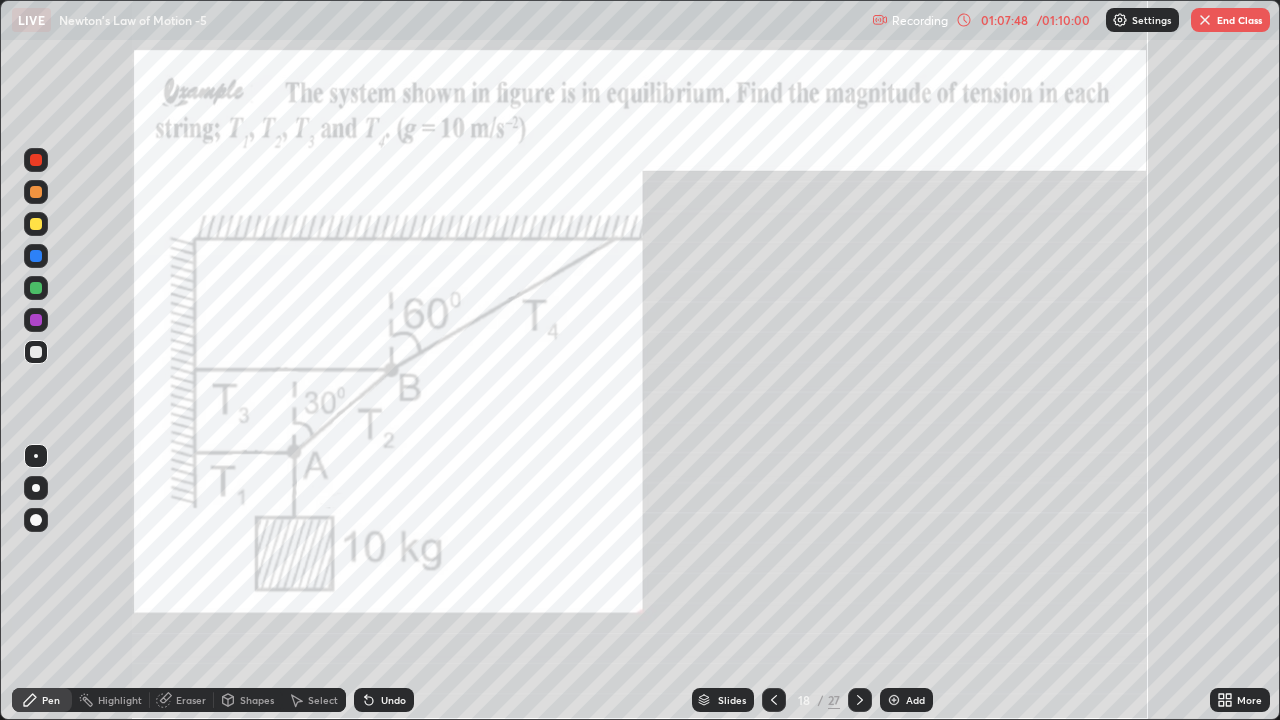 click at bounding box center [860, 700] 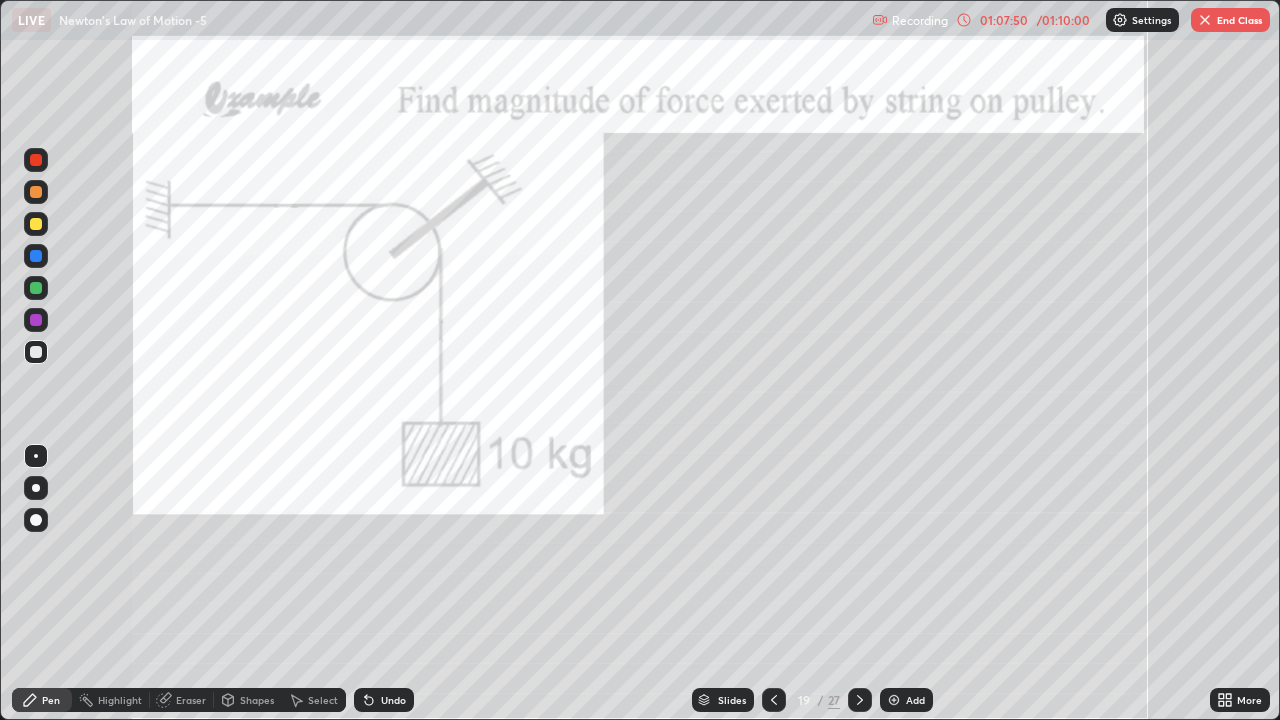 click 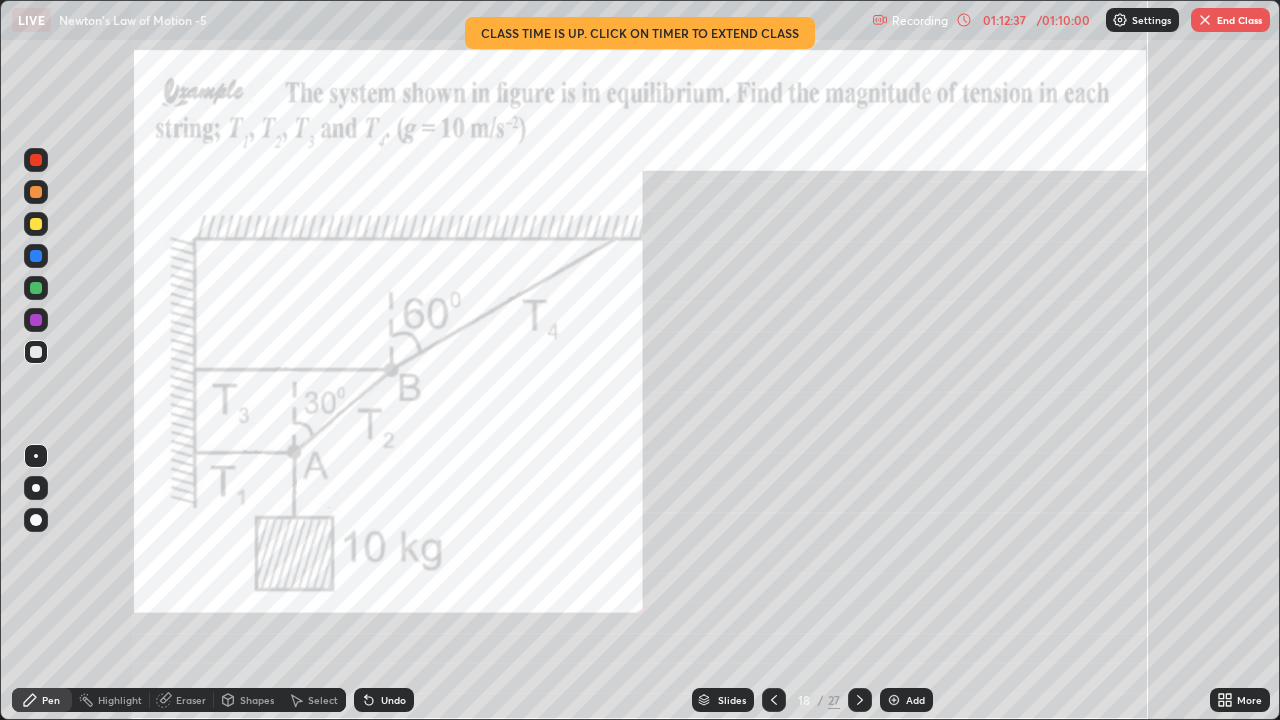 click on "End Class" at bounding box center (1230, 20) 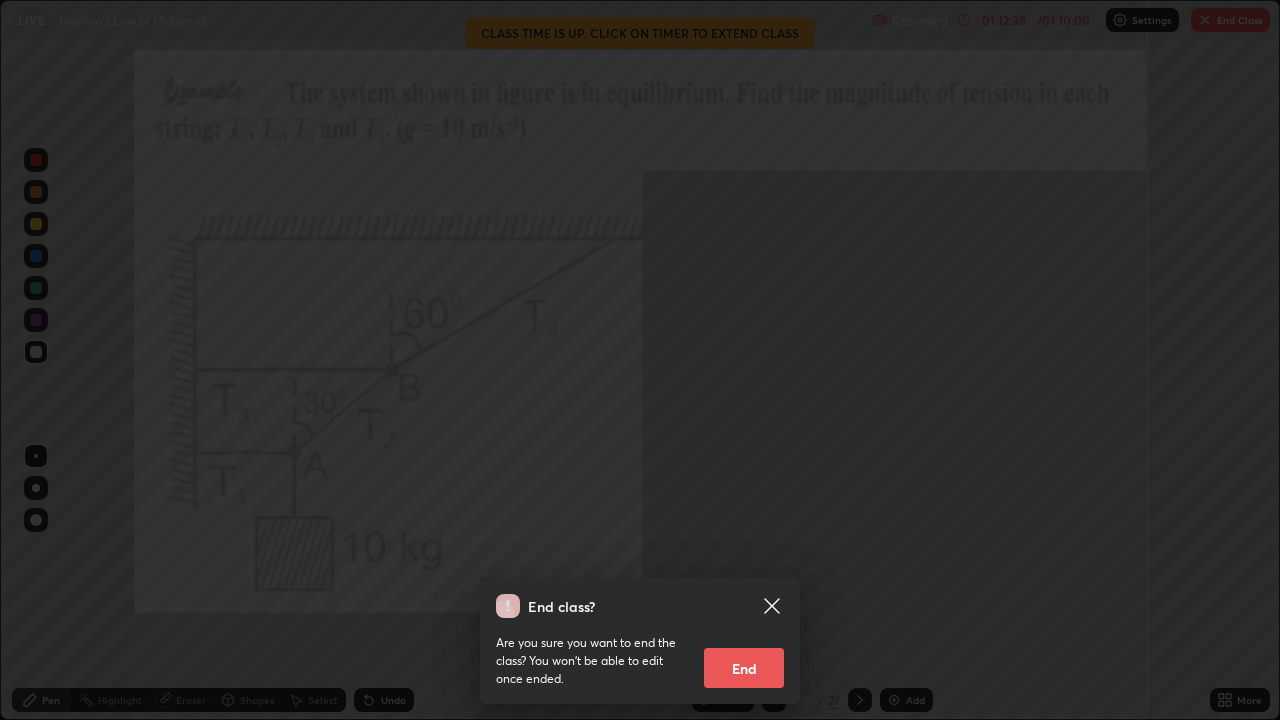 click on "End" at bounding box center (744, 668) 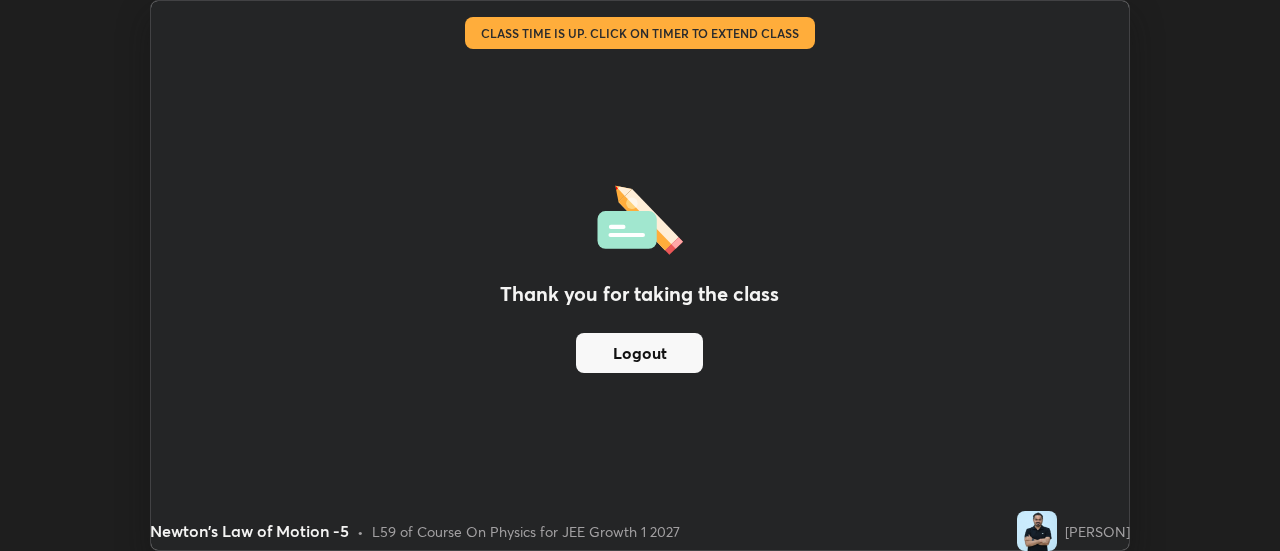 scroll, scrollTop: 551, scrollLeft: 1280, axis: both 